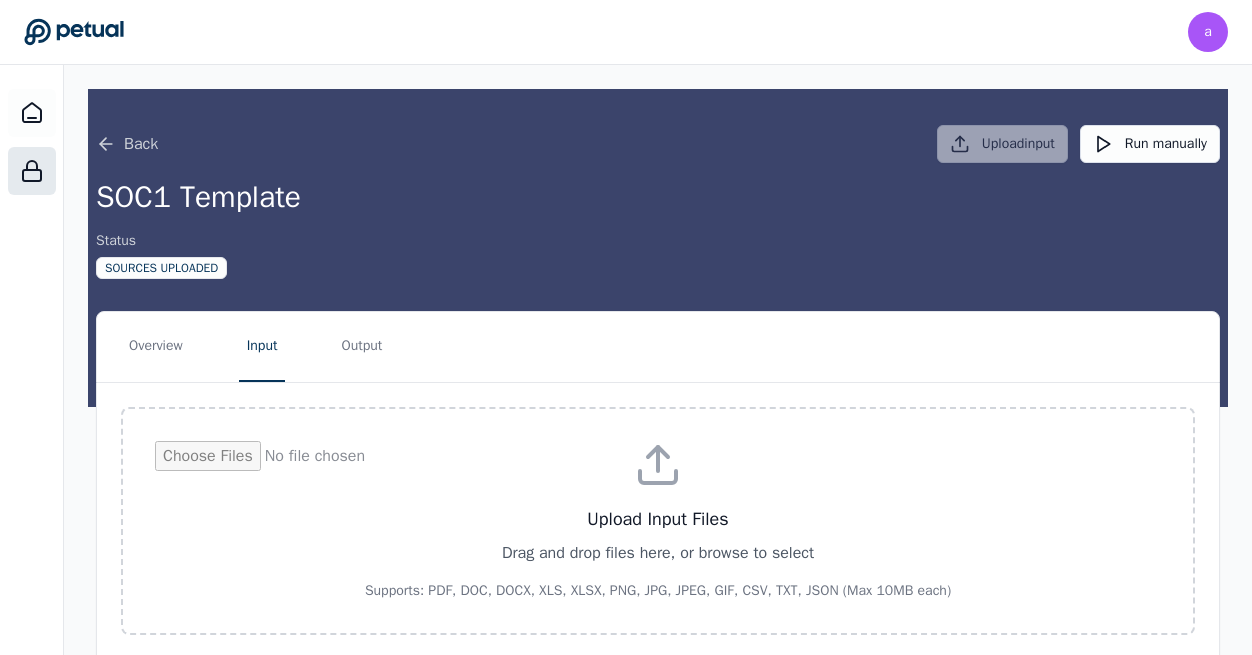 scroll, scrollTop: 0, scrollLeft: 0, axis: both 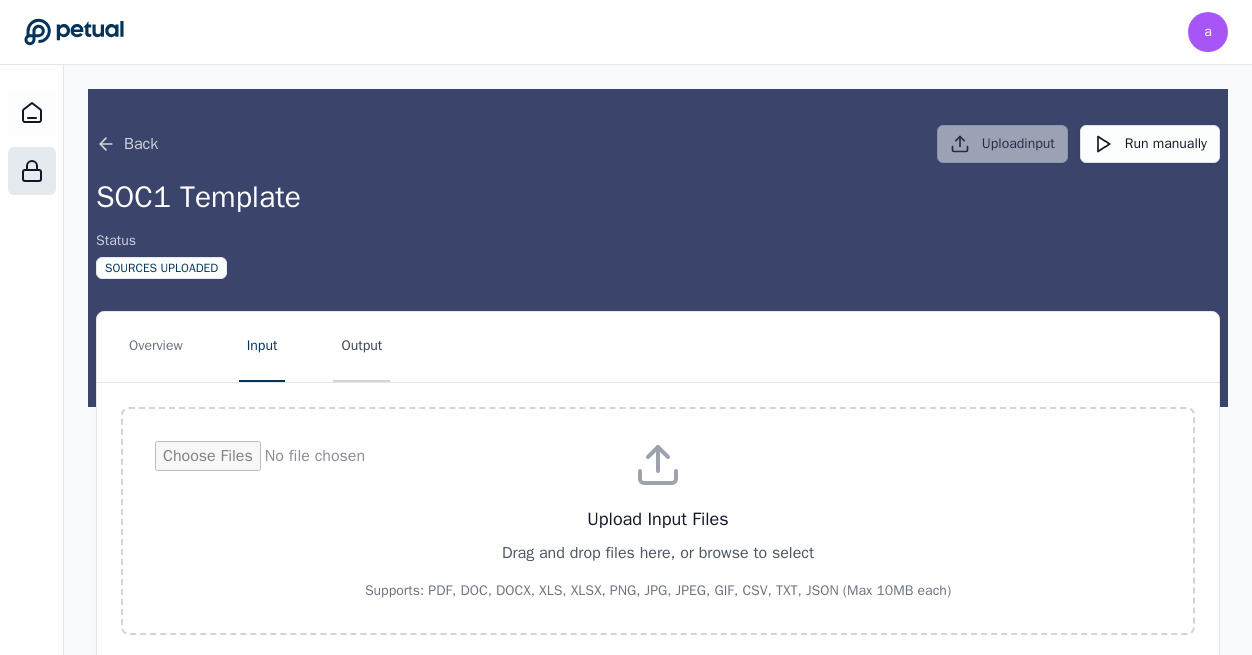 click on "Output" at bounding box center [361, 347] 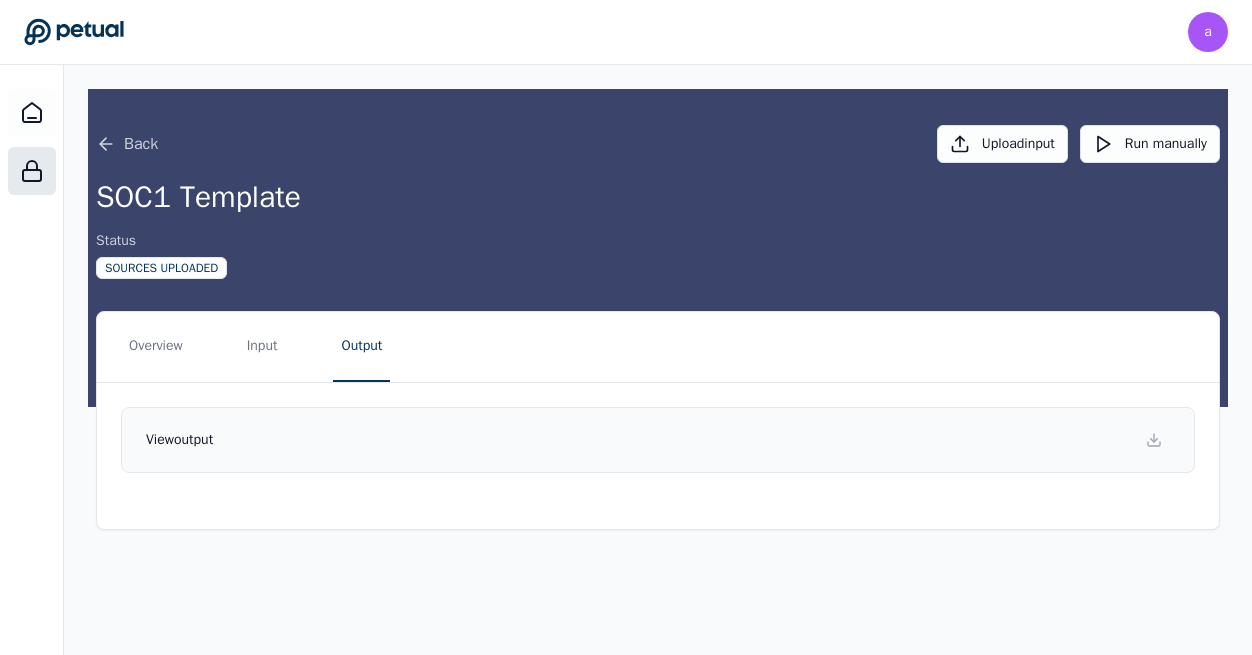 click on "View  output" at bounding box center (658, 440) 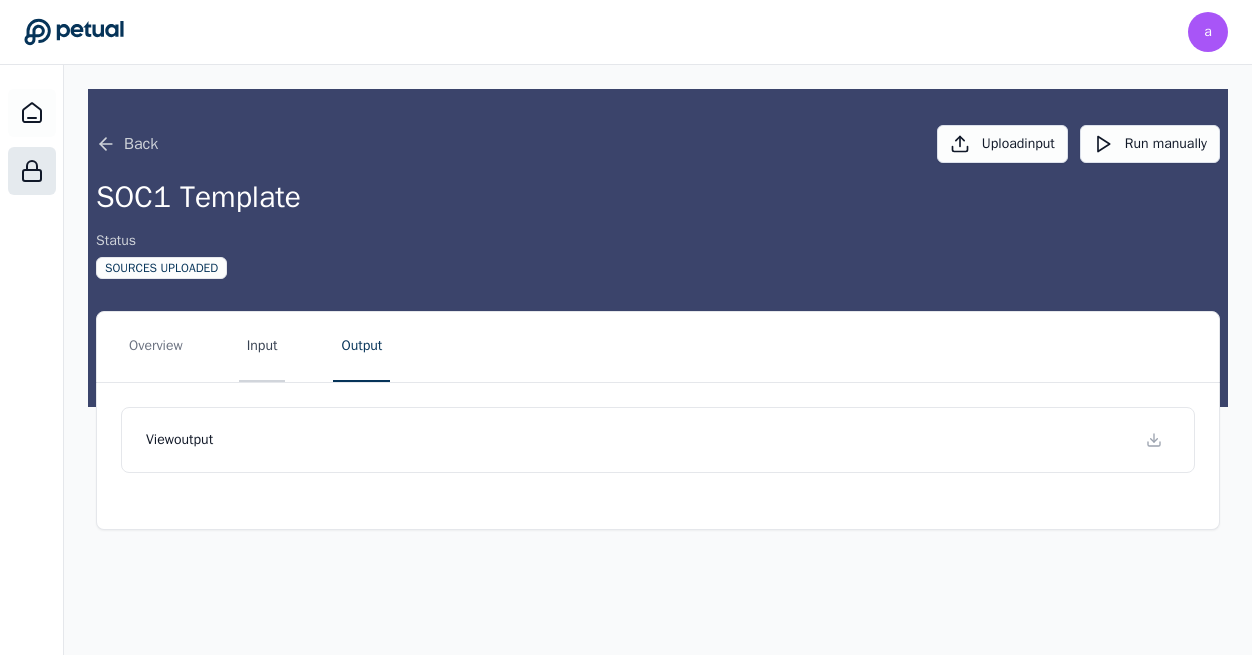 click on "Input" at bounding box center [262, 347] 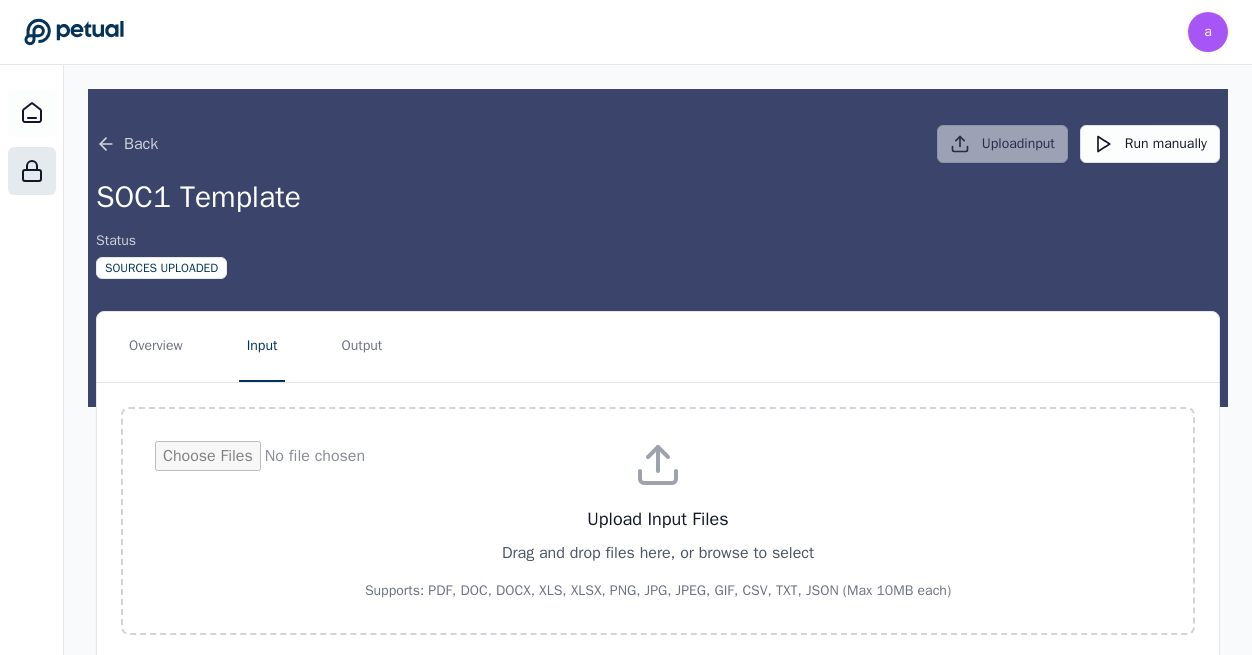 click at bounding box center (658, 521) 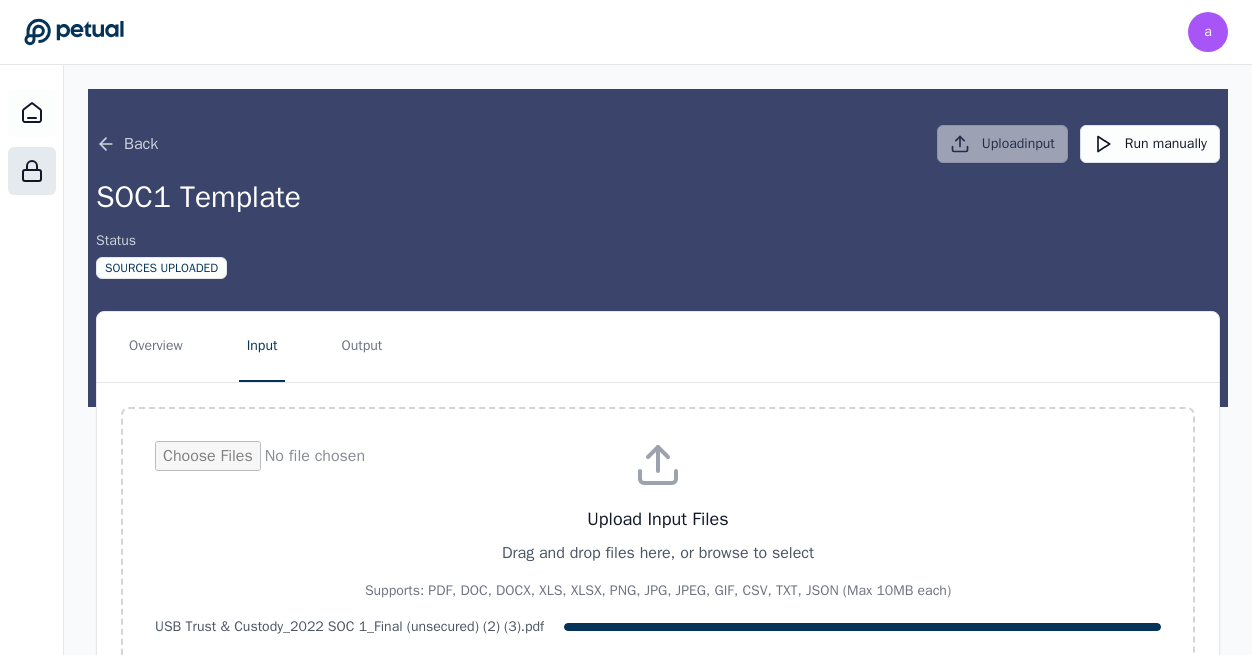 type 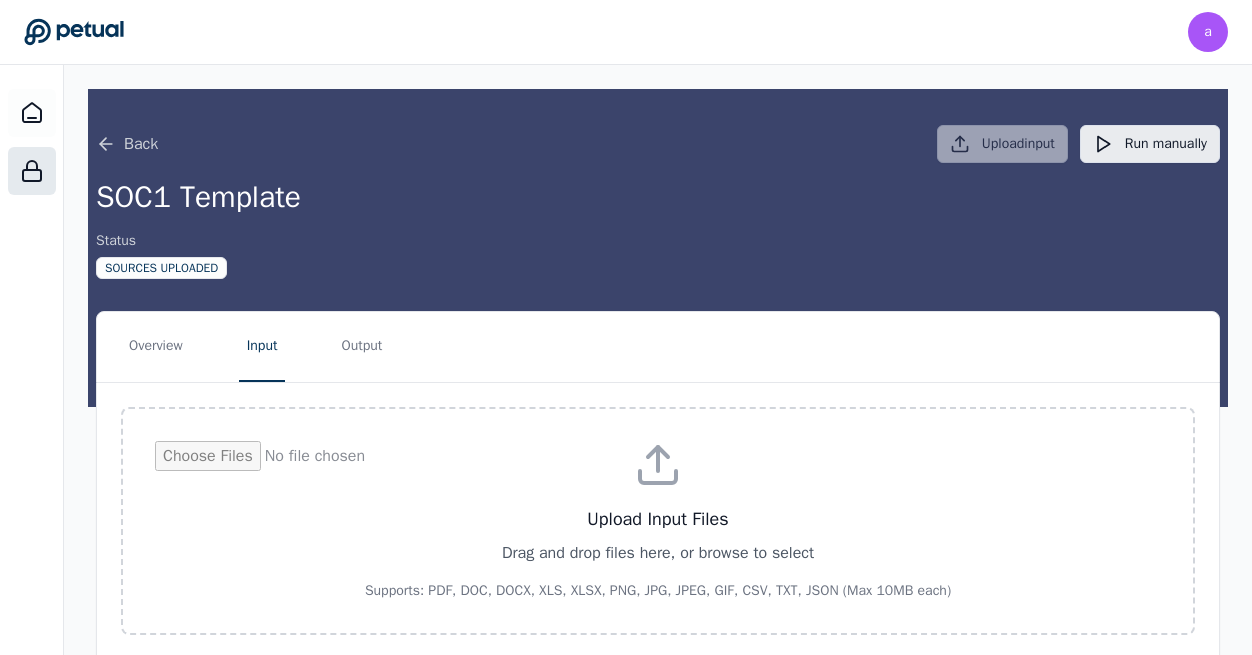 click on "Run manually" at bounding box center [1150, 144] 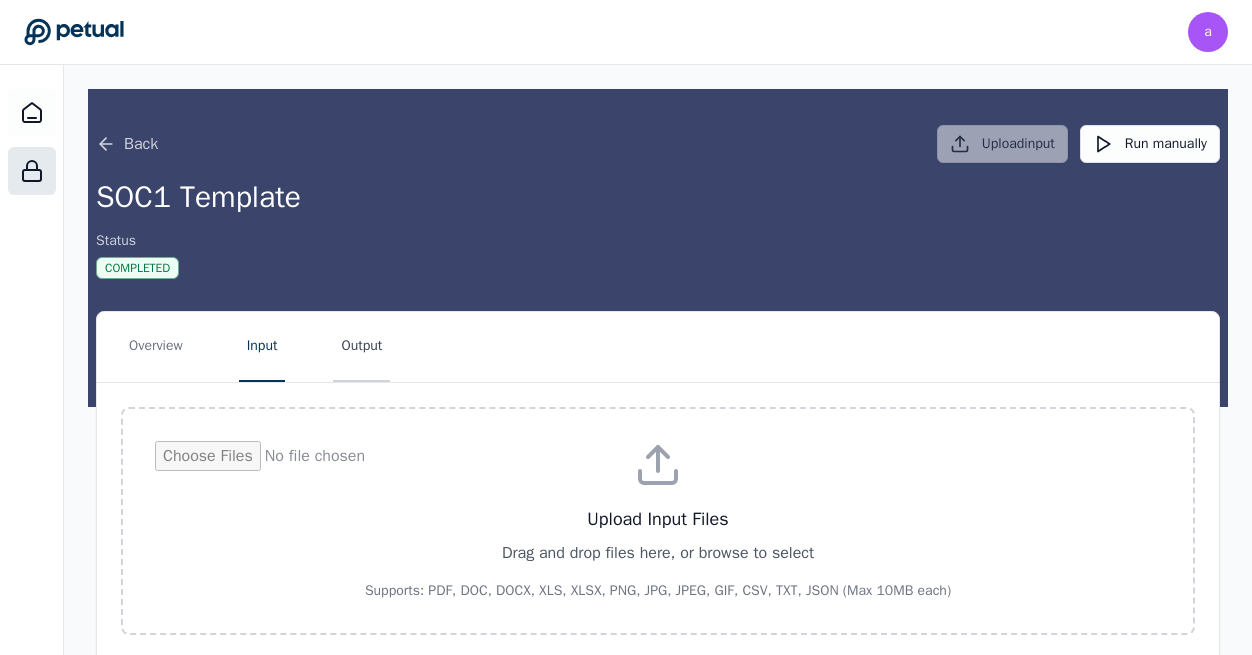 click on "Output" at bounding box center [361, 347] 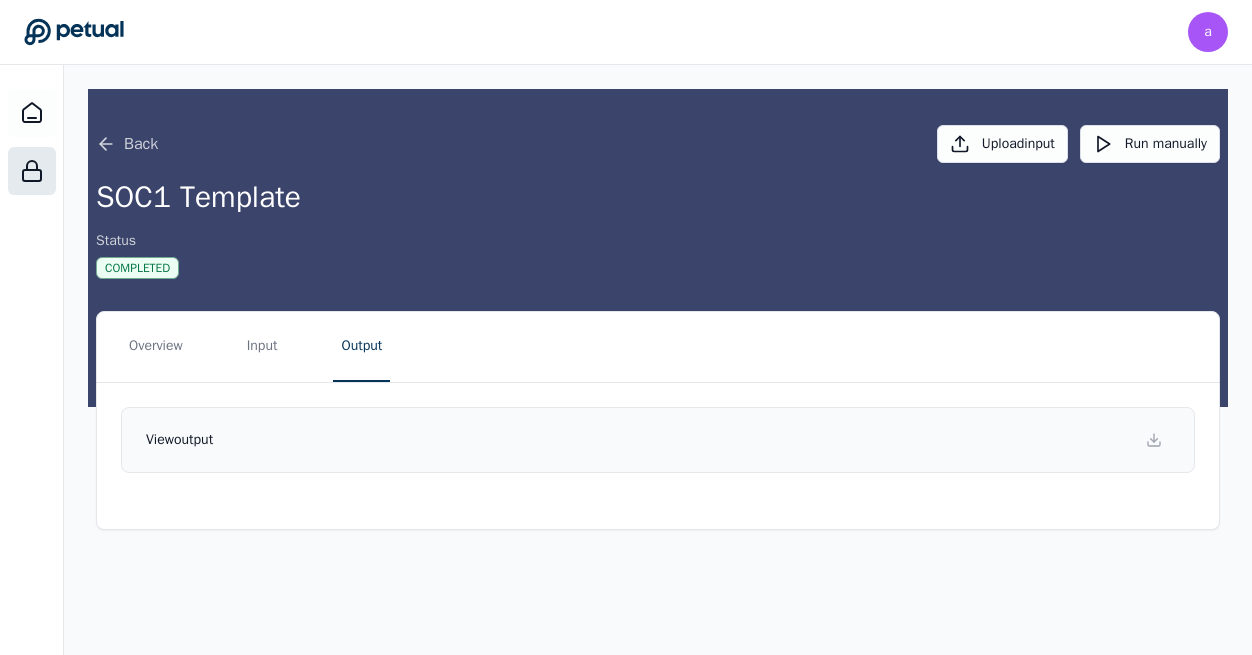 click on "View  output" at bounding box center [658, 440] 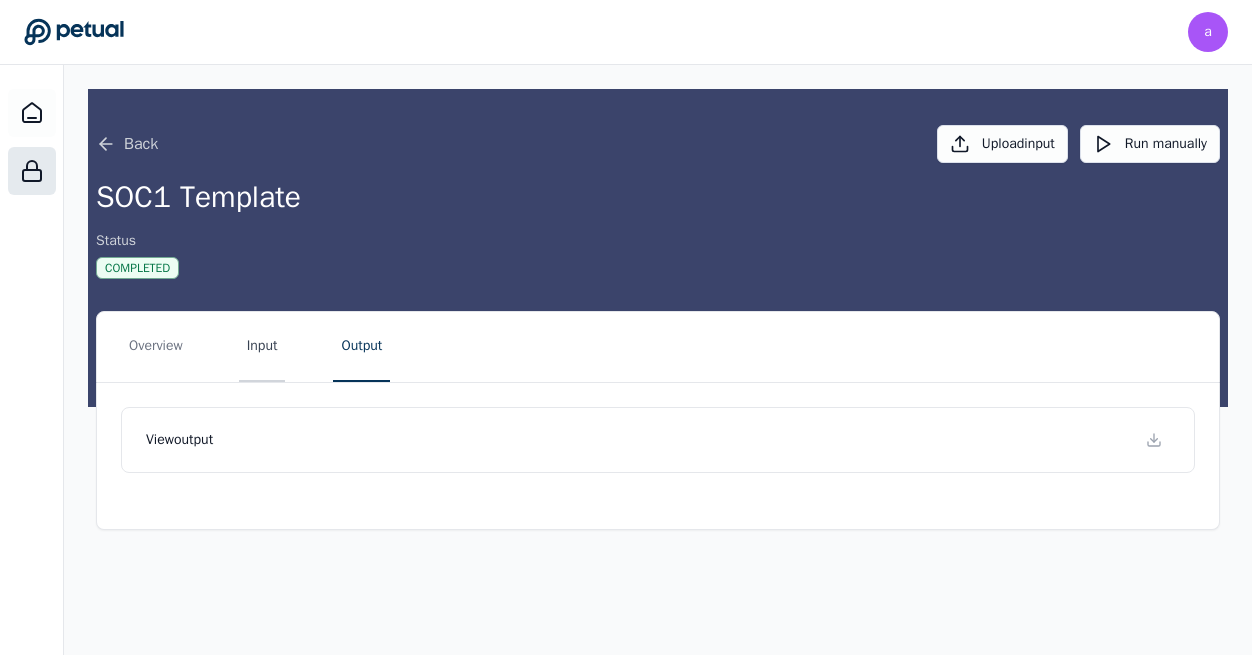 click on "Input" at bounding box center [262, 347] 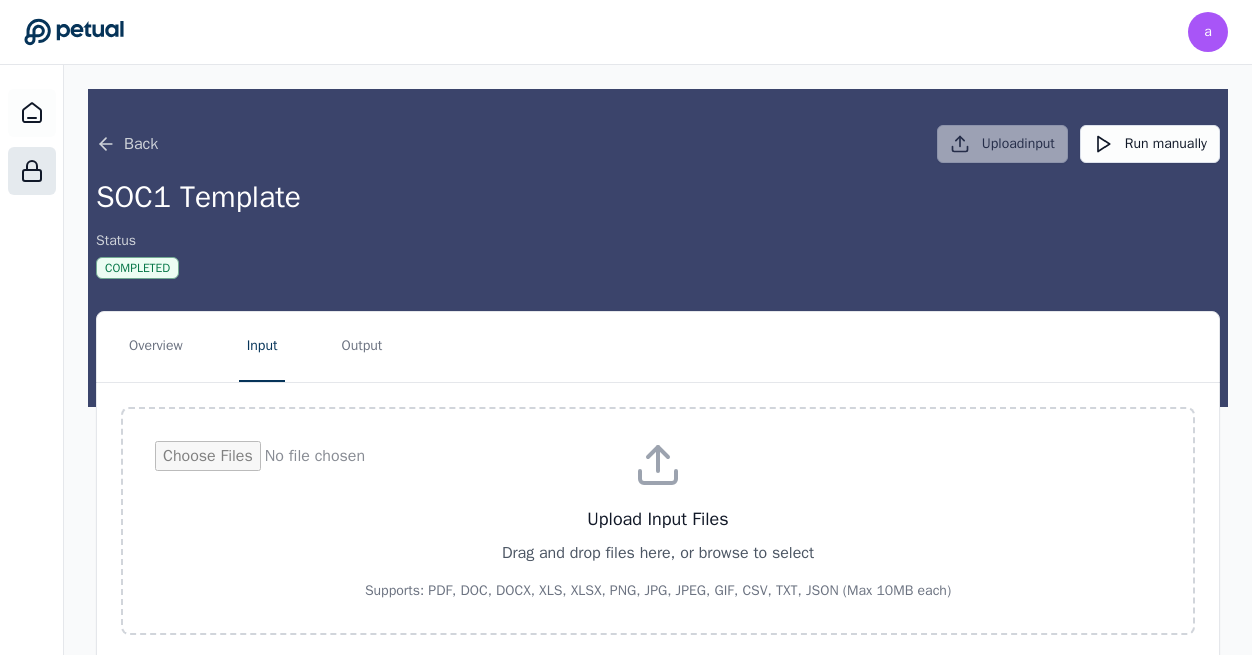 click on "Overview Input Output Upload Input Files Drag and drop files here, or browse to select Supports: PDF, DOC, DOCX, XLS, XLSX, PNG, JPG, JPEG, GIF, CSV, TXT, JSON (Max 10MB each) input  Files ( 3 ) USB Trust & Custody_2022 SOC 1_Final (unsecured) (2) (3).pdf USB Trust & Custody_2022 SOC 1_Final (unsecured) (2) (3).pdf Workday Enterprise SOC 1 Report_ 10_1_23 - 3_31_24.pdf" at bounding box center (658, 642) 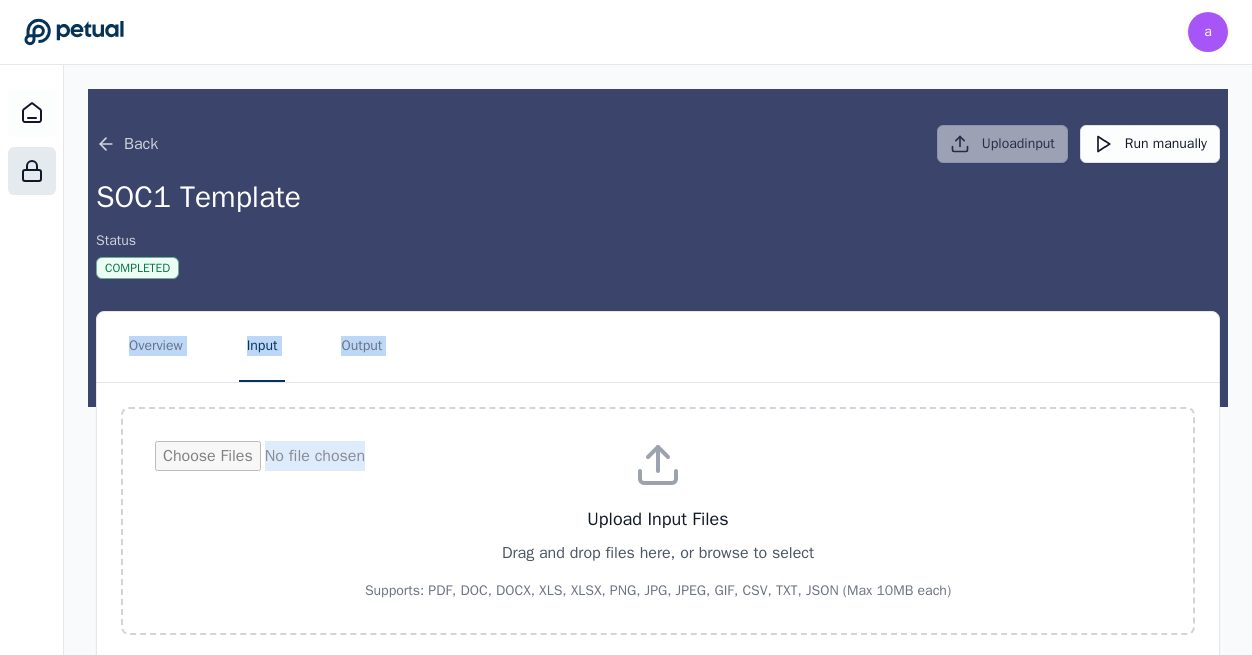 drag, startPoint x: 1210, startPoint y: 293, endPoint x: 1223, endPoint y: 479, distance: 186.45375 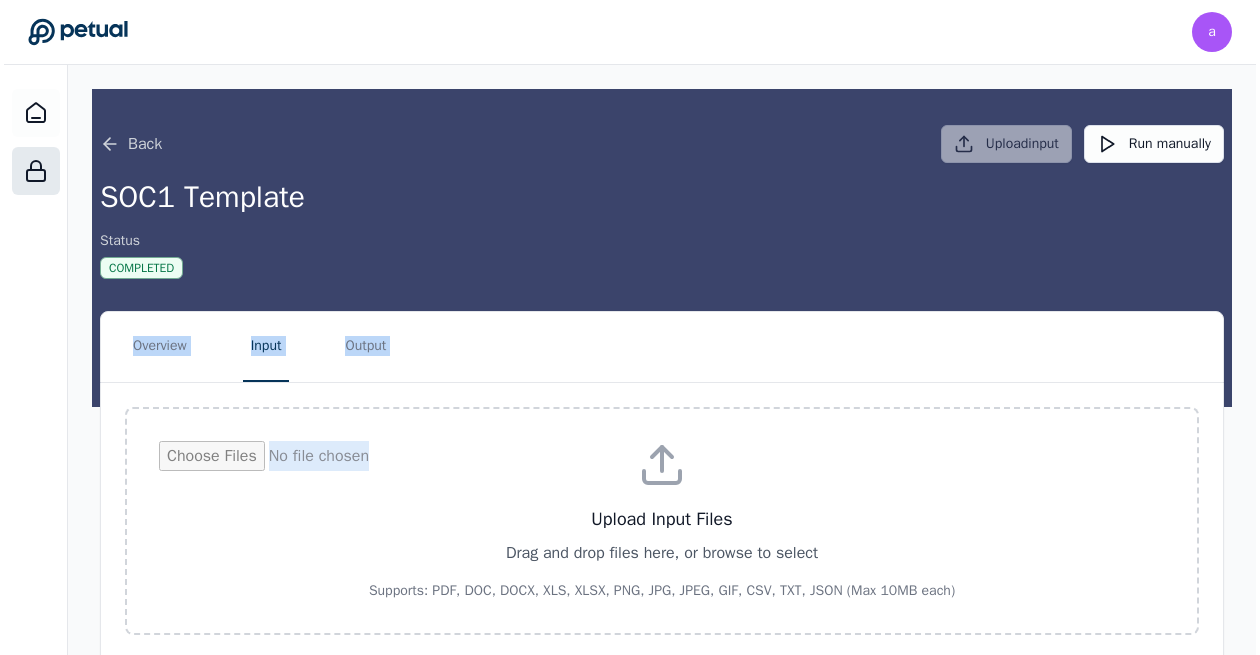 scroll, scrollTop: 322, scrollLeft: 0, axis: vertical 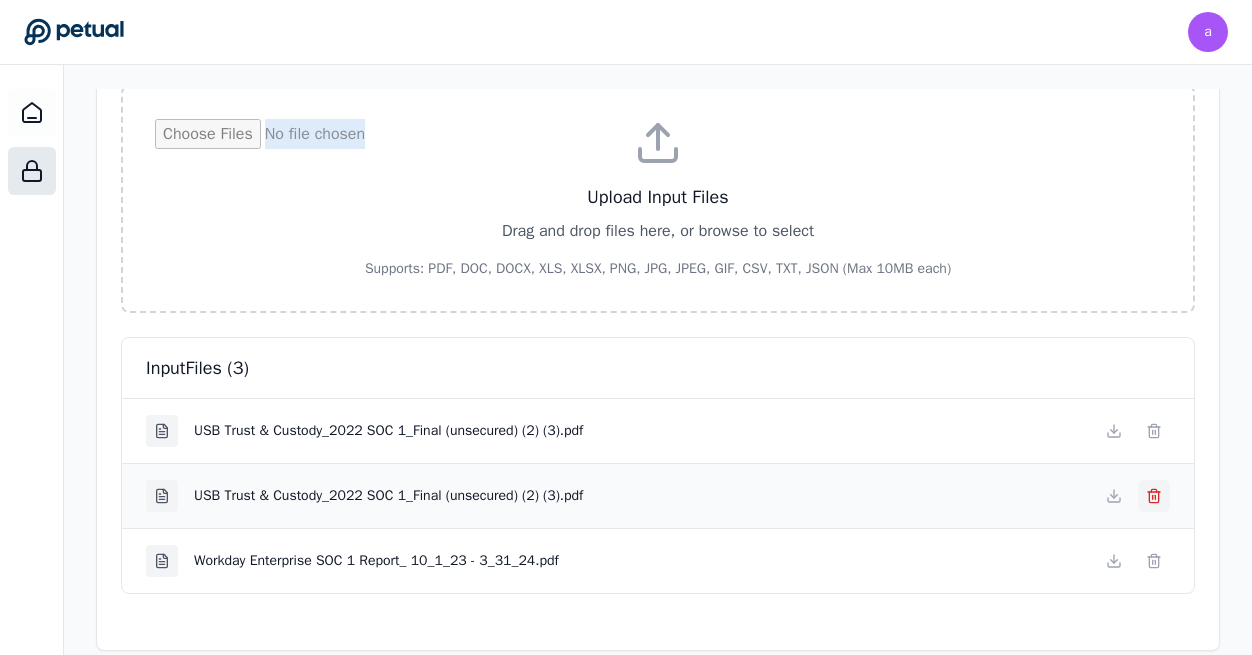 click 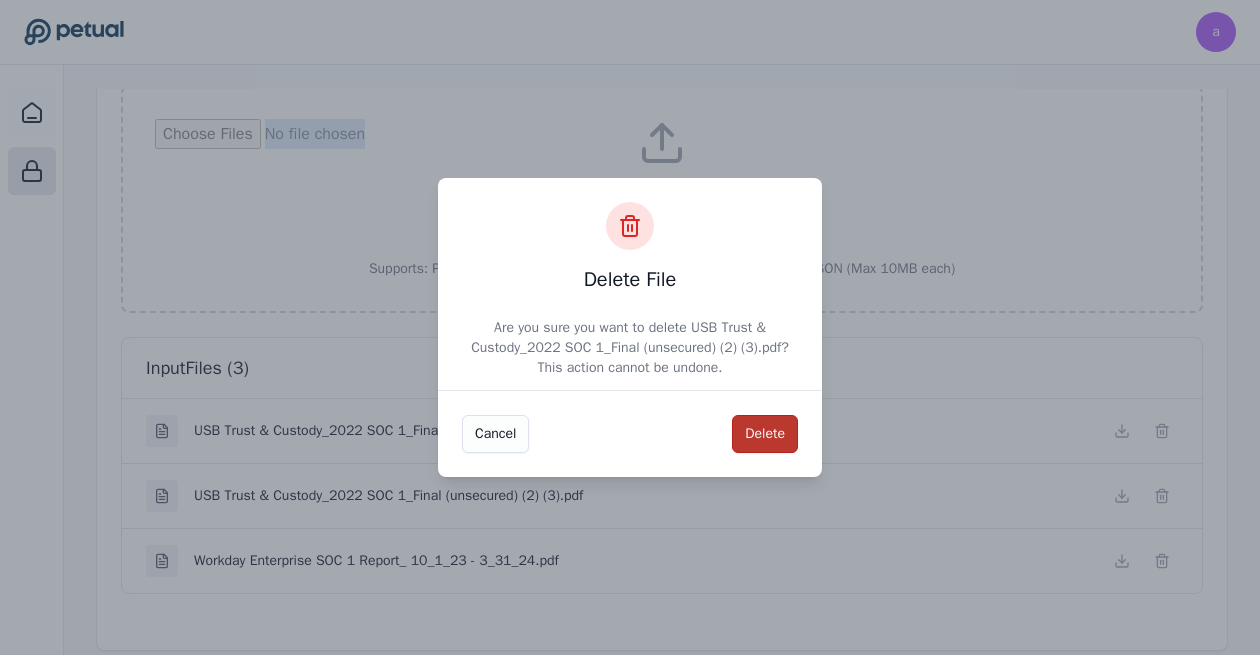 click on "Delete" at bounding box center [765, 434] 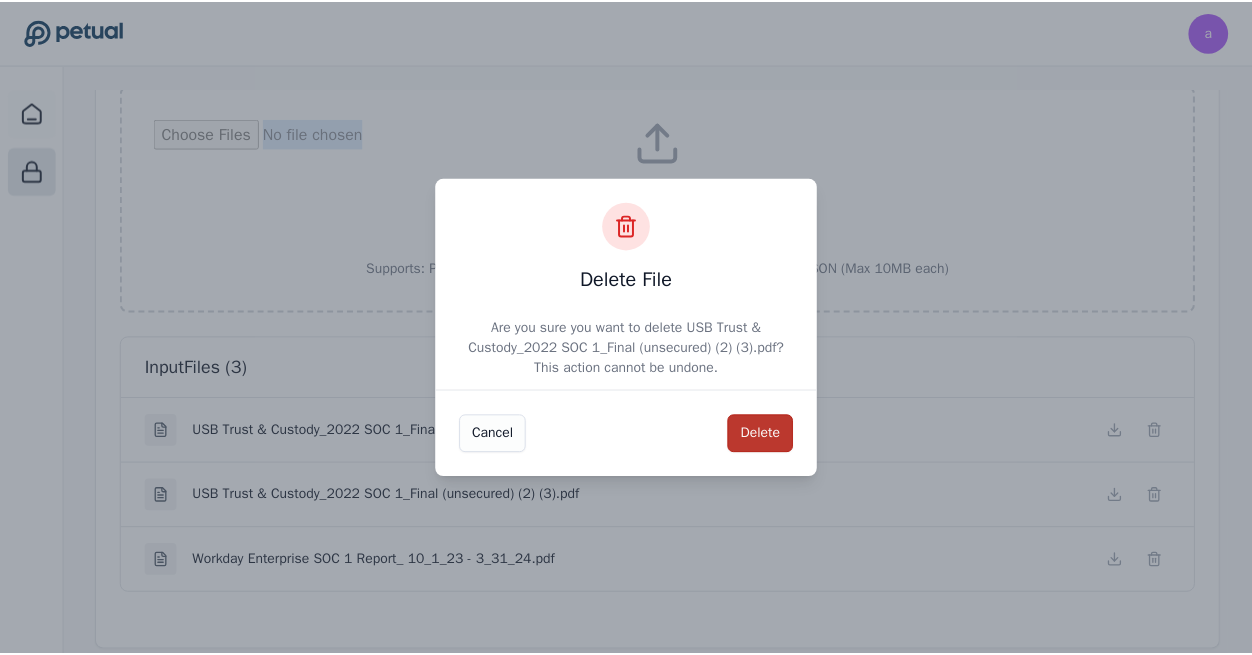 scroll, scrollTop: 257, scrollLeft: 0, axis: vertical 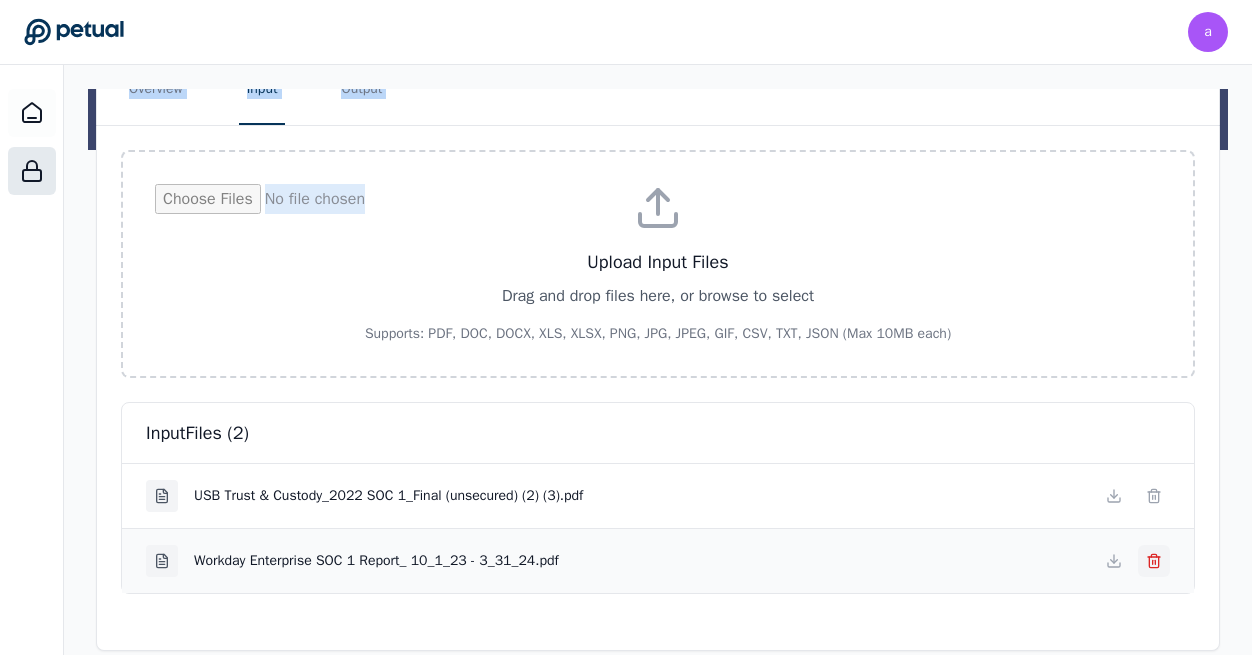 click 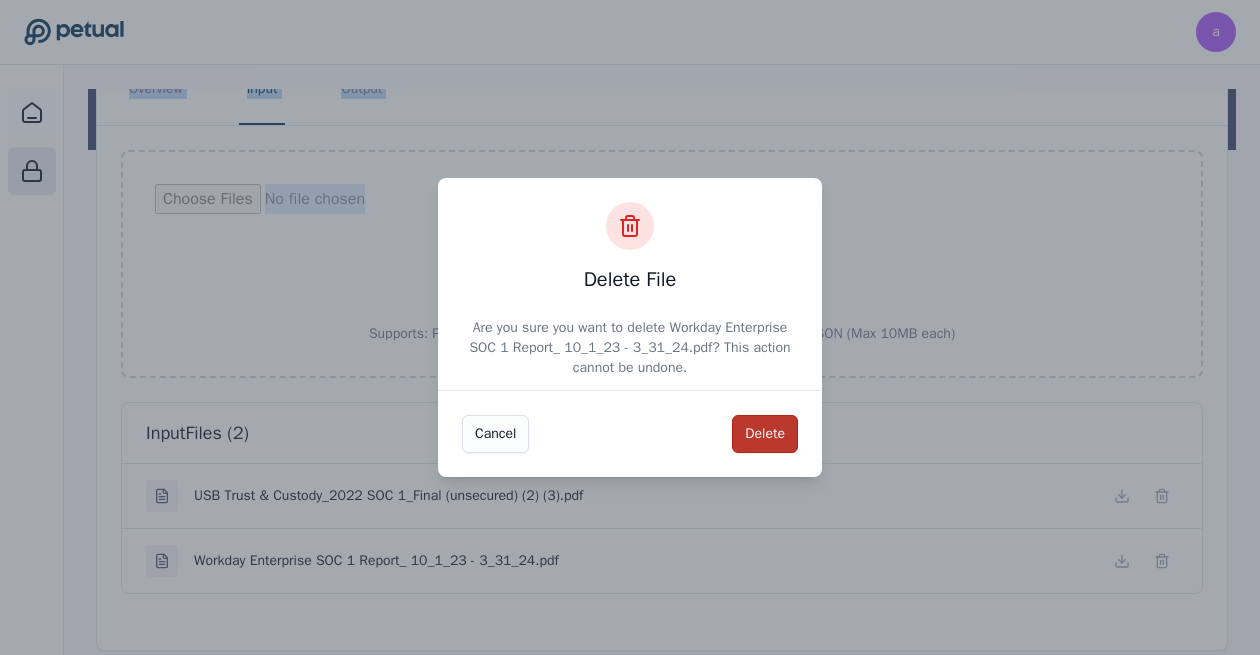 click on "Delete" at bounding box center [765, 434] 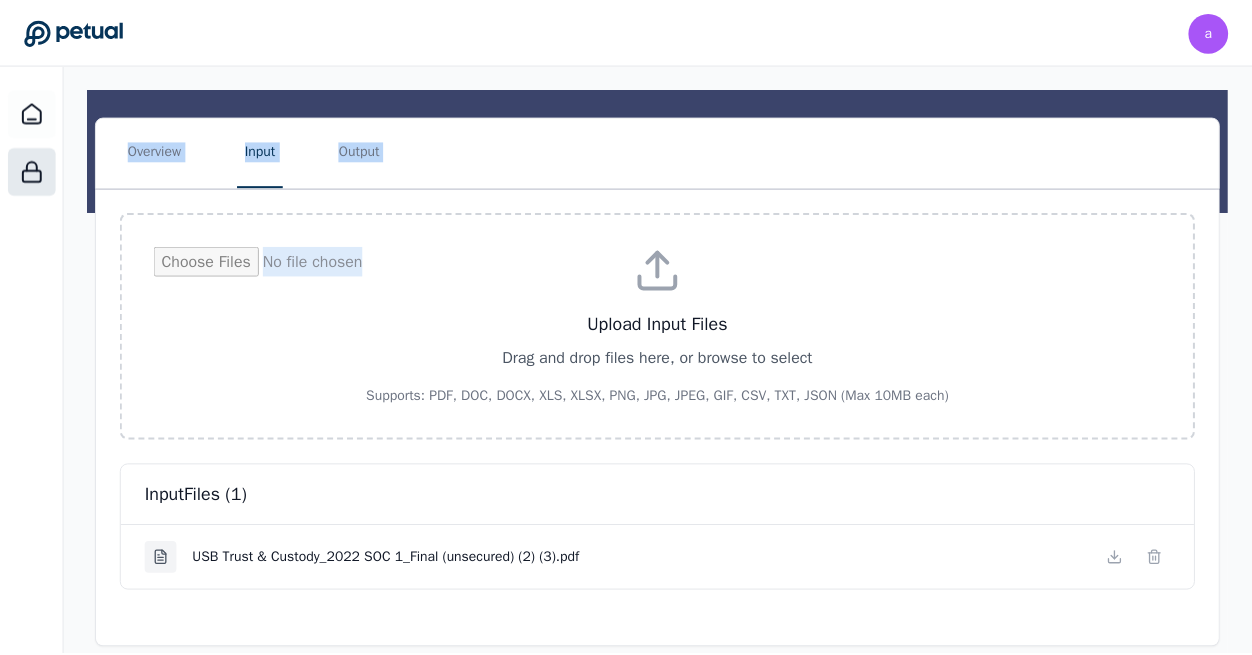 scroll, scrollTop: 192, scrollLeft: 0, axis: vertical 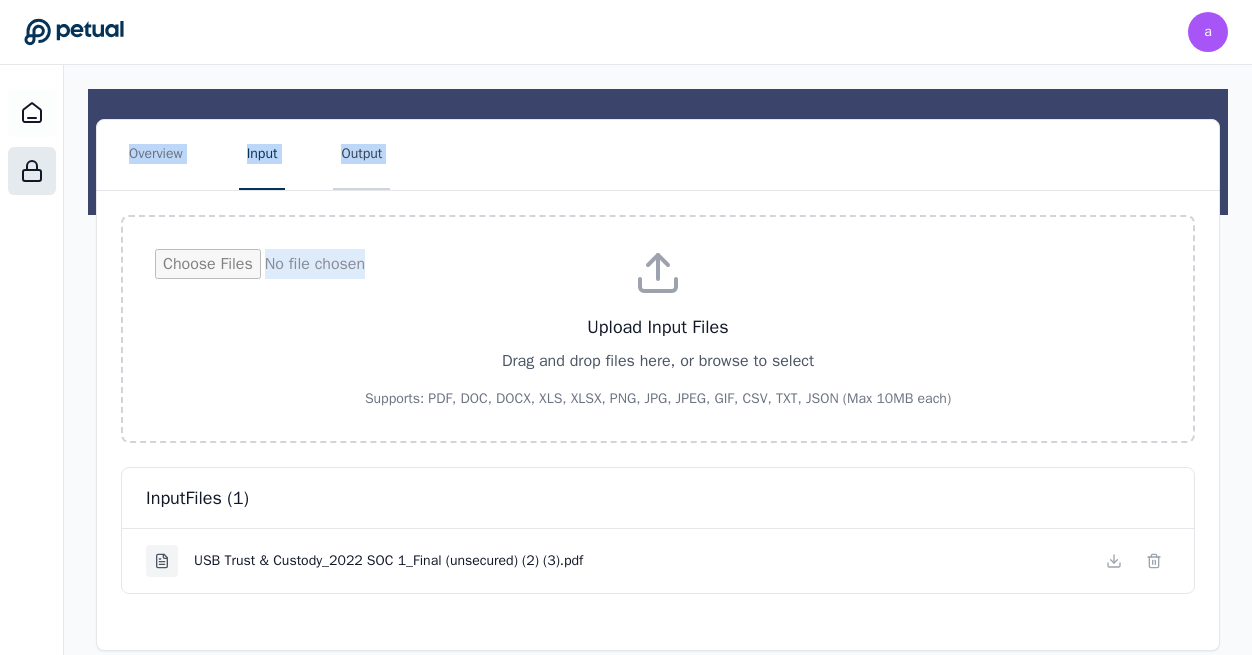 click on "Output" at bounding box center (361, 155) 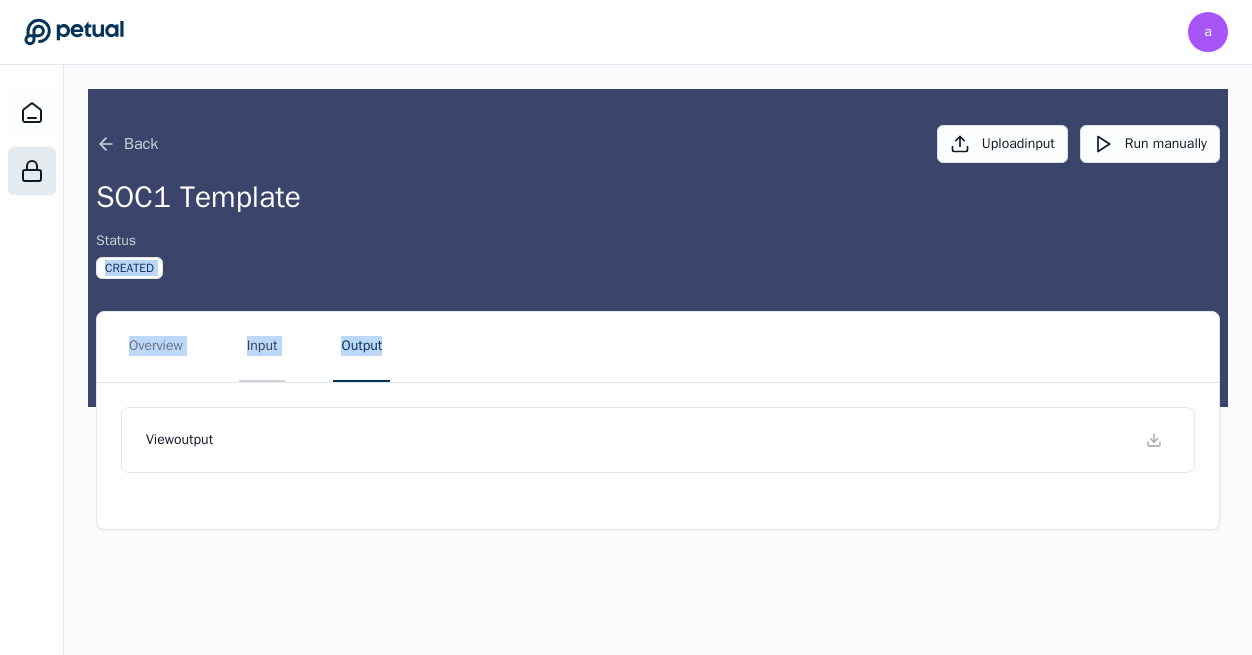 click on "Input" at bounding box center (262, 347) 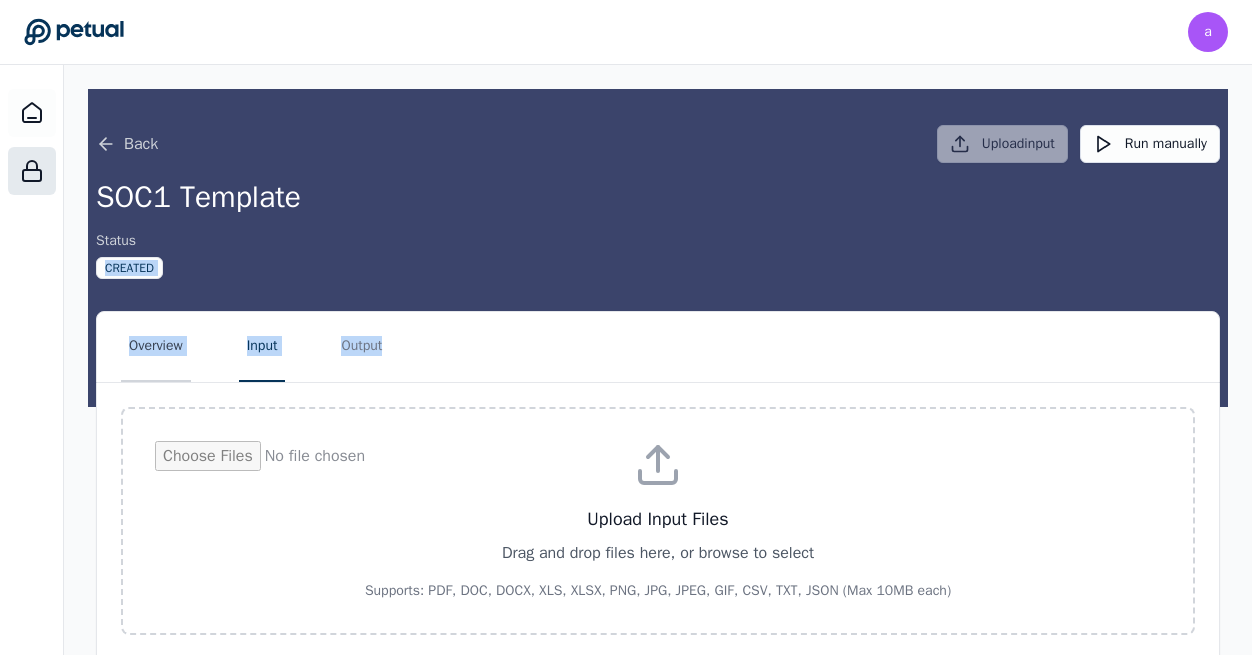 click on "Overview" at bounding box center (156, 347) 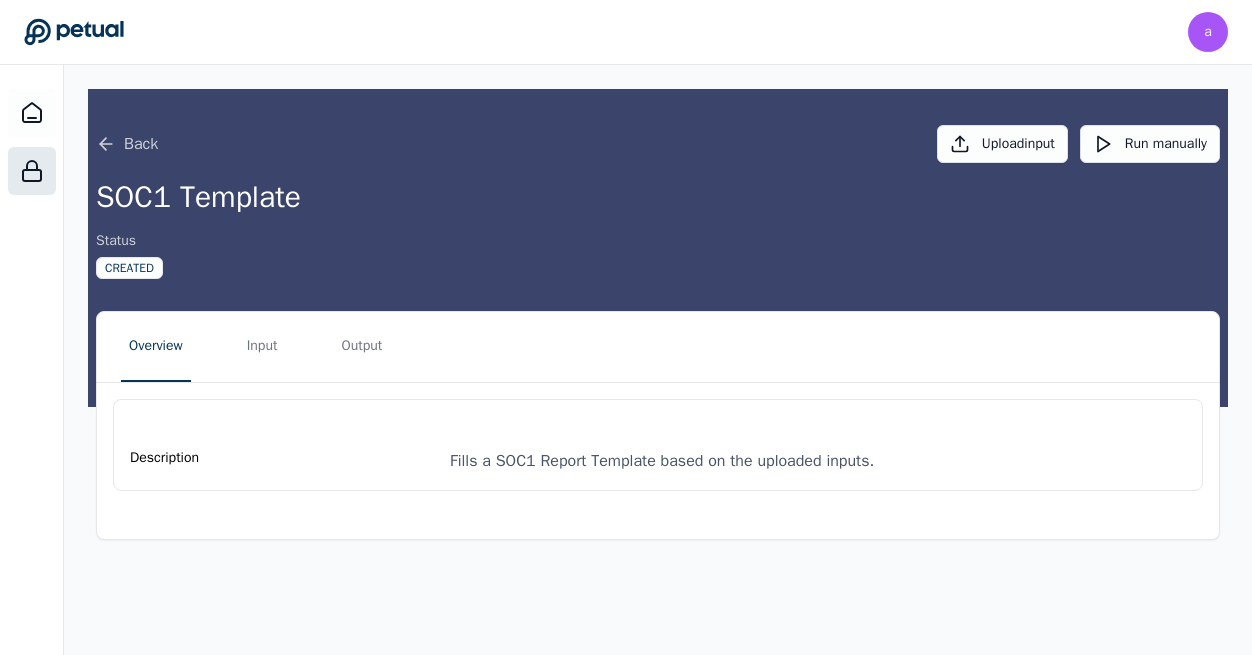 click on "Description Fills a SOC1 Report Template based on the uploaded inputs." at bounding box center (658, 445) 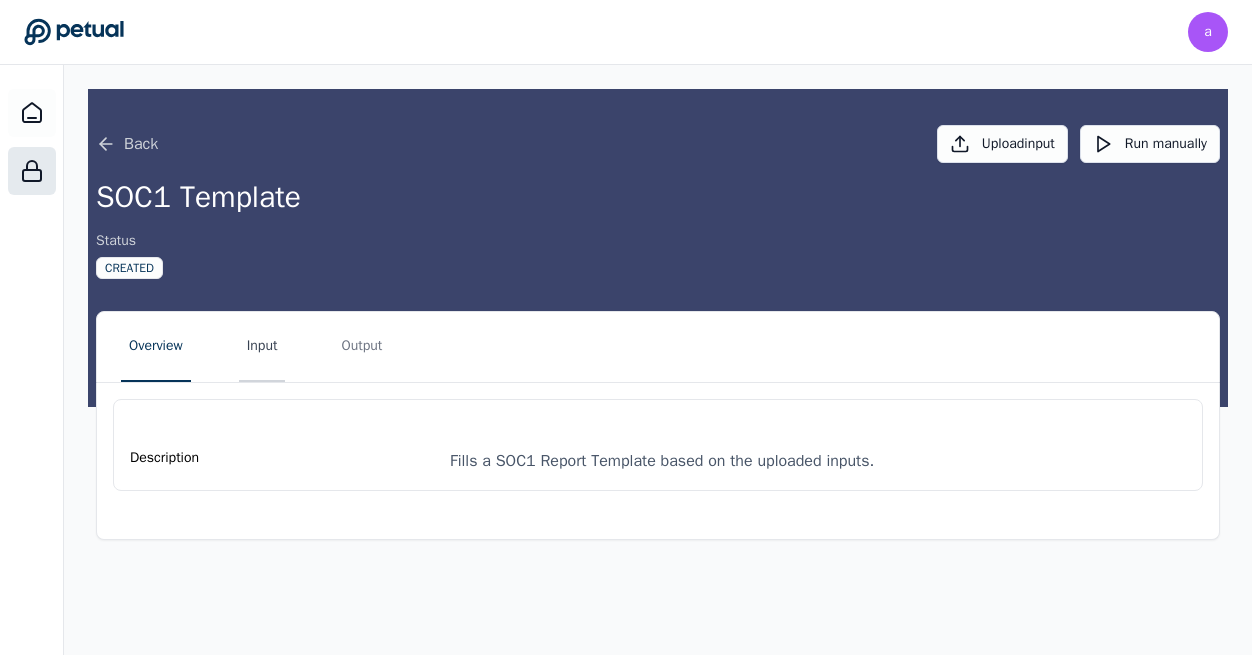click on "Input" at bounding box center (262, 347) 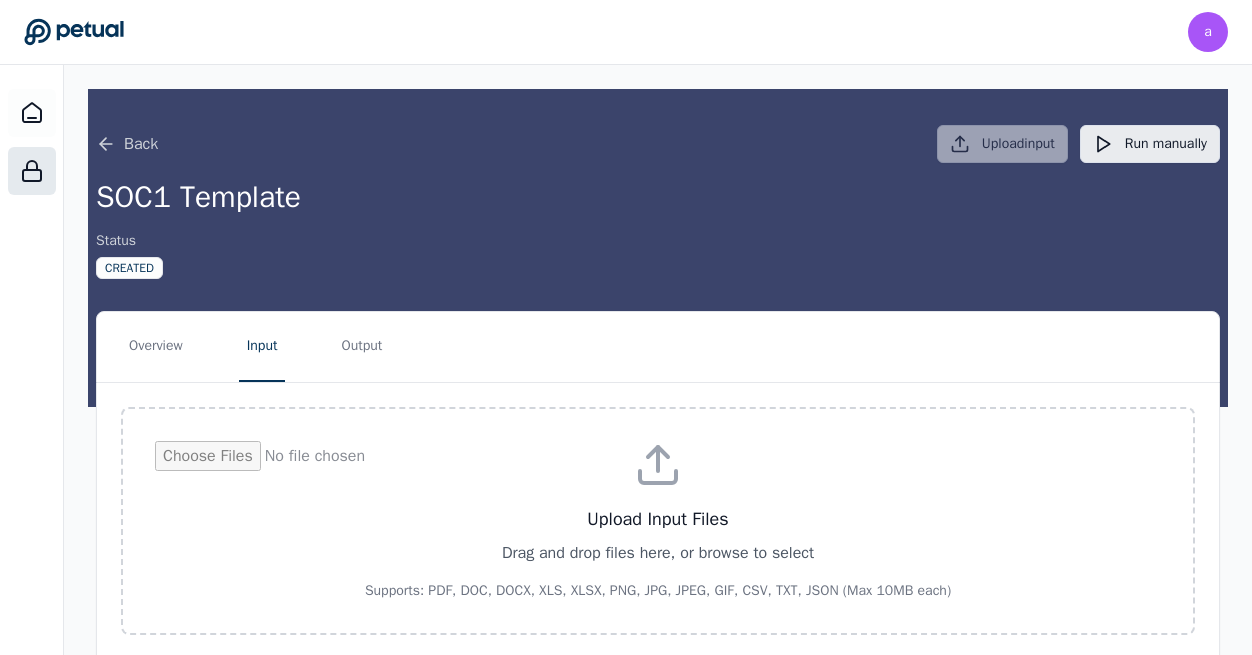 click on "Run manually" at bounding box center [1150, 144] 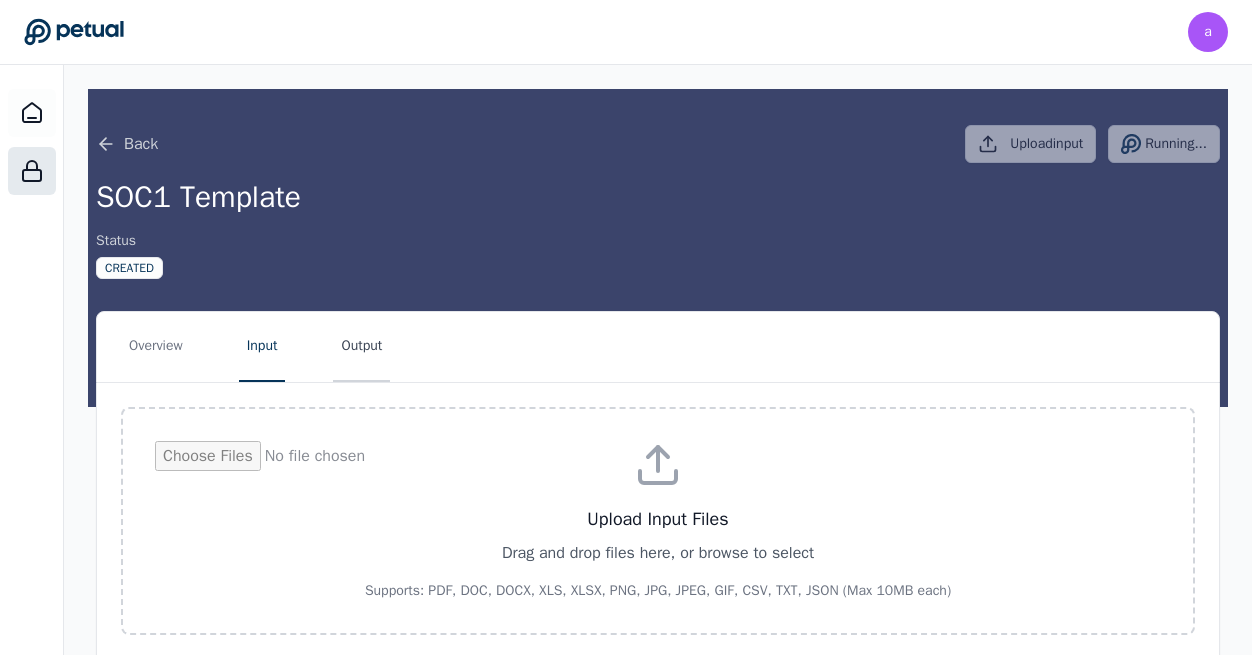 click on "Output" at bounding box center [361, 347] 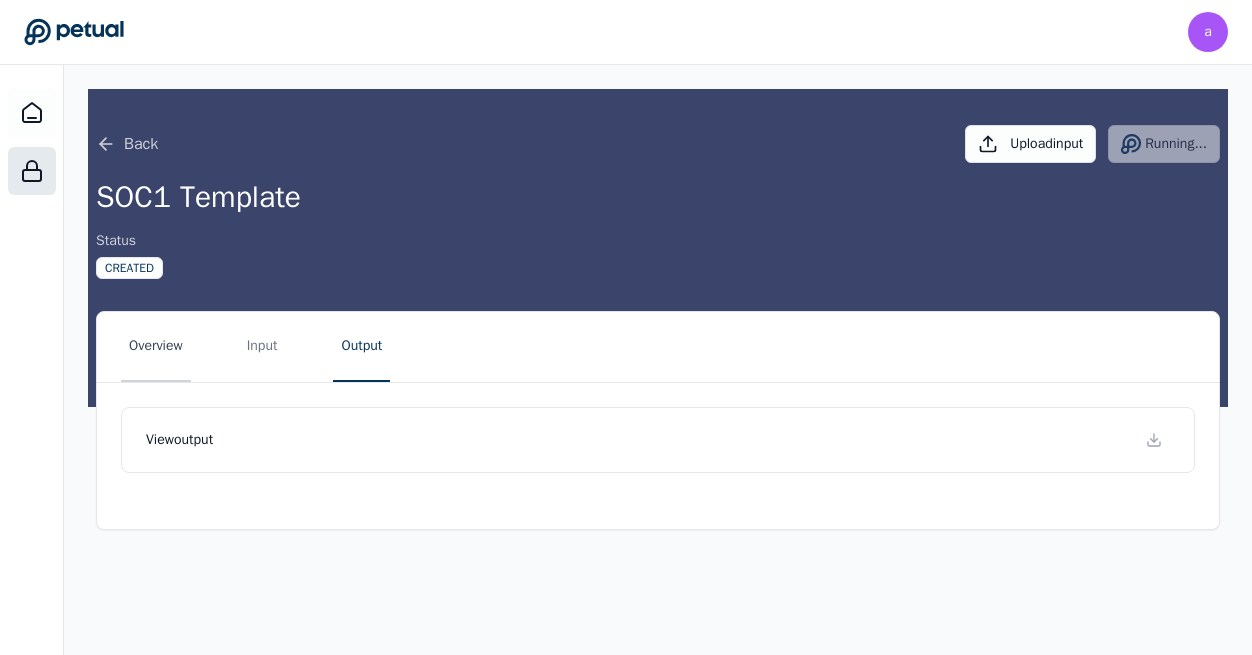 click on "Overview" at bounding box center [156, 347] 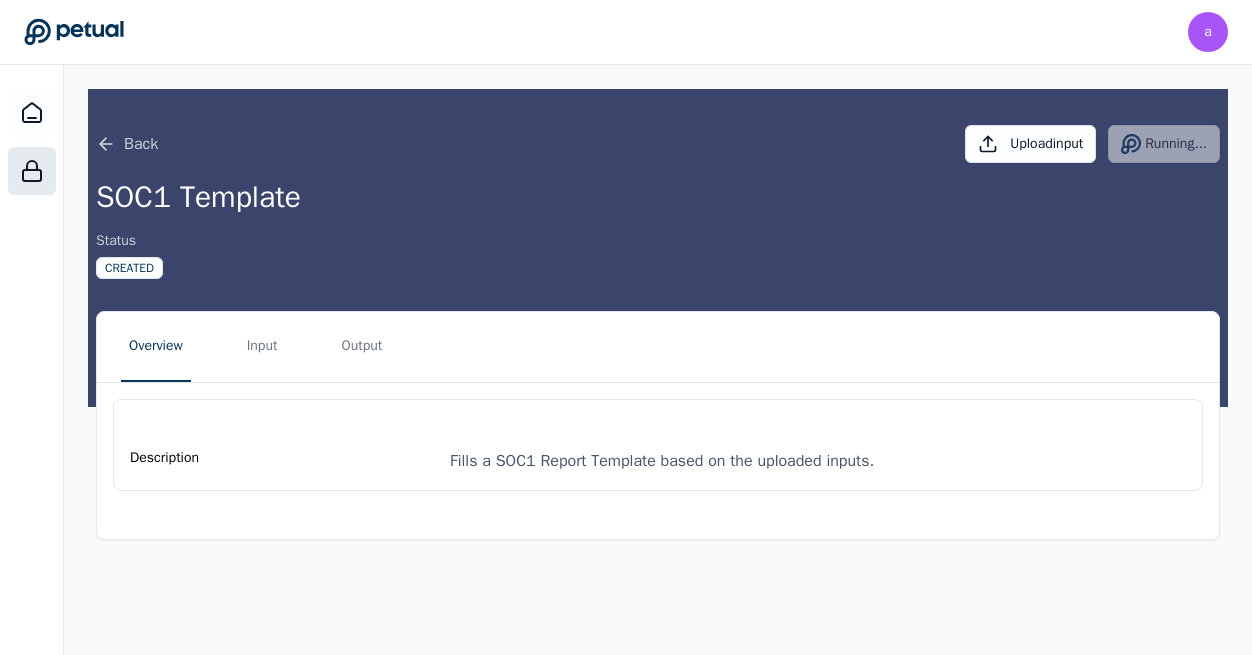 type 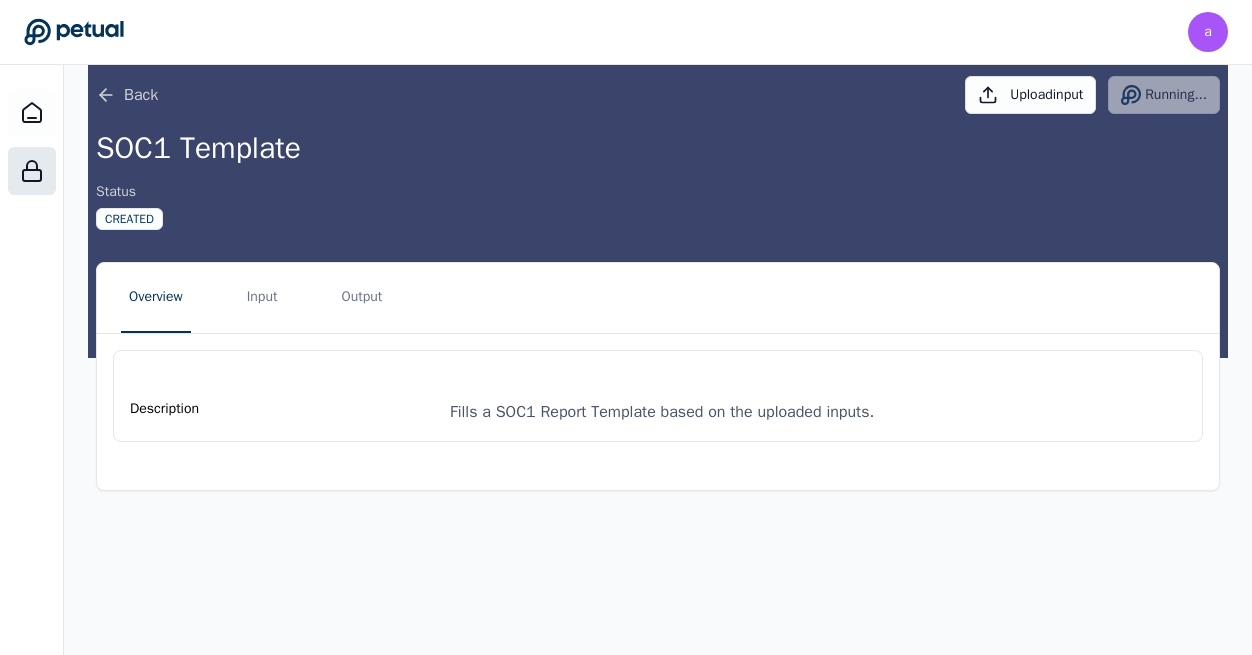 scroll, scrollTop: 9, scrollLeft: 0, axis: vertical 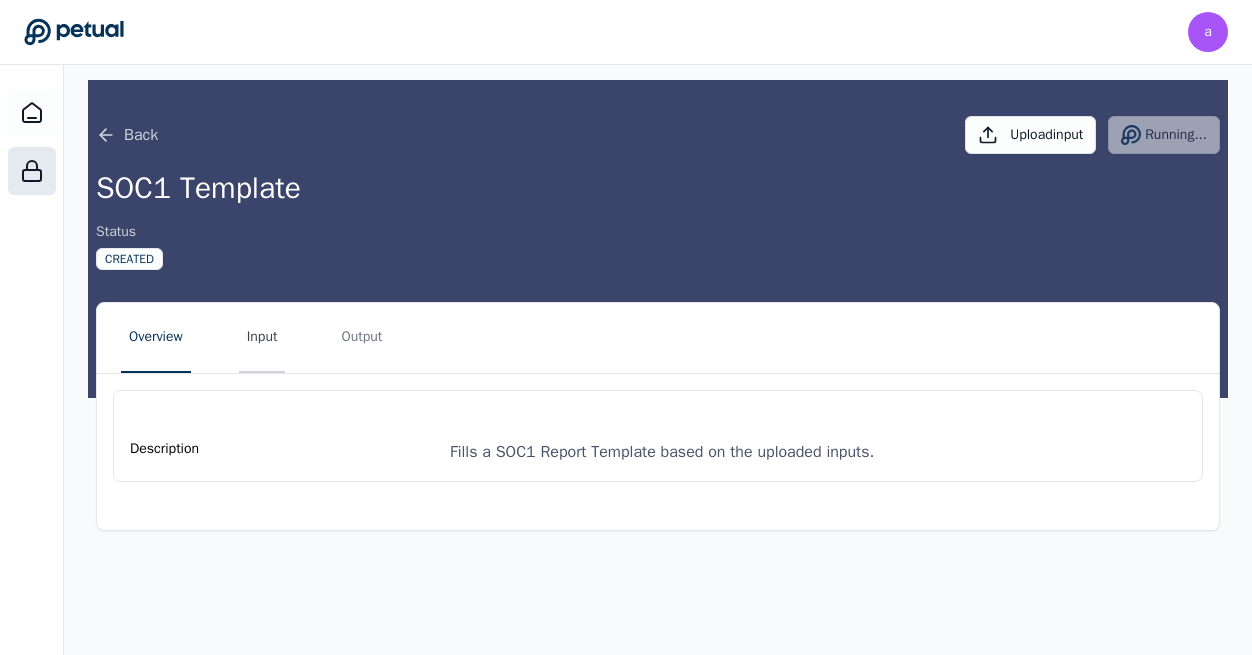 click on "Input" at bounding box center [262, 338] 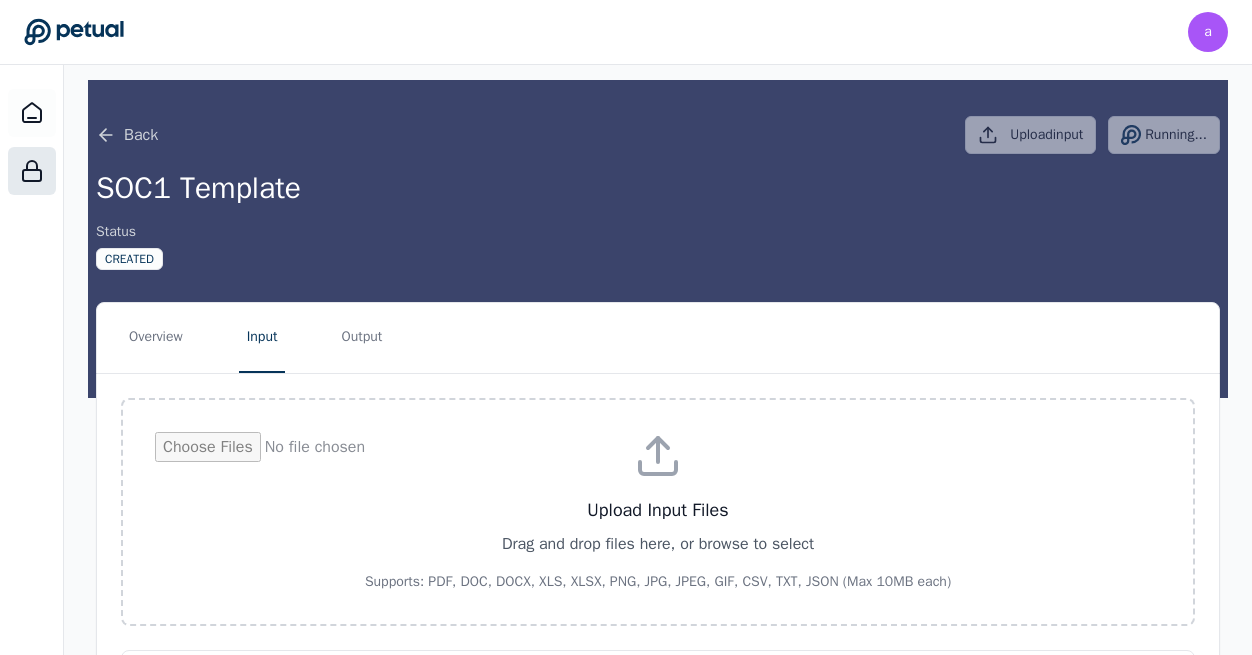 type 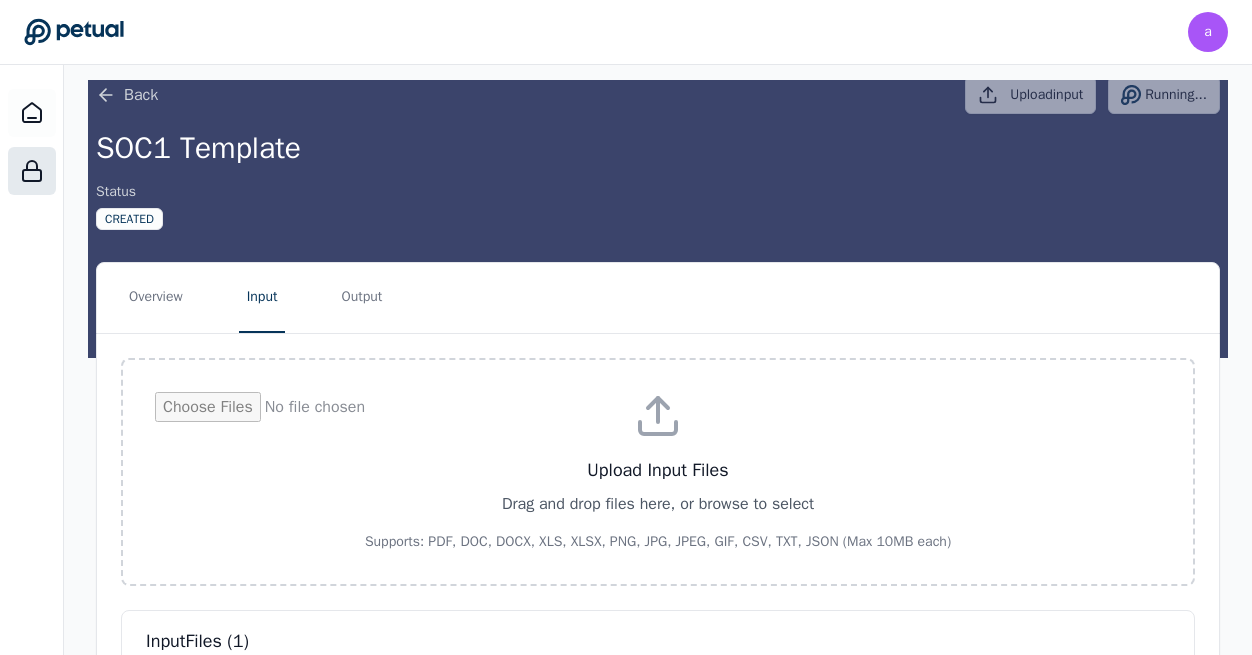 scroll, scrollTop: 101, scrollLeft: 0, axis: vertical 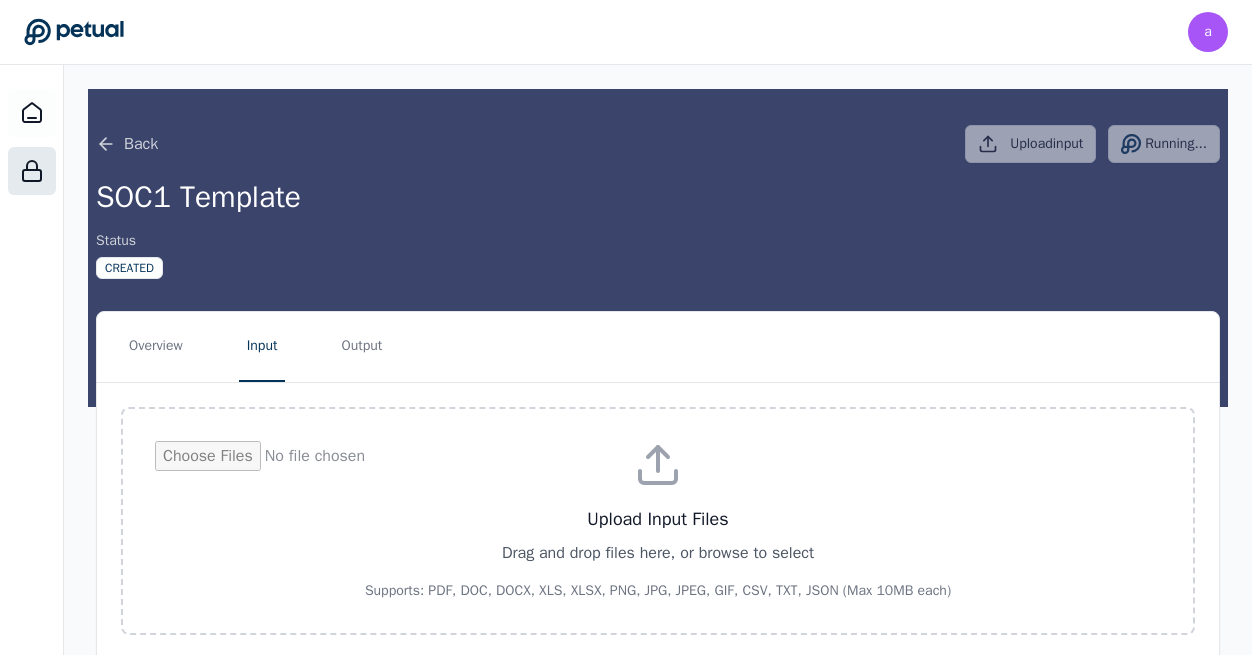 click on "Overview Input Output" at bounding box center [658, 347] 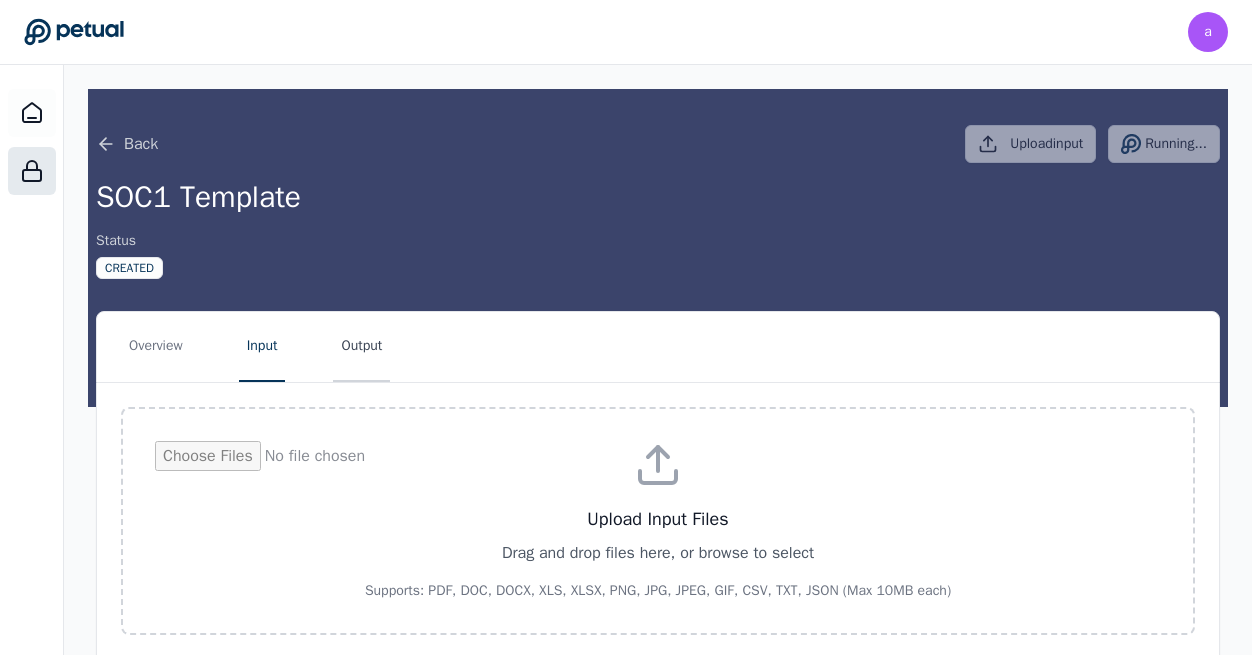 click on "Output" at bounding box center [361, 347] 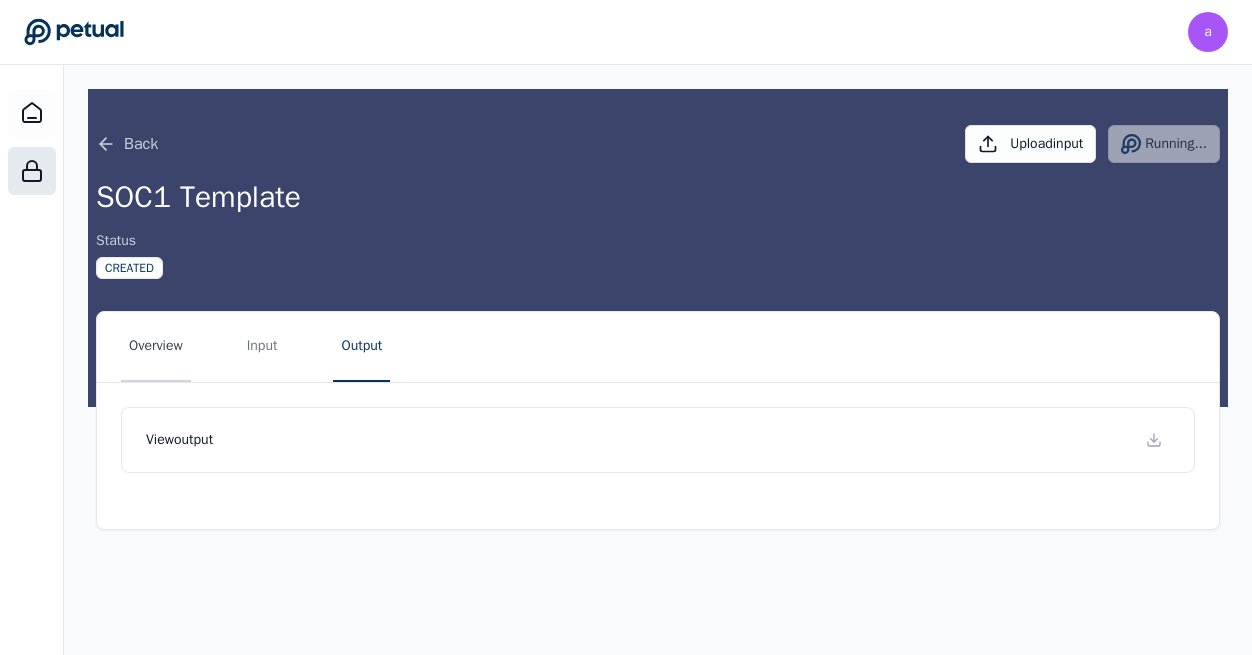 click on "Overview" at bounding box center [156, 347] 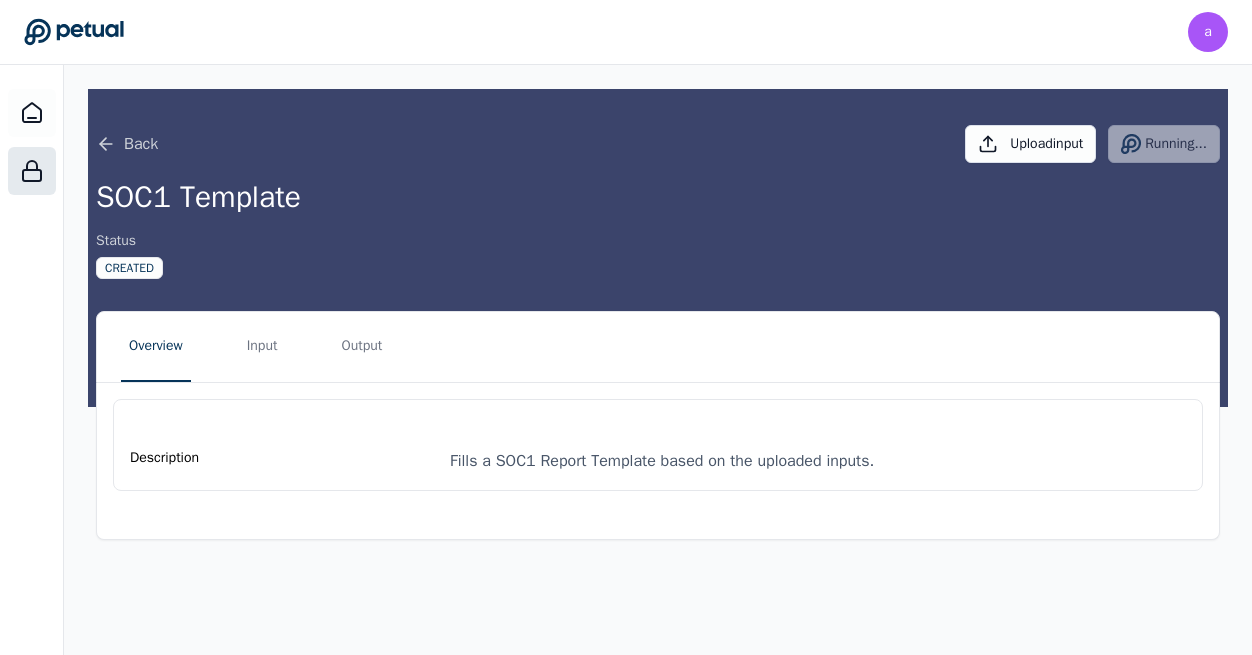 click on "Overview Input Output" at bounding box center (658, 347) 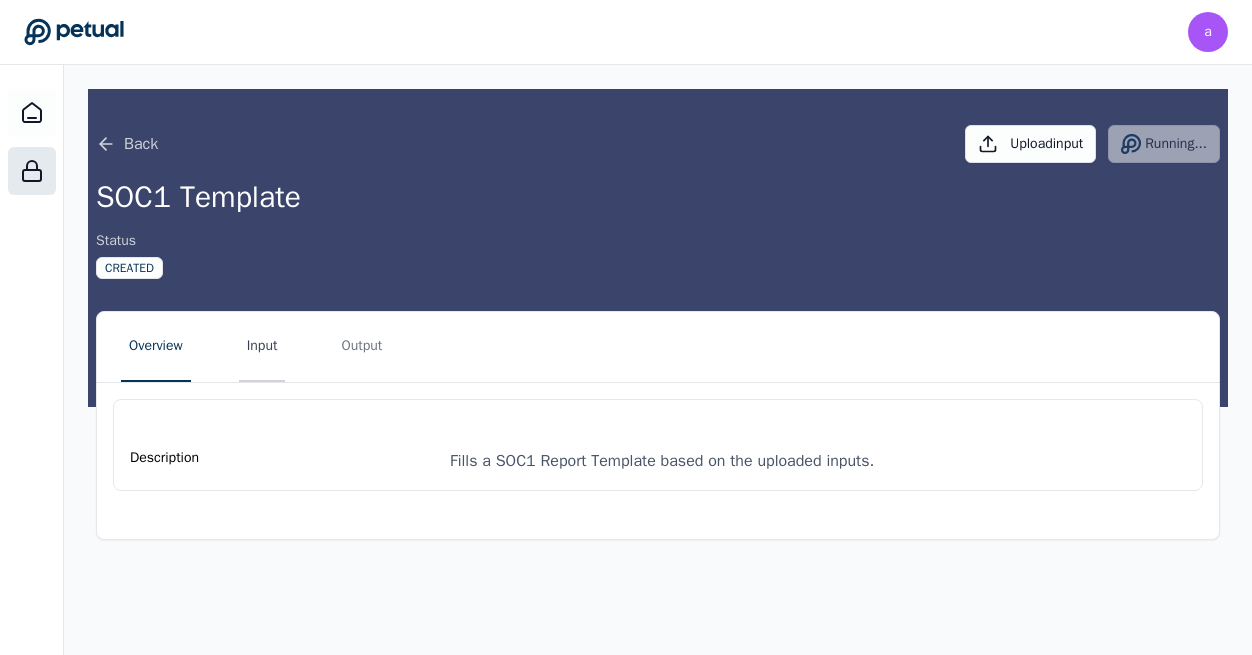click on "Input" at bounding box center (262, 347) 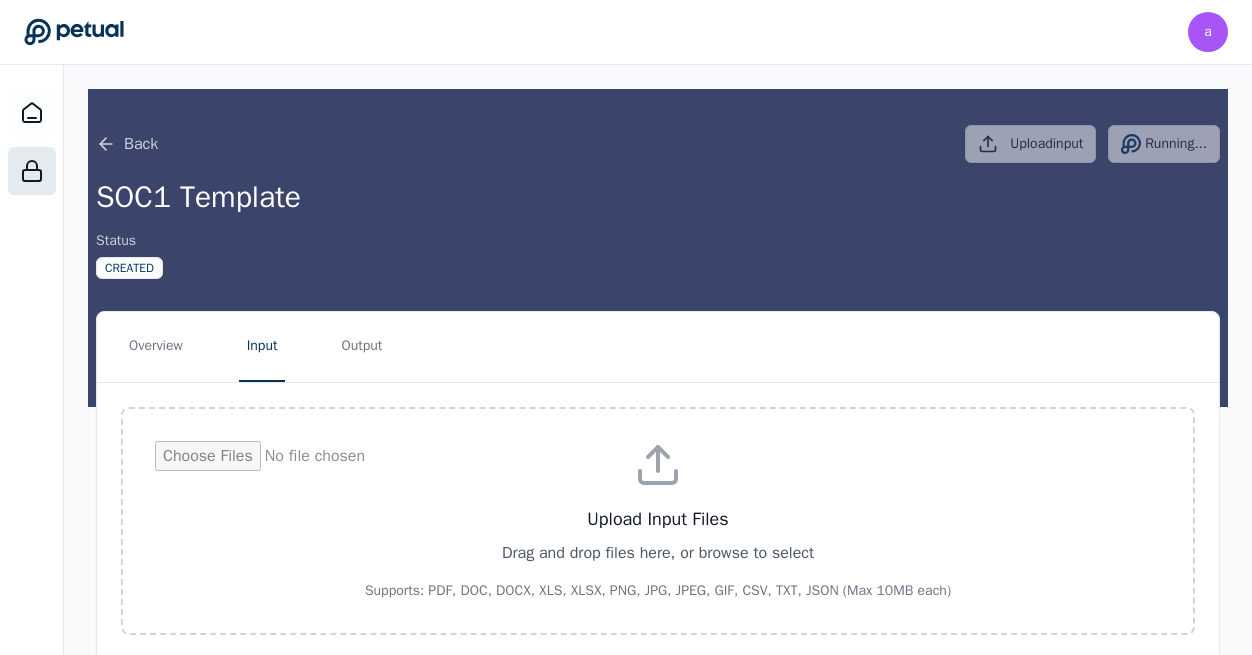 click 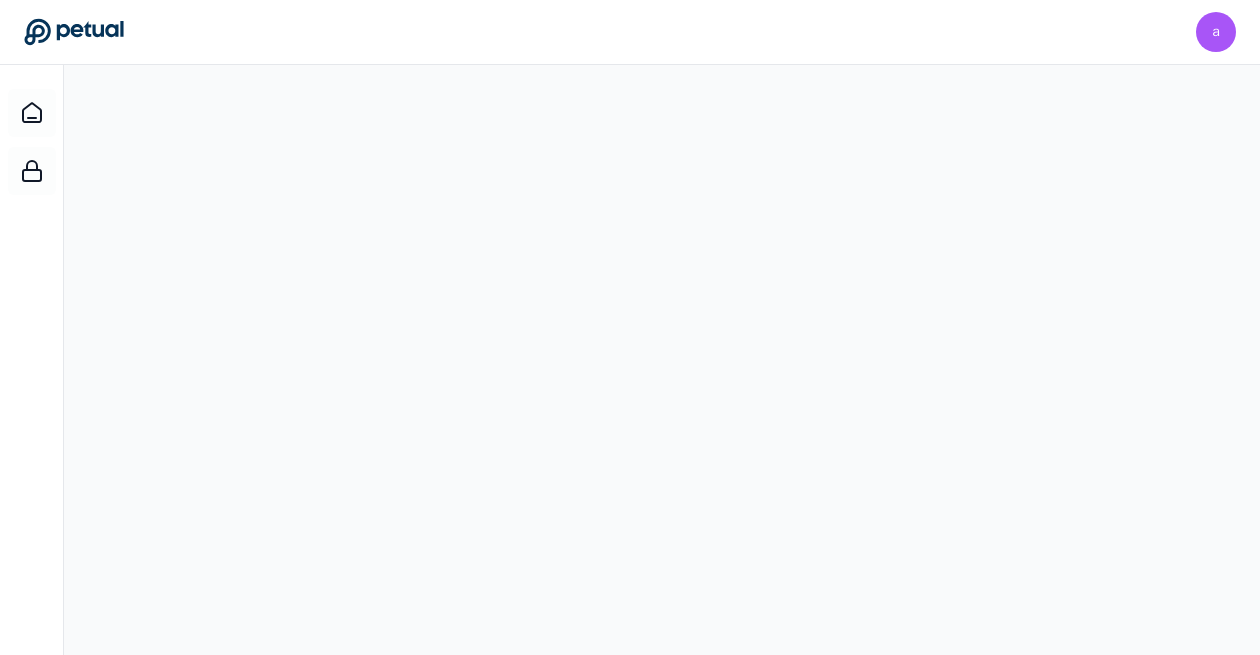click 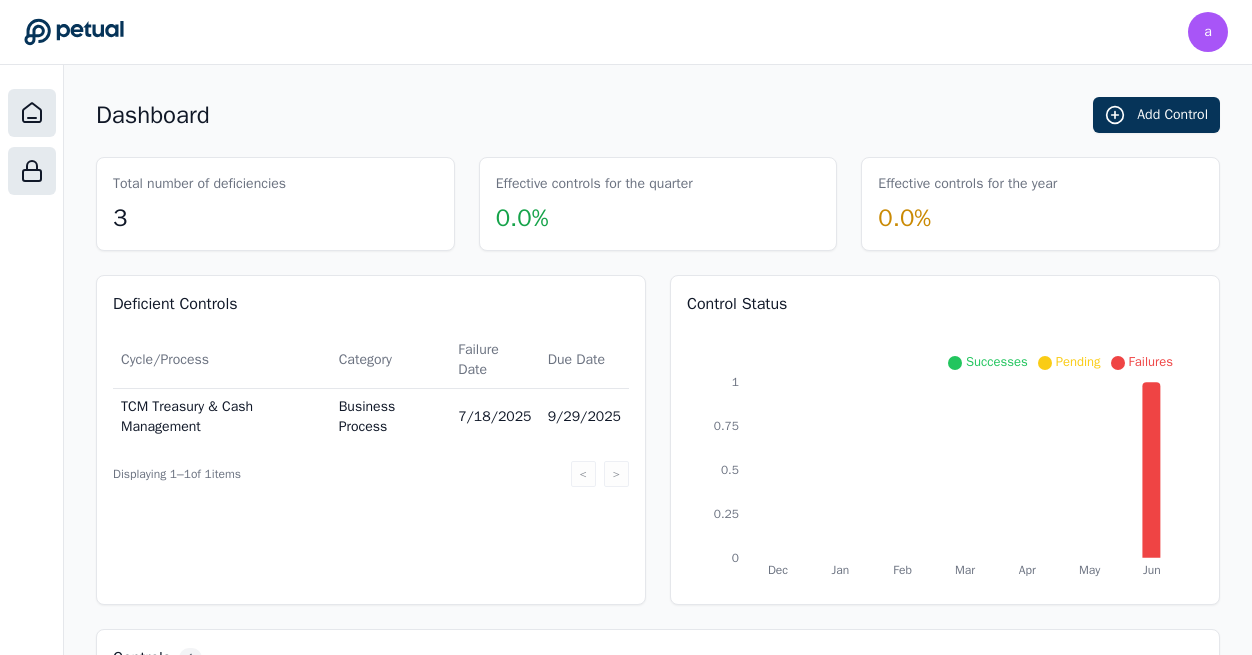 click at bounding box center [32, 171] 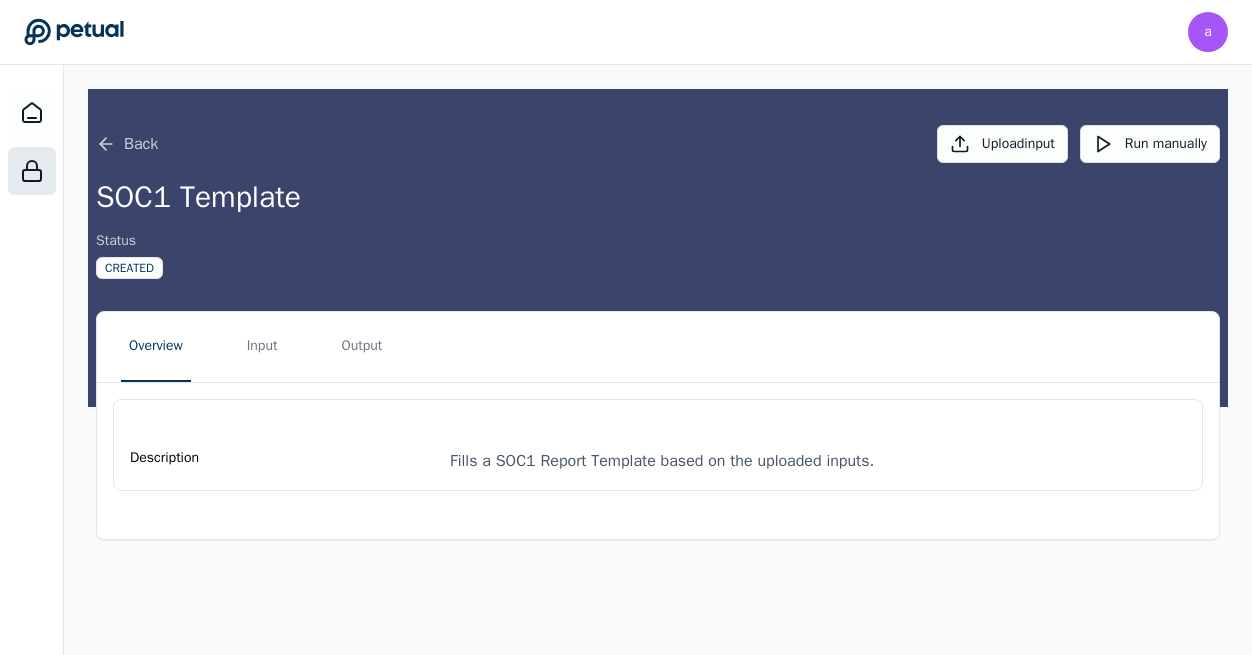 click on "Overview Input Output" at bounding box center [658, 347] 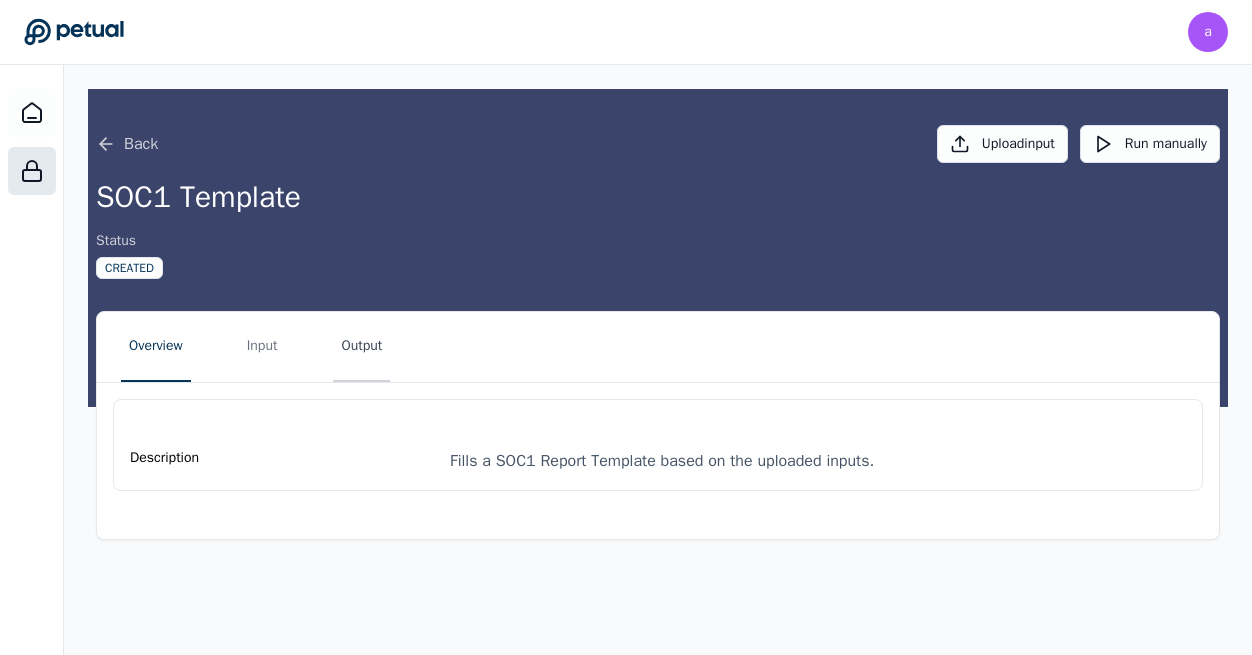 click on "Output" at bounding box center (361, 347) 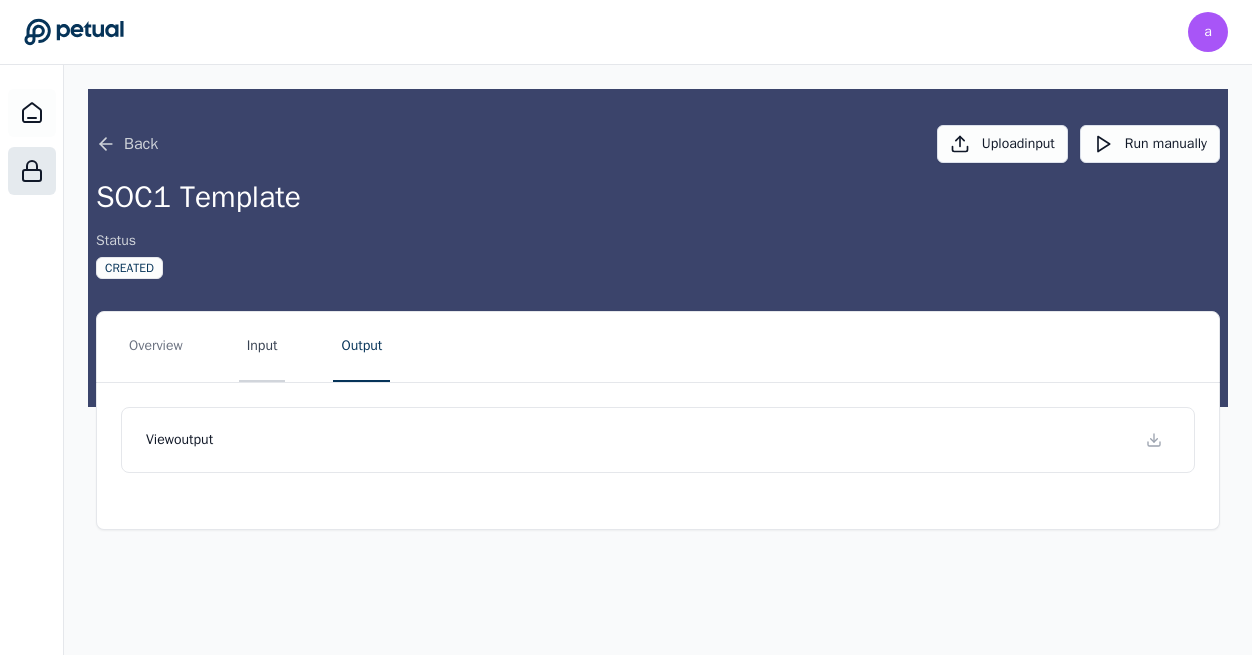 click on "Input" at bounding box center [262, 347] 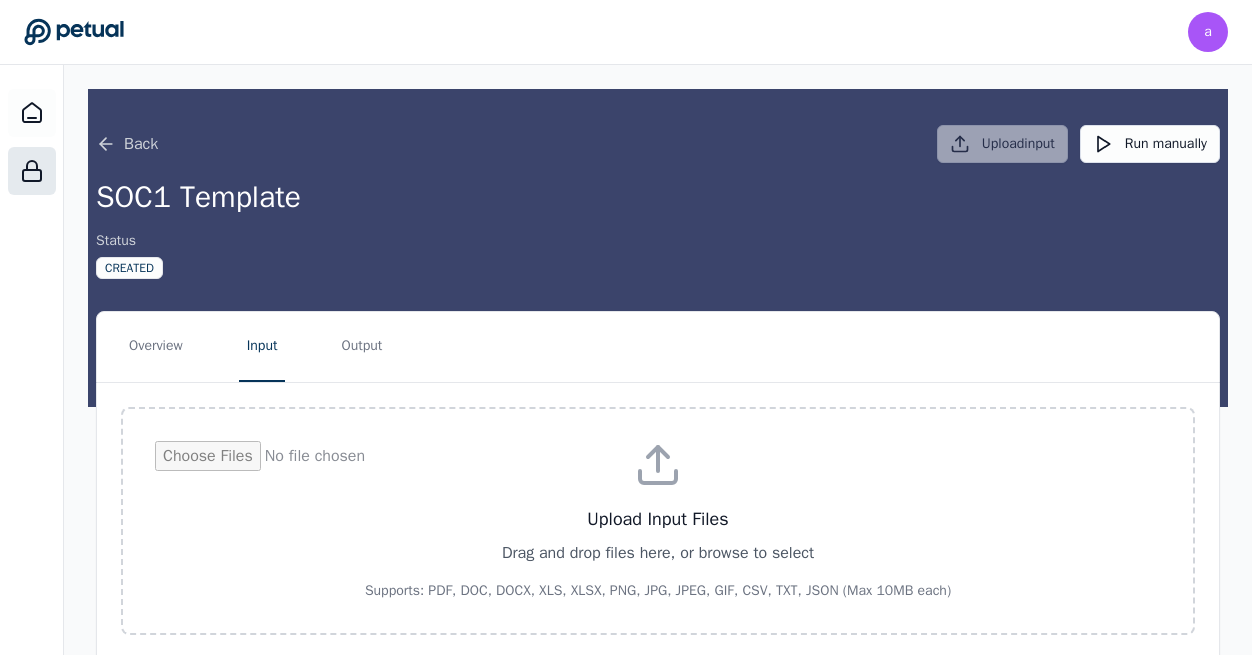 click on "Upload Input Files Drag and drop files here, or browse to select Supports: PDF, DOC, DOCX, XLS, XLSX, PNG, JPG, JPEG, GIF, CSV, TXT, JSON (Max 10MB each) input  Files ( 1 ) USB Trust & Custody_2022 SOC 1_Final (unsecured) (2) (3).pdf" at bounding box center [658, 596] 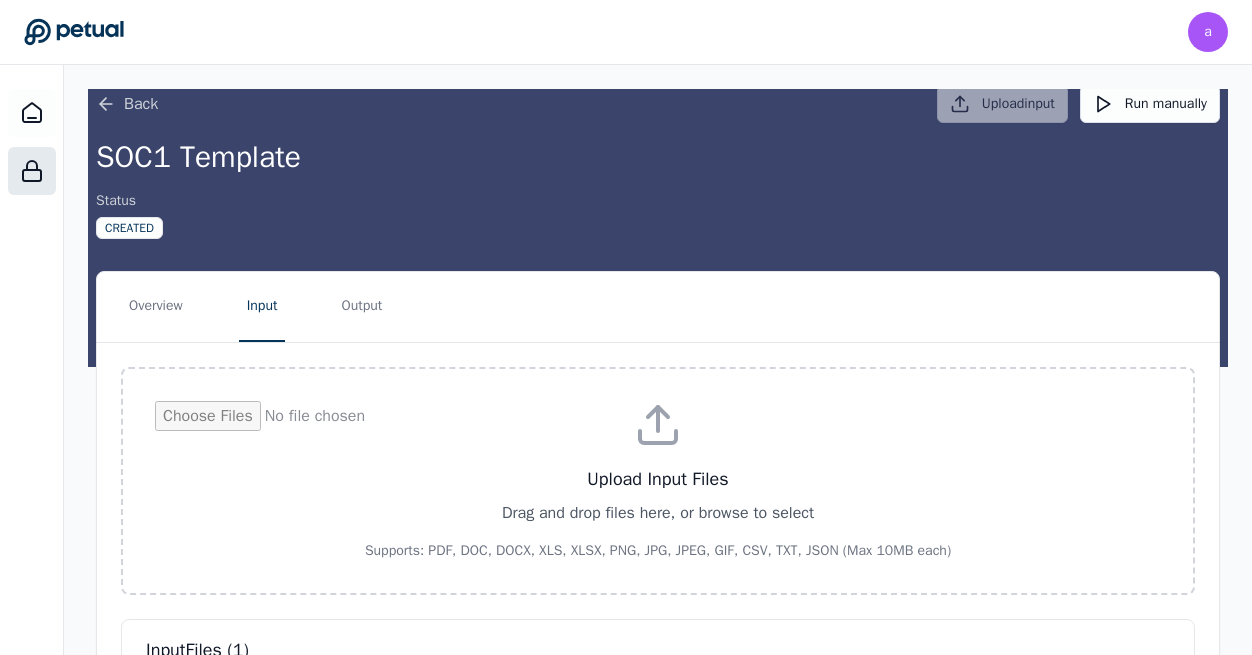 scroll, scrollTop: 190, scrollLeft: 0, axis: vertical 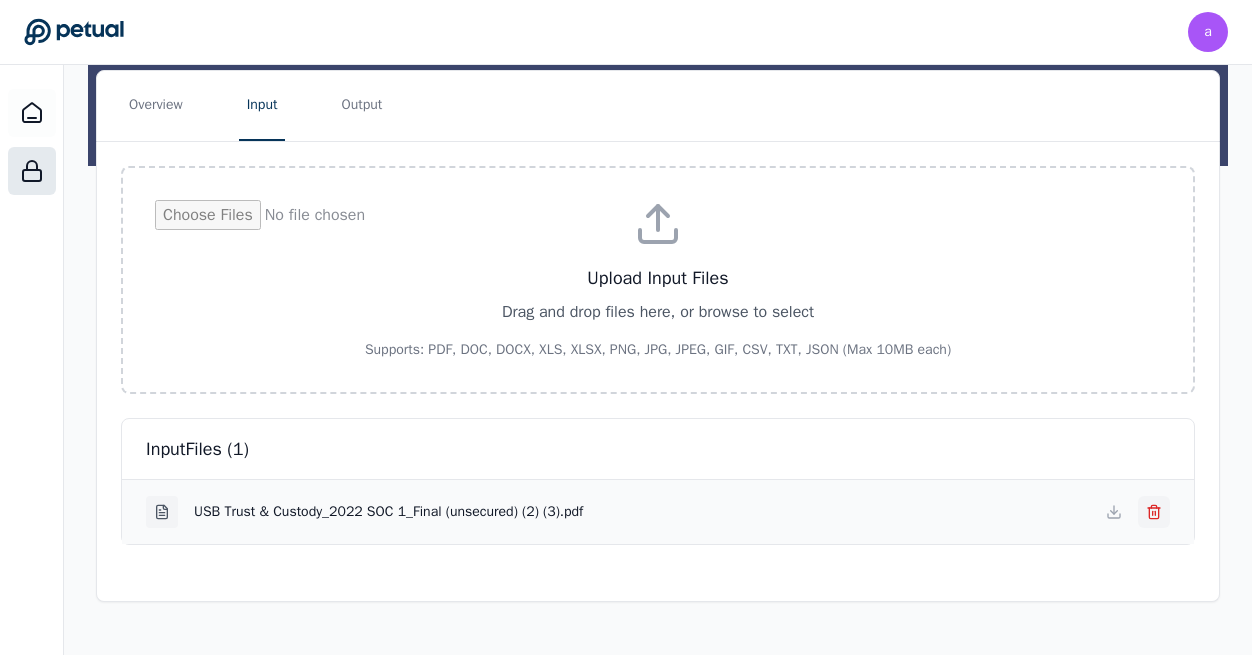 click at bounding box center (1154, 512) 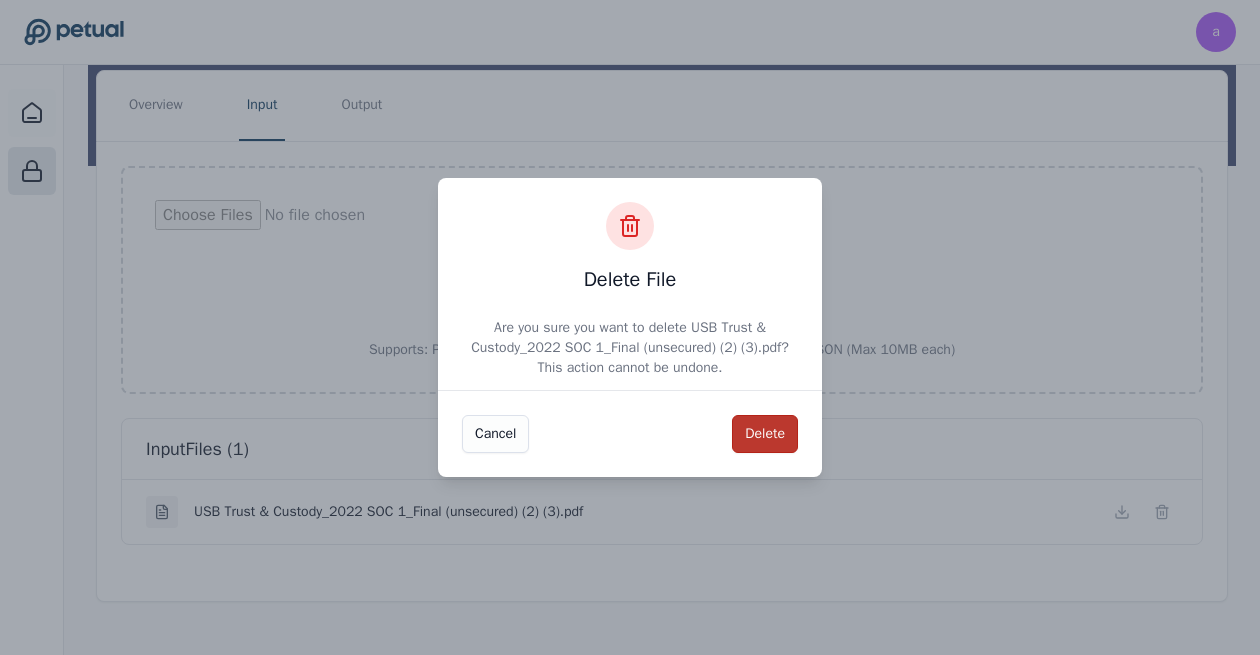 click on "Delete" at bounding box center (765, 434) 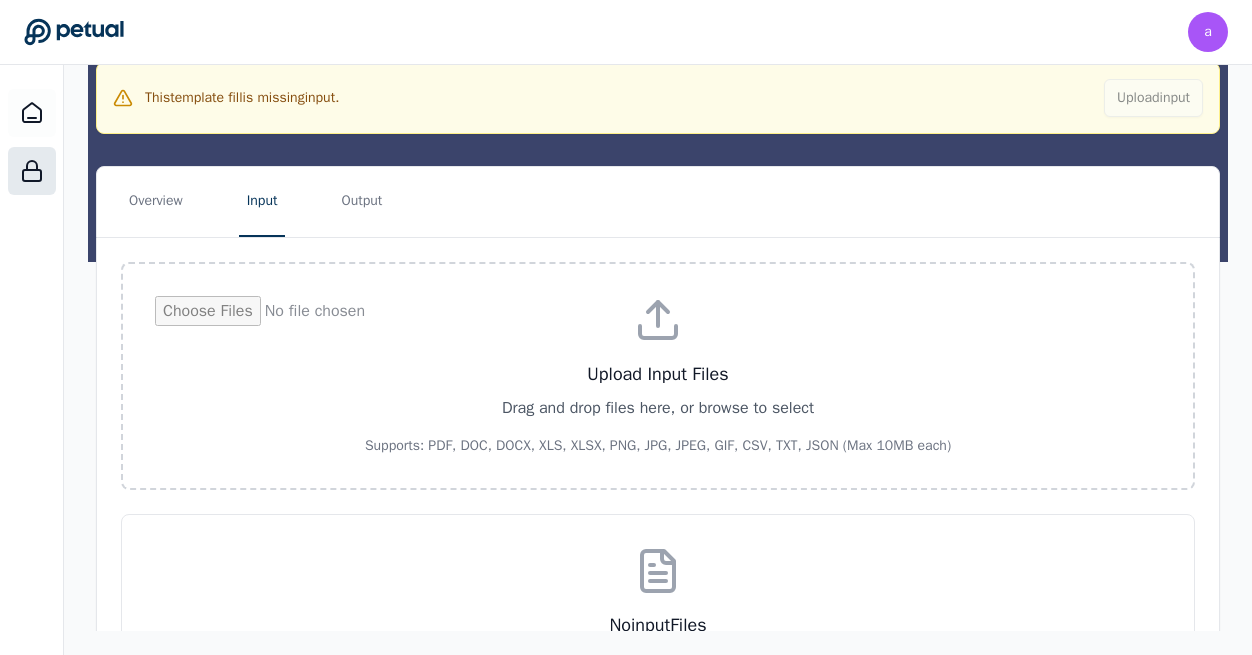 click at bounding box center (658, 376) 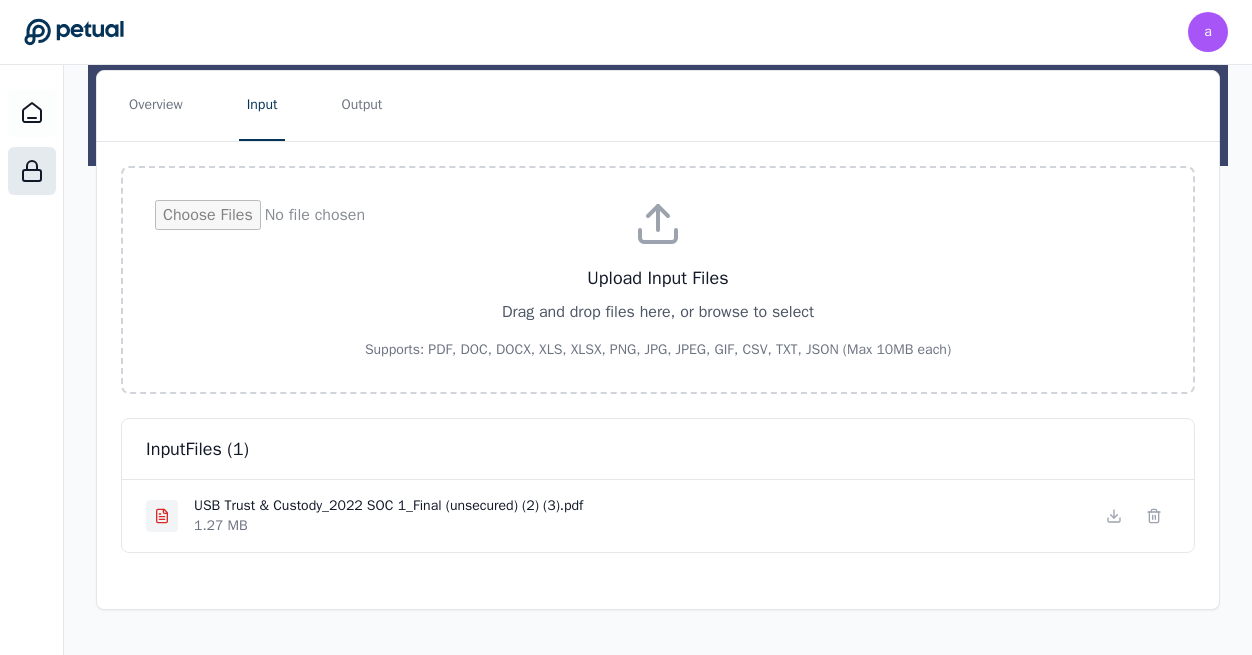 click on "Back Upload  input Run manually SOC1 Template Status Sources Uploaded Overview Input Output Upload Input Files Drag and drop files here, or browse to select Supports: PDF, DOC, DOCX, XLS, XLSX, PNG, JPG, JPEG, GIF, CSV, TXT, JSON (Max 10MB each) input  Files ( 1 ) USB Trust & Custody_2022 SOC 1_Final (unsecured) (2) (3).pdf 1.27 MB" at bounding box center [658, 335] 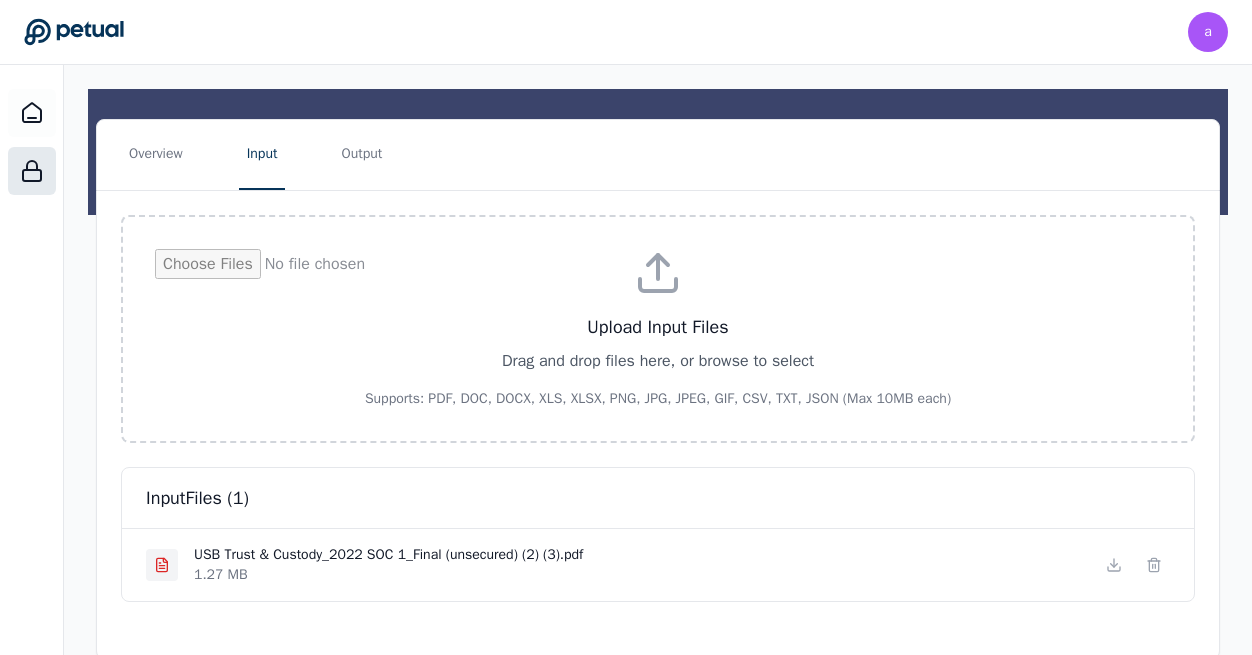 scroll, scrollTop: 0, scrollLeft: 0, axis: both 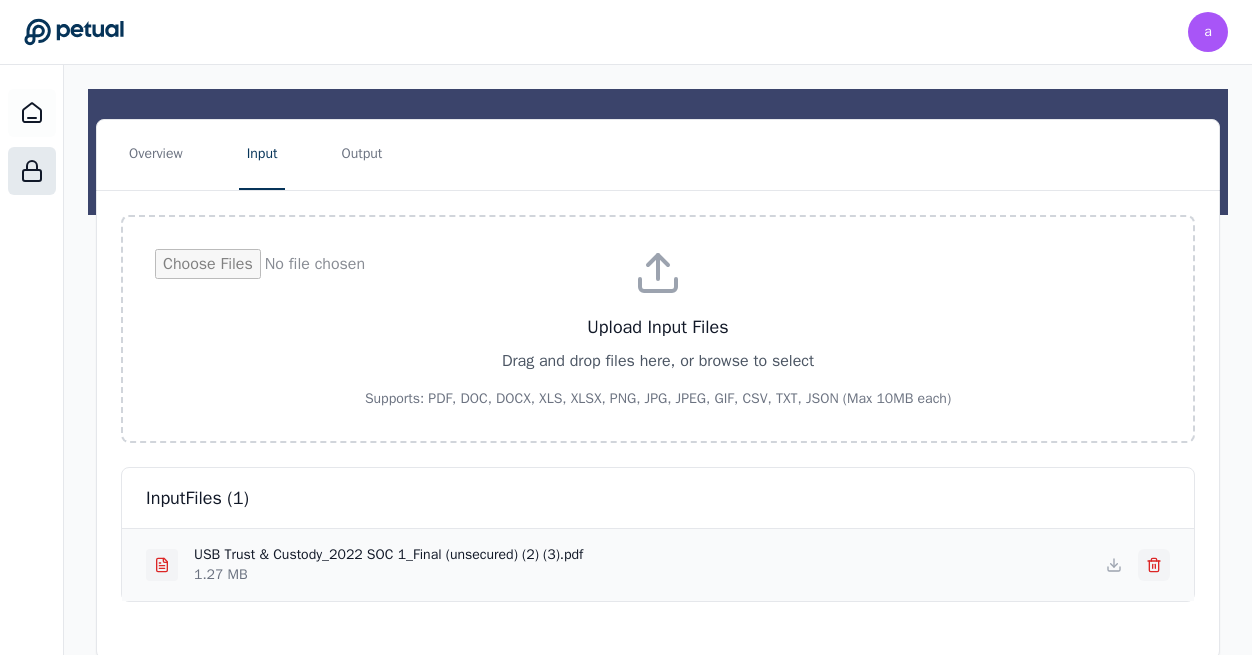 click at bounding box center [1154, 565] 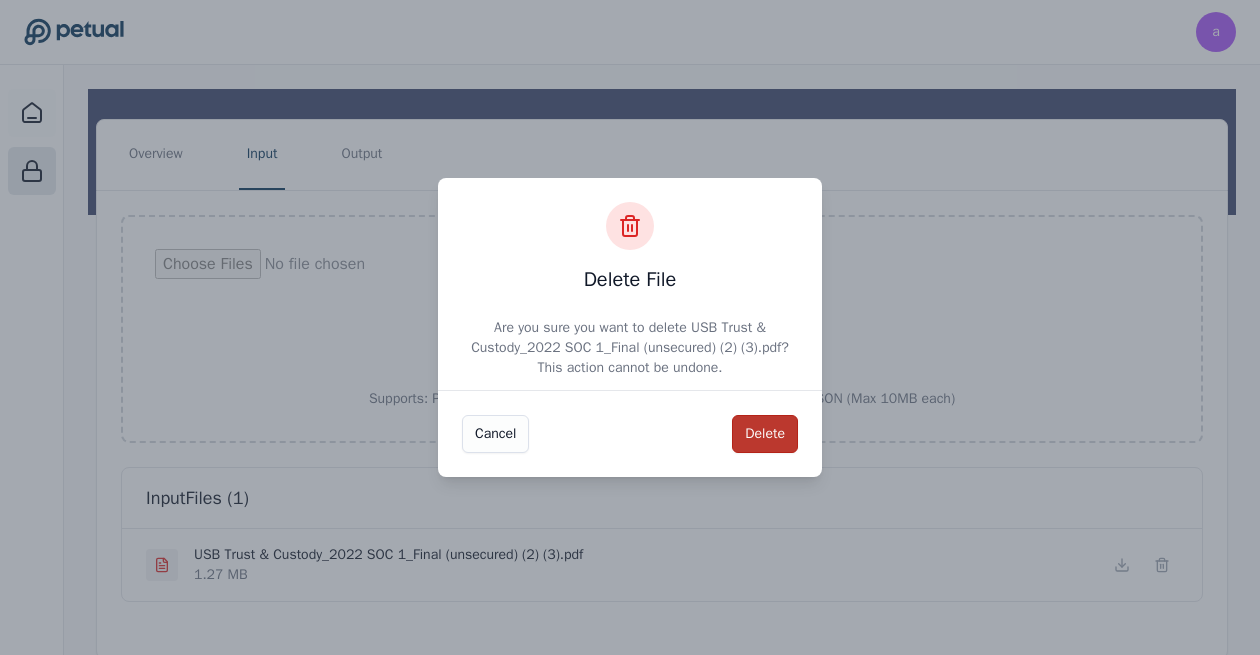 click on "Delete" at bounding box center (765, 434) 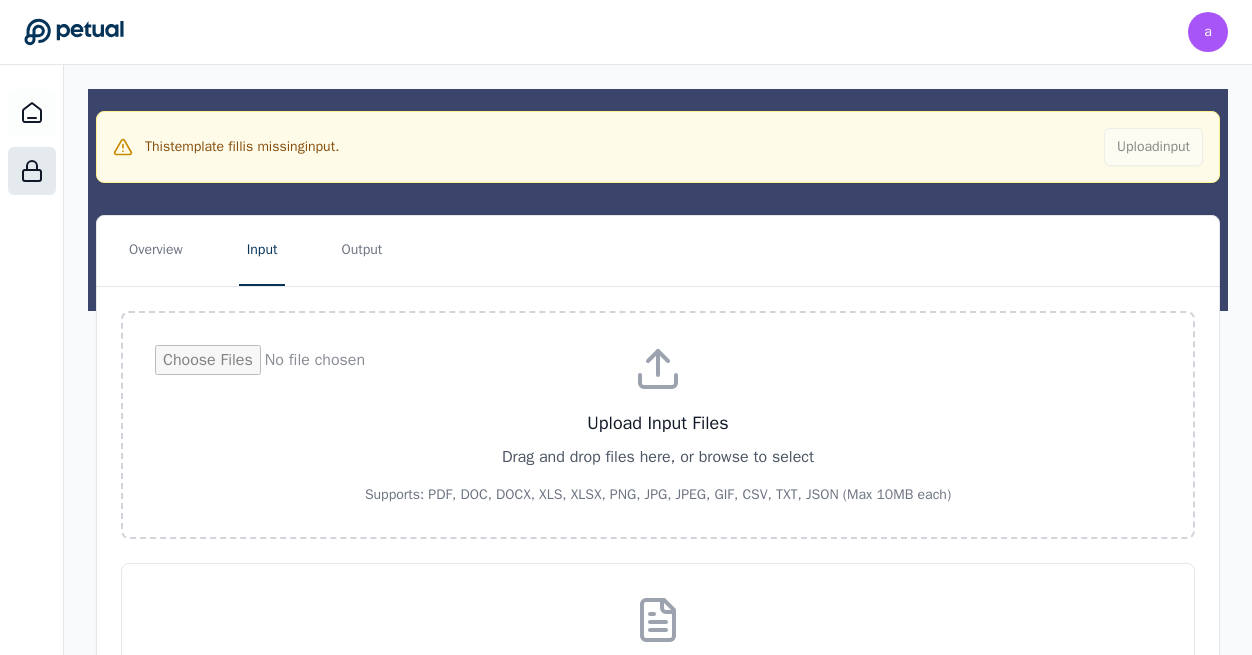 click at bounding box center [658, 425] 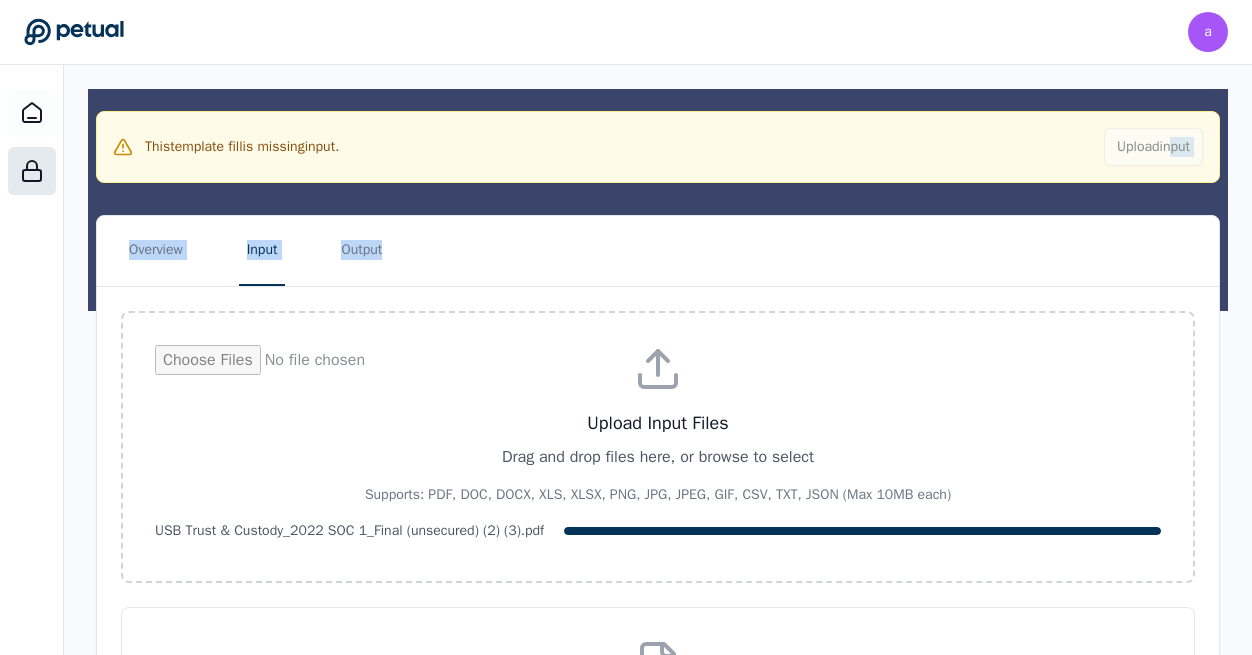 drag, startPoint x: 1164, startPoint y: 187, endPoint x: 1155, endPoint y: 249, distance: 62.649822 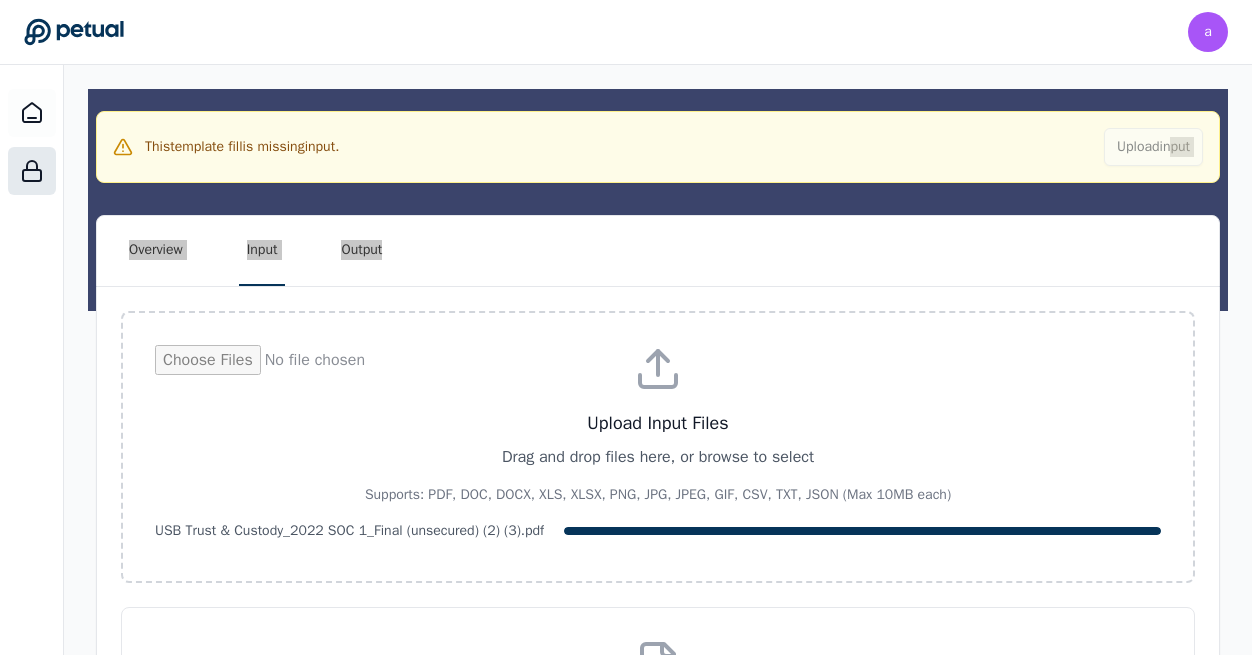type 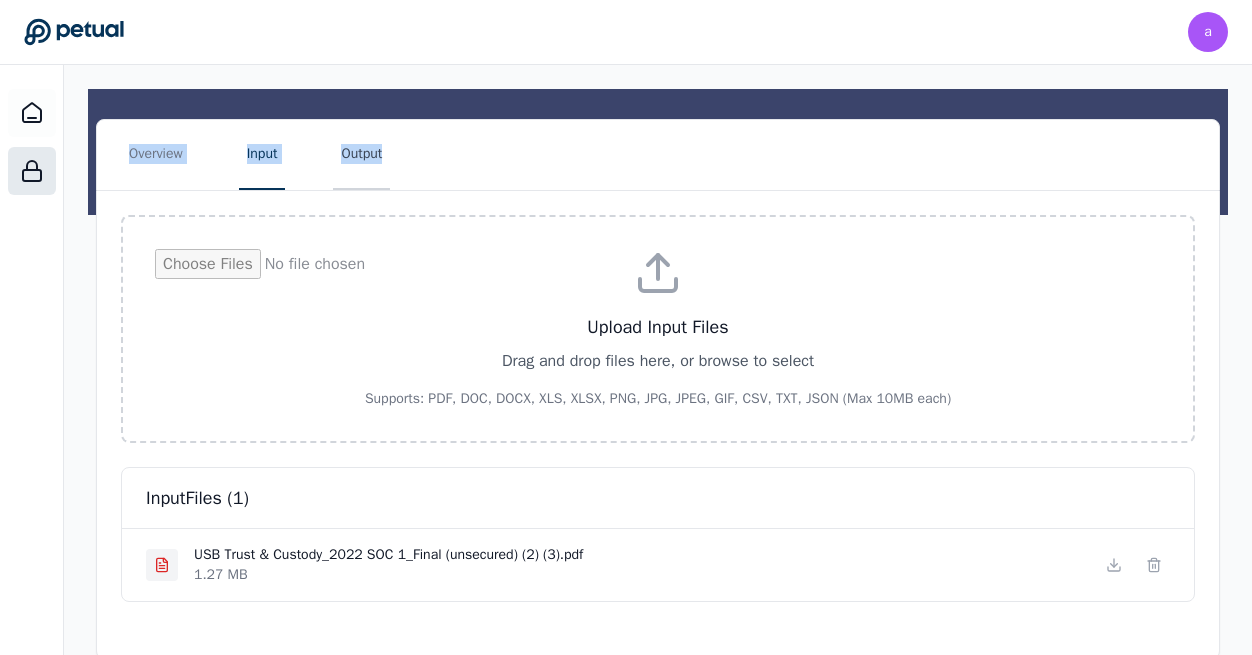 click on "Output" at bounding box center (361, 155) 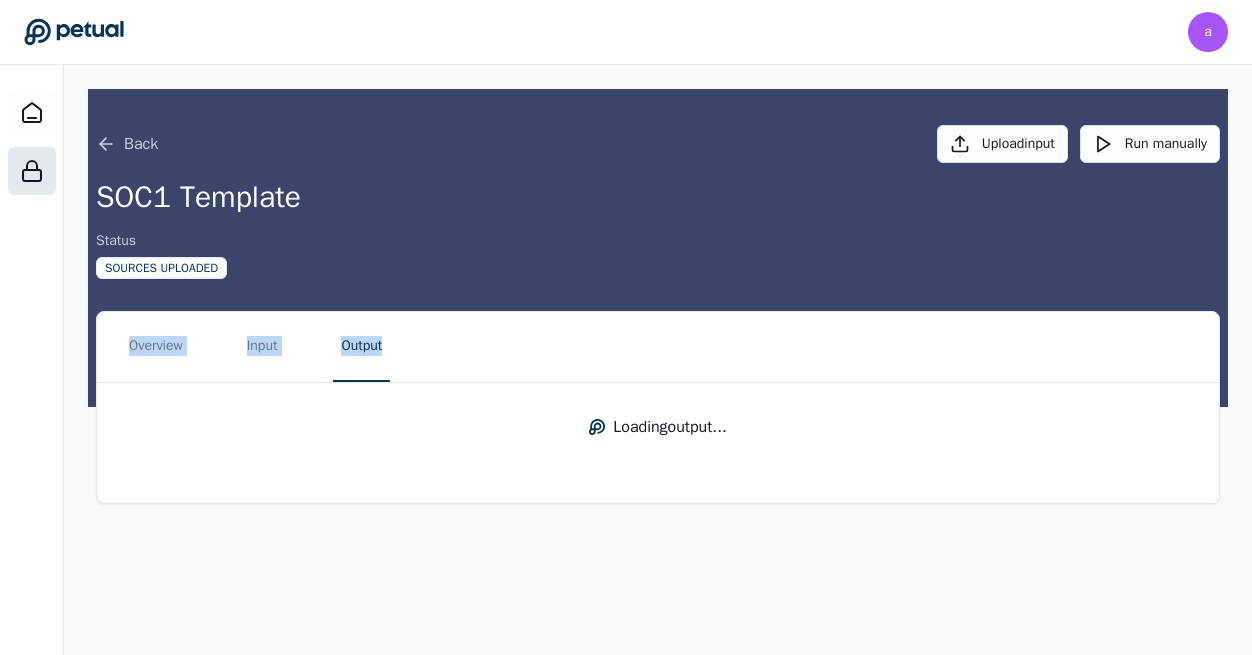 scroll, scrollTop: 0, scrollLeft: 0, axis: both 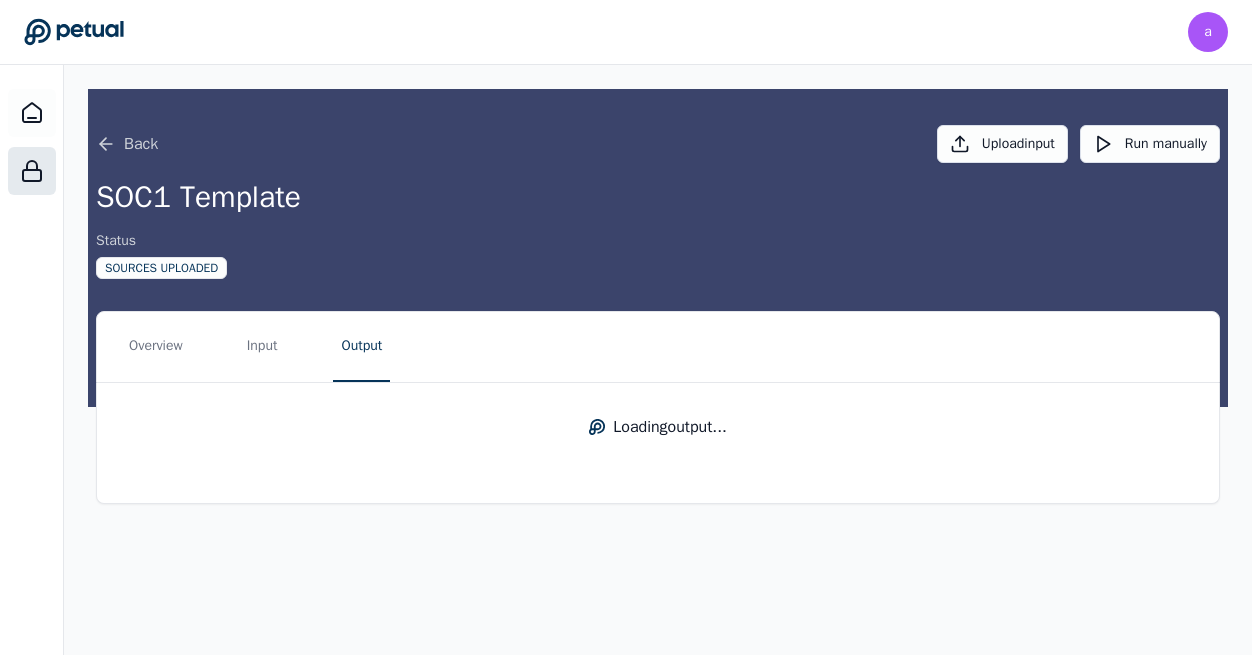 click on "Status Sources Uploaded" at bounding box center [658, 255] 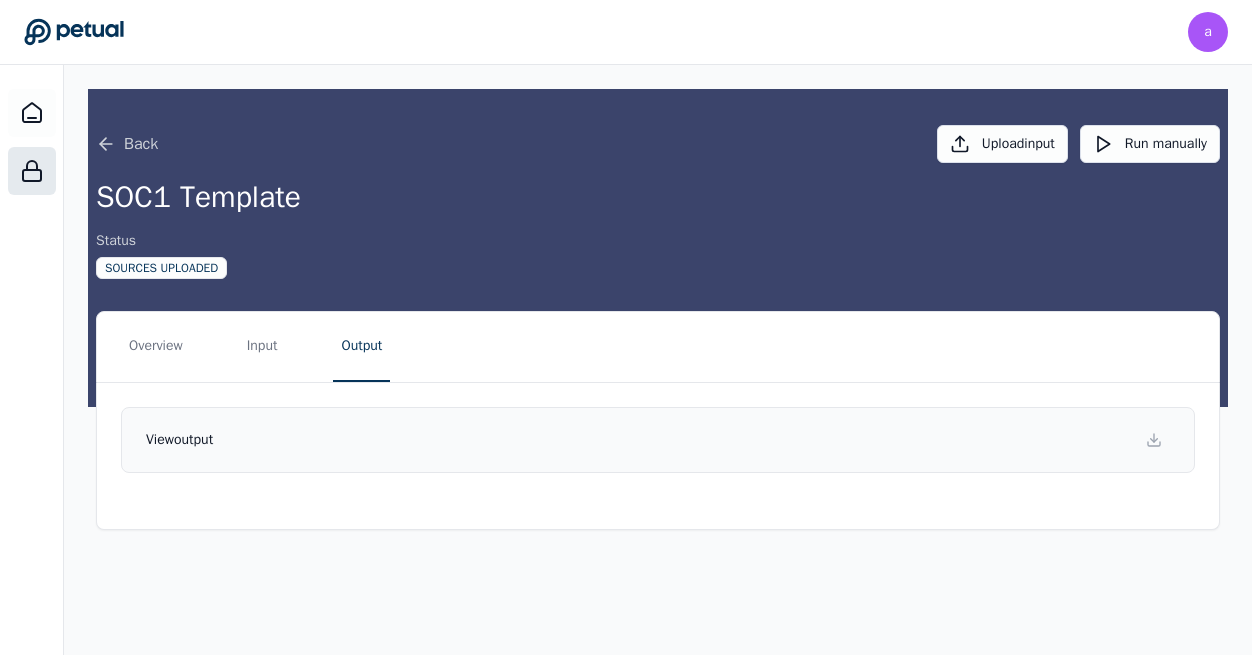 click on "View  output" at bounding box center [658, 440] 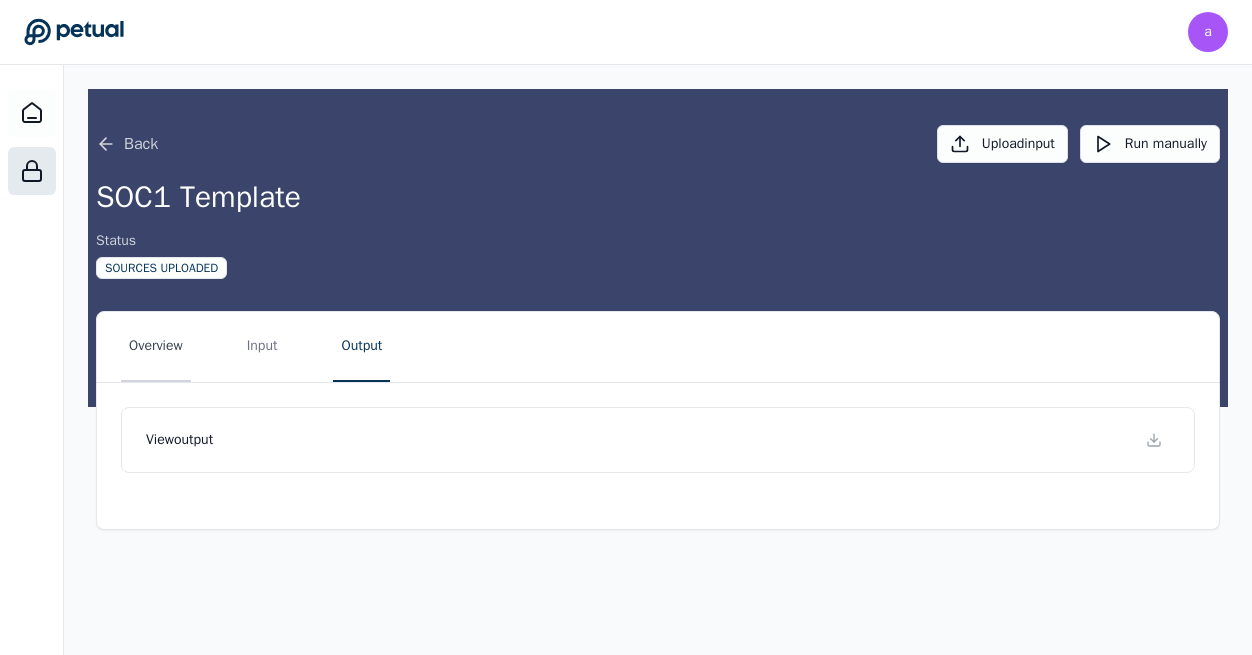 click on "Overview" at bounding box center (156, 347) 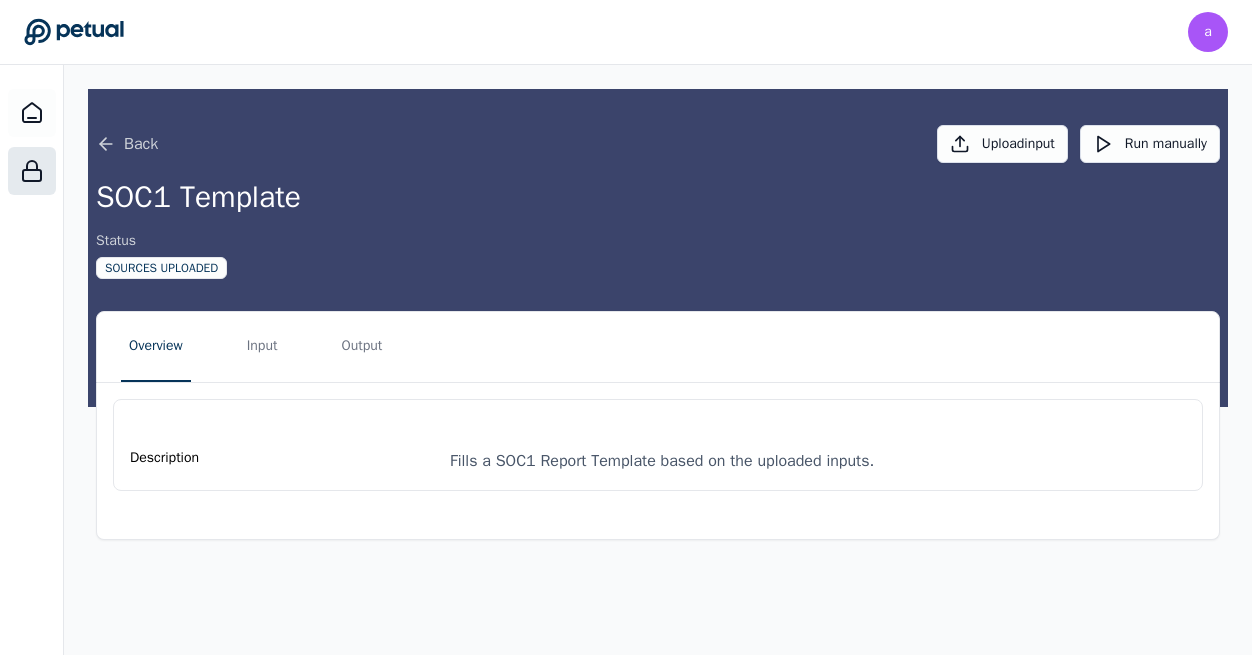 click on "Overview Input Output" at bounding box center (658, 347) 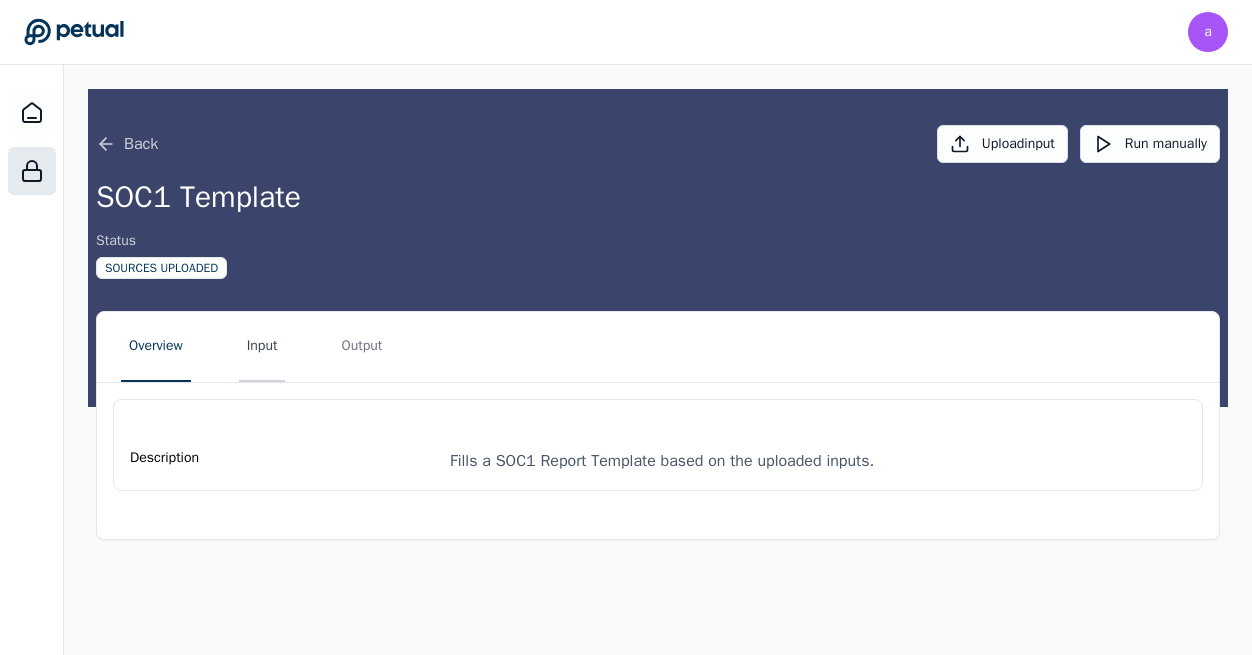 click on "Input" at bounding box center [262, 347] 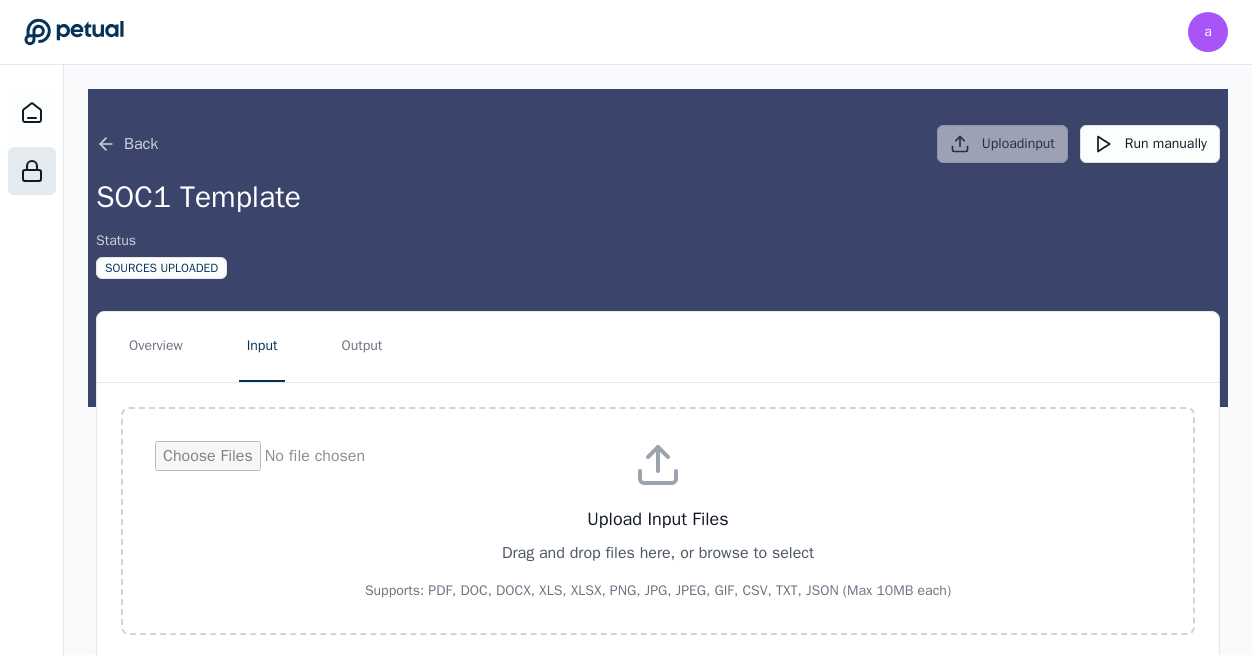 click on "Back Upload  input Run manually SOC1 Template Status Sources Uploaded Overview Input Output Upload Input Files Drag and drop files here, or browse to select Supports: PDF, DOC, DOCX, XLS, XLSX, PNG, JPG, JPEG, GIF, CSV, TXT, JSON (Max 10MB each) input  Files ( 1 ) USB Trust & Custody_2022 SOC 1_Final (unsecured) (2) (3).pdf" at bounding box center [658, 384] 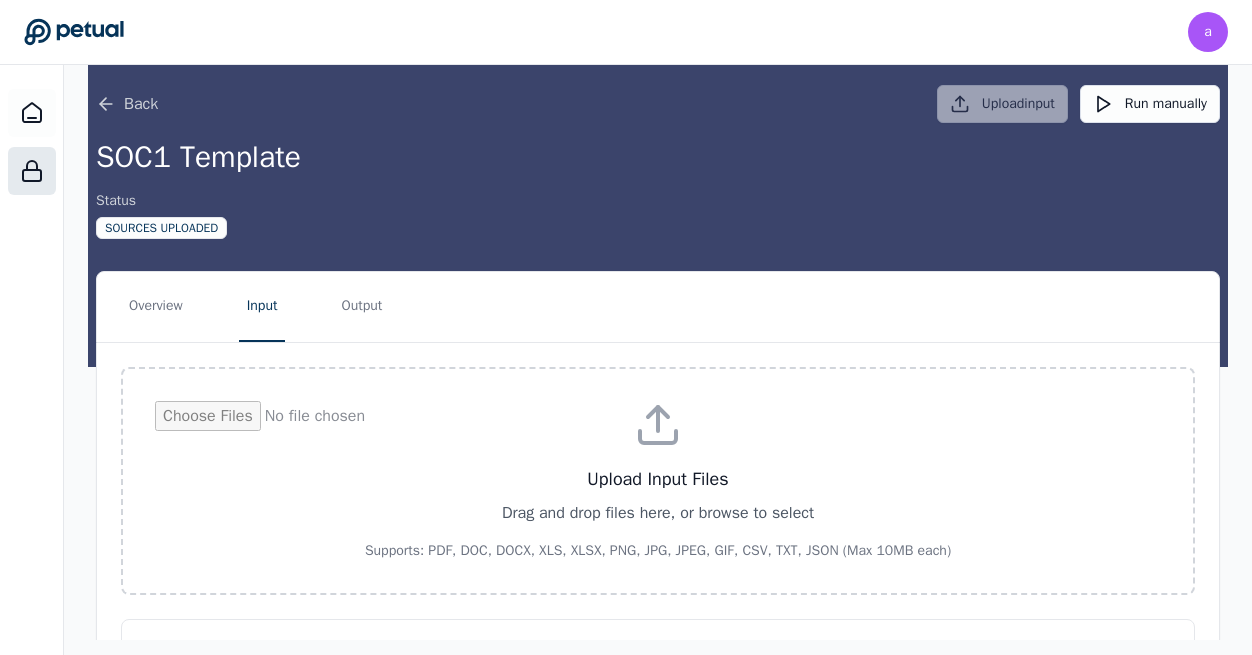 scroll, scrollTop: 49, scrollLeft: 0, axis: vertical 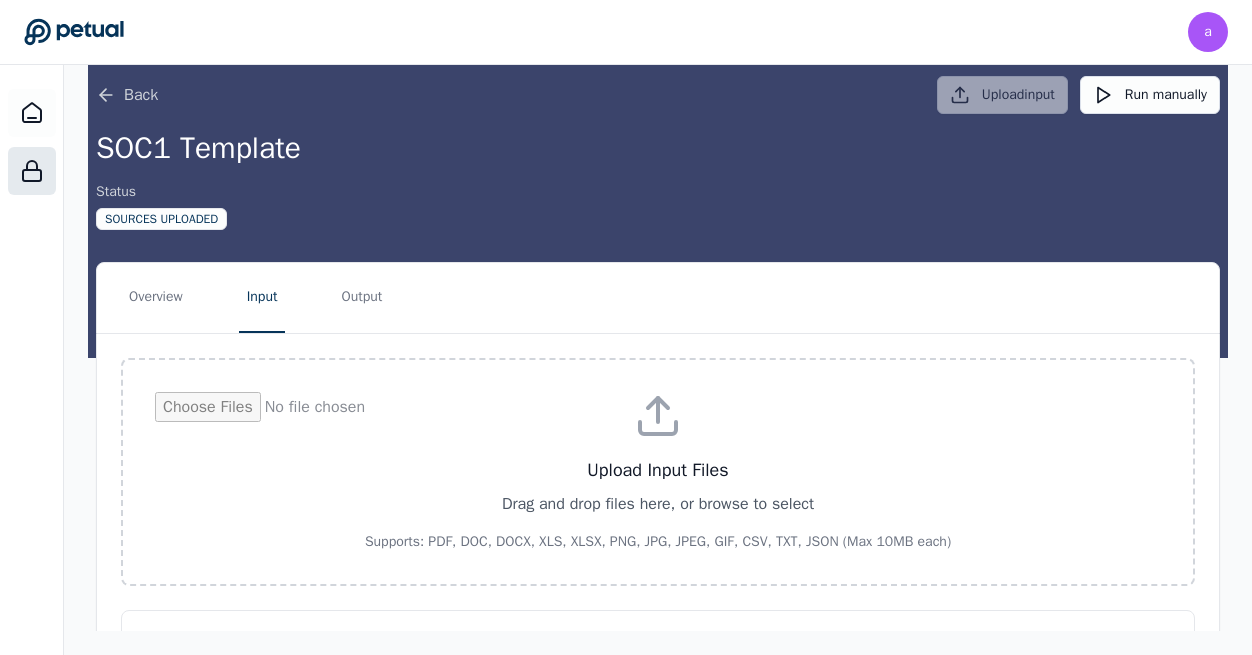 click at bounding box center [658, 472] 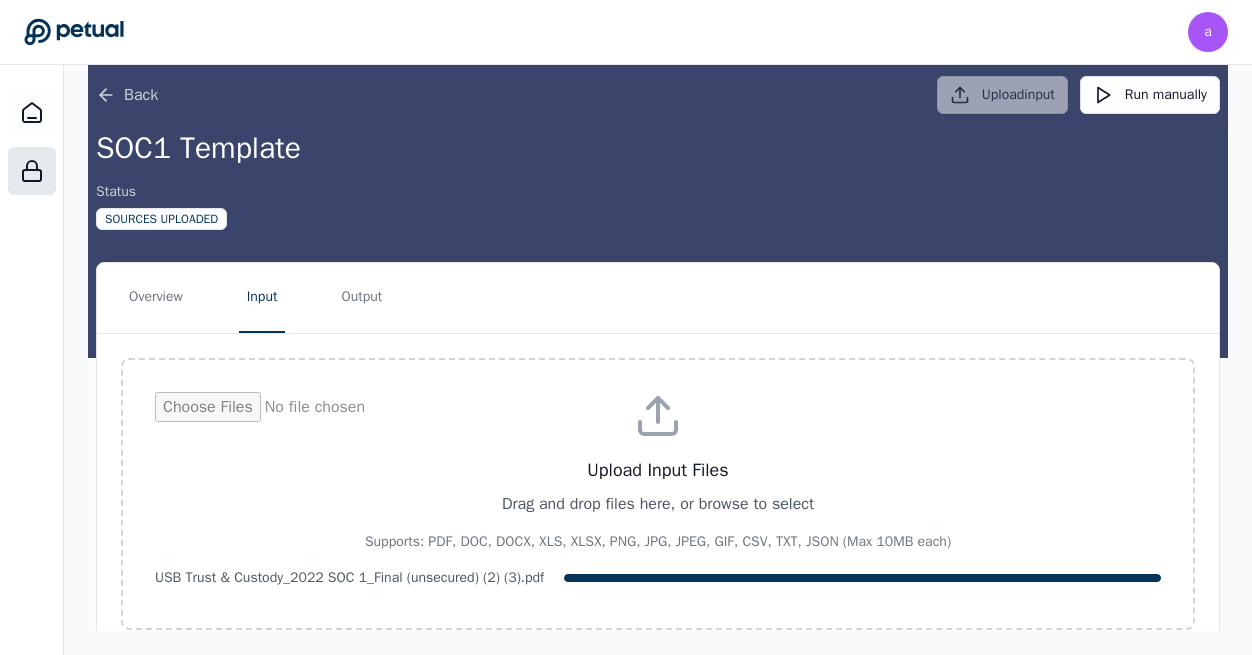 type 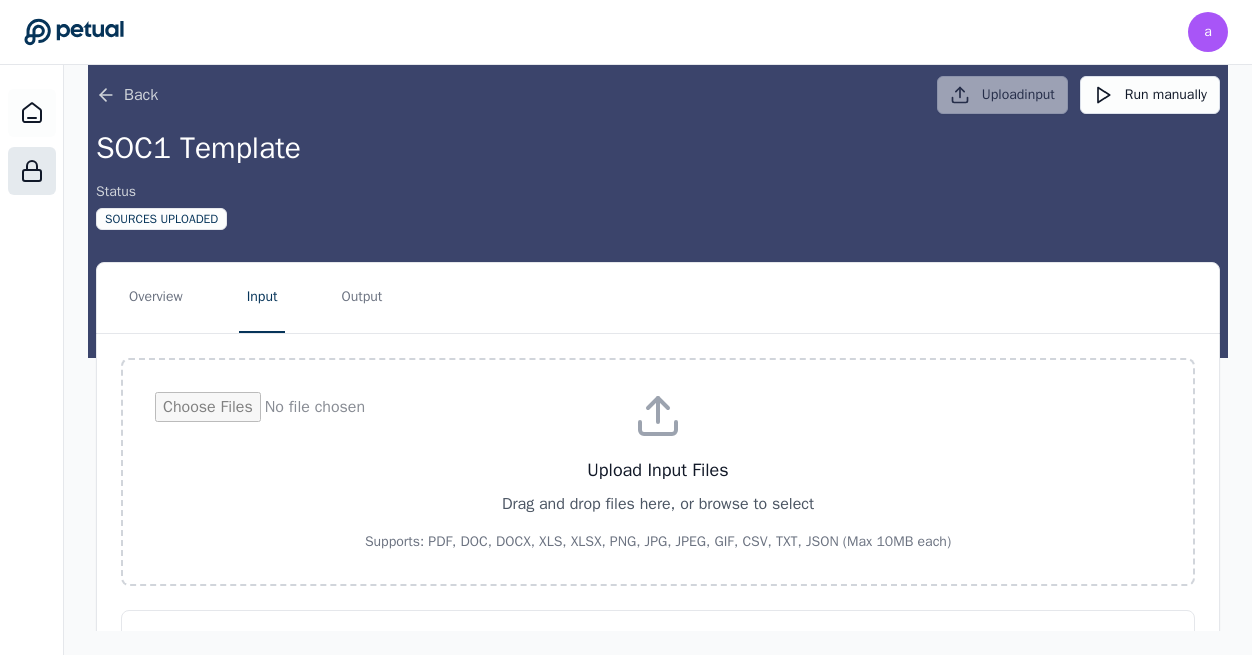 click on "Overview Input Output Upload Input Files Drag and drop files here, or browse to select Supports: PDF, DOC, DOCX, XLS, XLSX, PNG, JPG, JPEG, GIF, CSV, TXT, JSON (Max 10MB each) input  Files ( 1 ) USB Trust & Custody_2022 SOC 1_Final (unsecured) (2) (3).pdf" at bounding box center [658, 528] 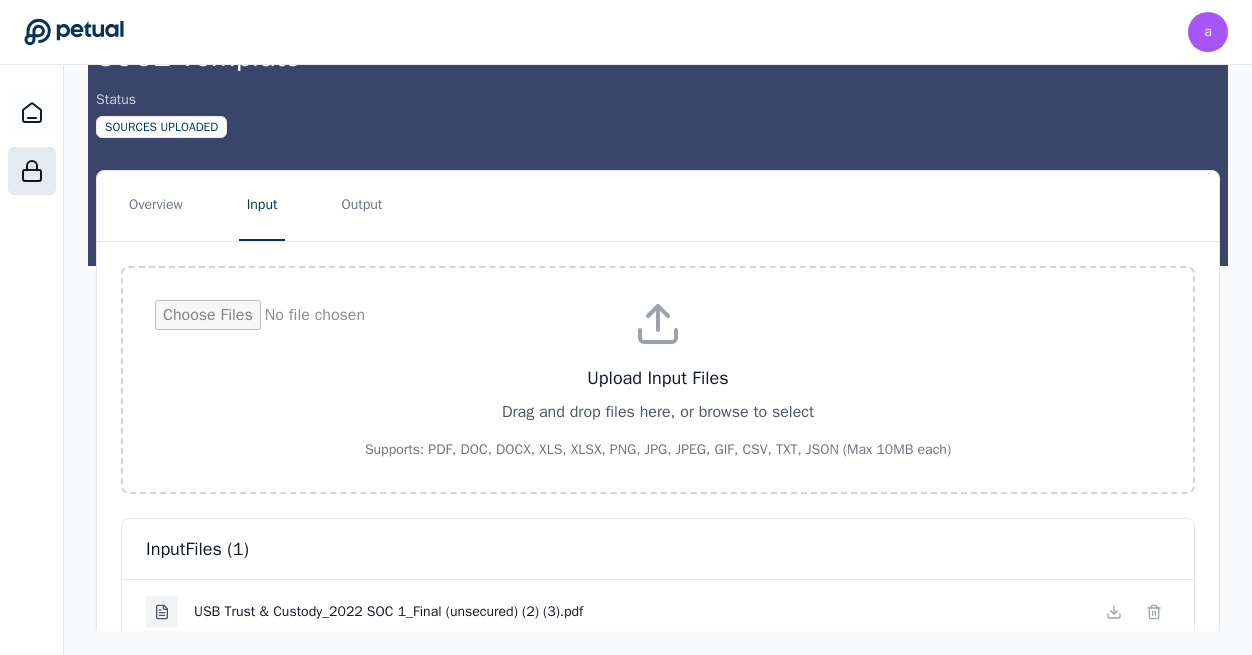 scroll, scrollTop: 2, scrollLeft: 0, axis: vertical 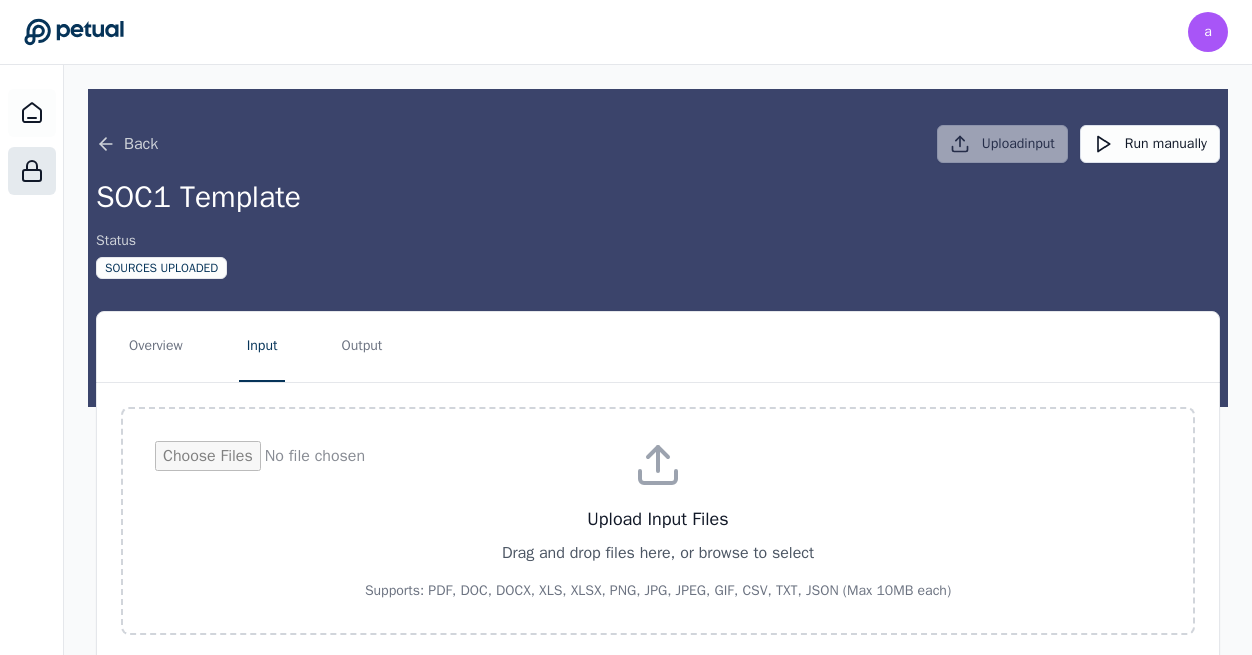 click on "Back Upload  input Run manually" at bounding box center [658, 144] 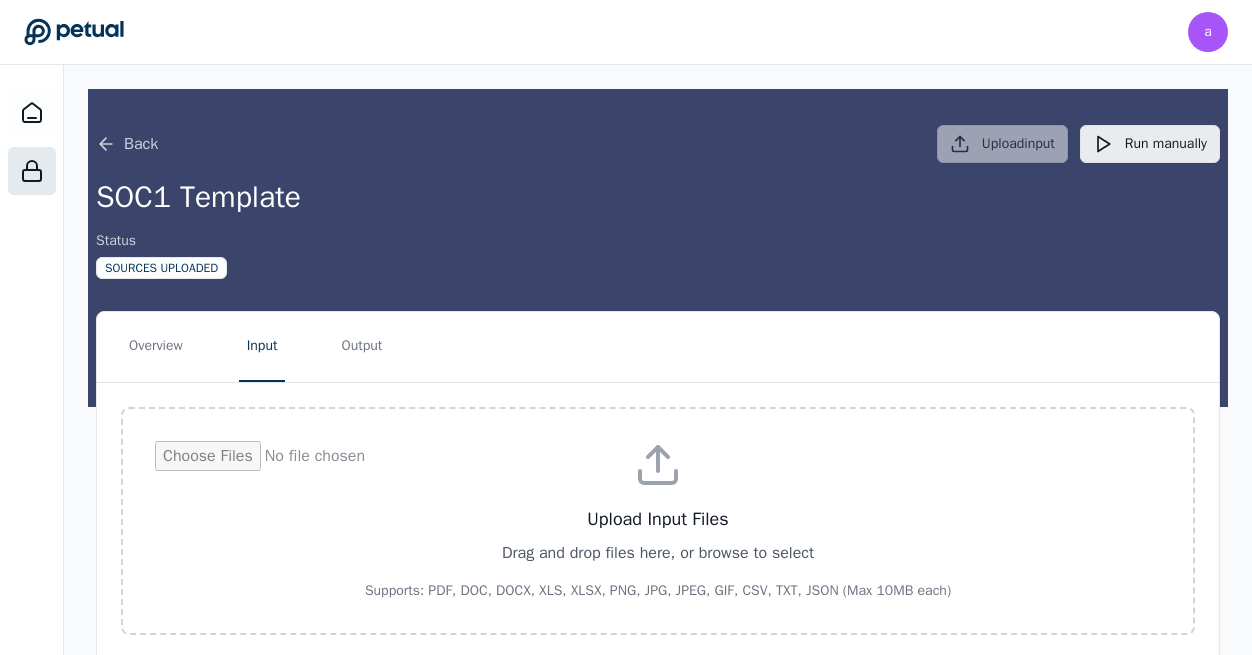 click on "Run manually" at bounding box center [1150, 144] 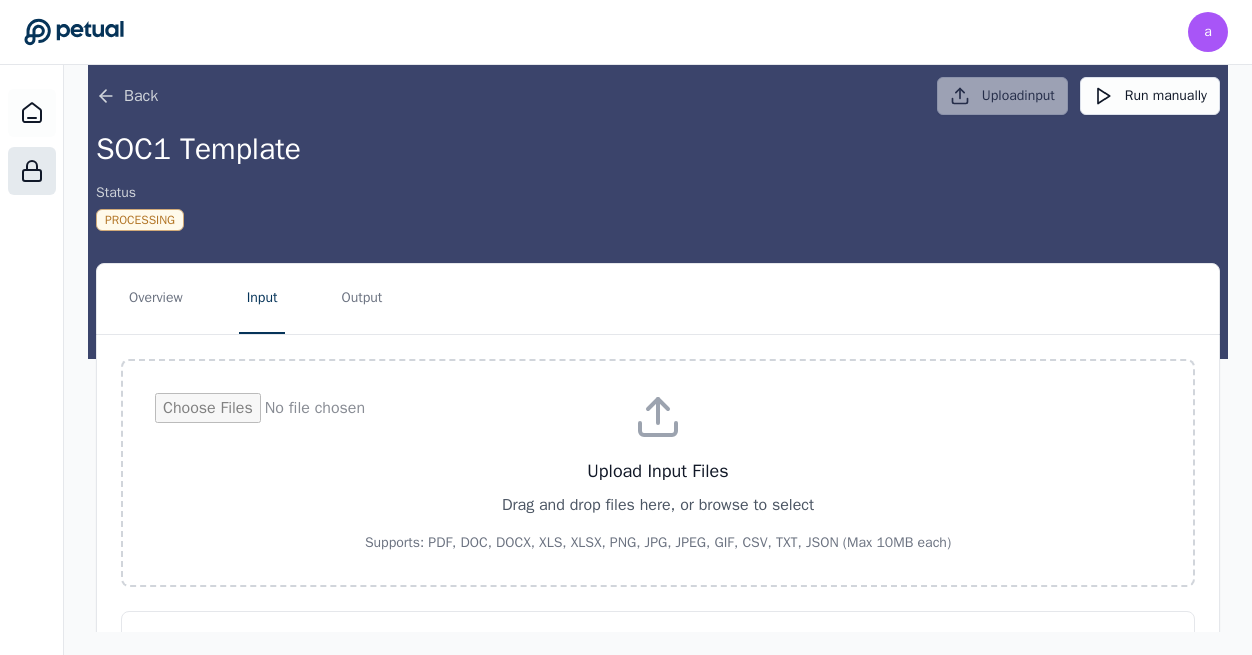 scroll, scrollTop: 49, scrollLeft: 0, axis: vertical 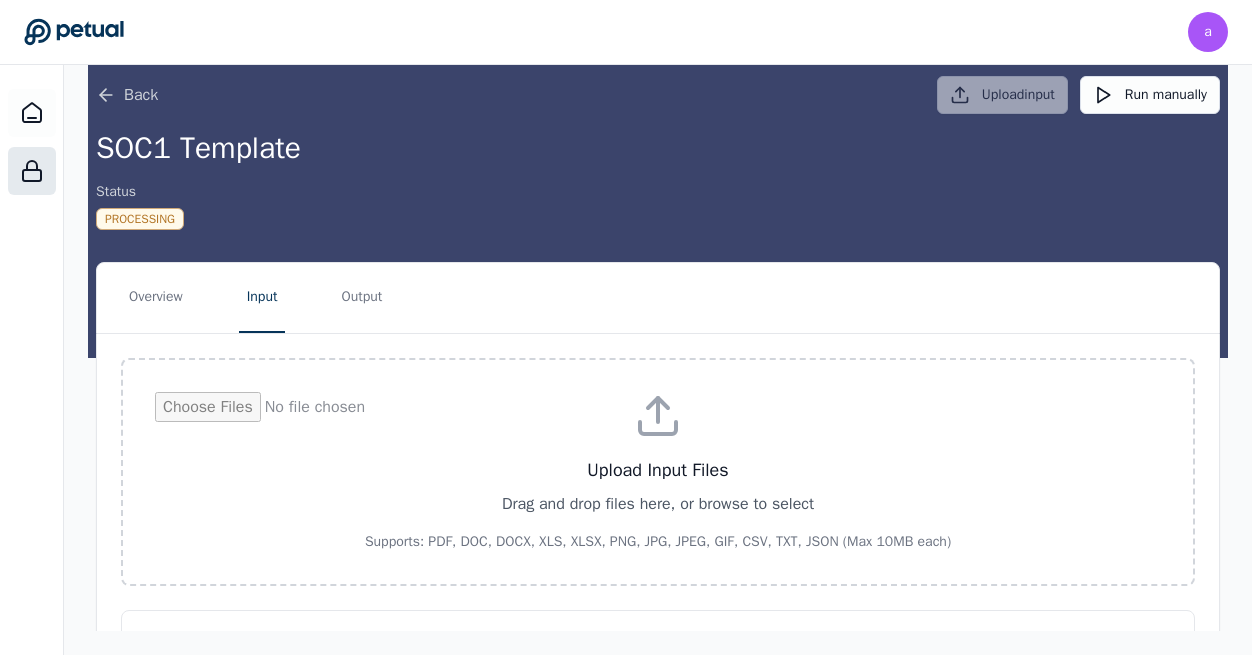 click on "Back Upload  input Run manually SOC1 Template Status Processing Overview Input Output Upload Input Files Drag and drop files here, or browse to select Supports: PDF, DOC, DOCX, XLS, XLSX, PNG, JPG, JPEG, GIF, CSV, TXT, JSON (Max 10MB each) input  Files ( 1 ) USB Trust & Custody_2022 SOC 1_Final (unsecured) (2) (3).pdf" at bounding box center (658, 335) 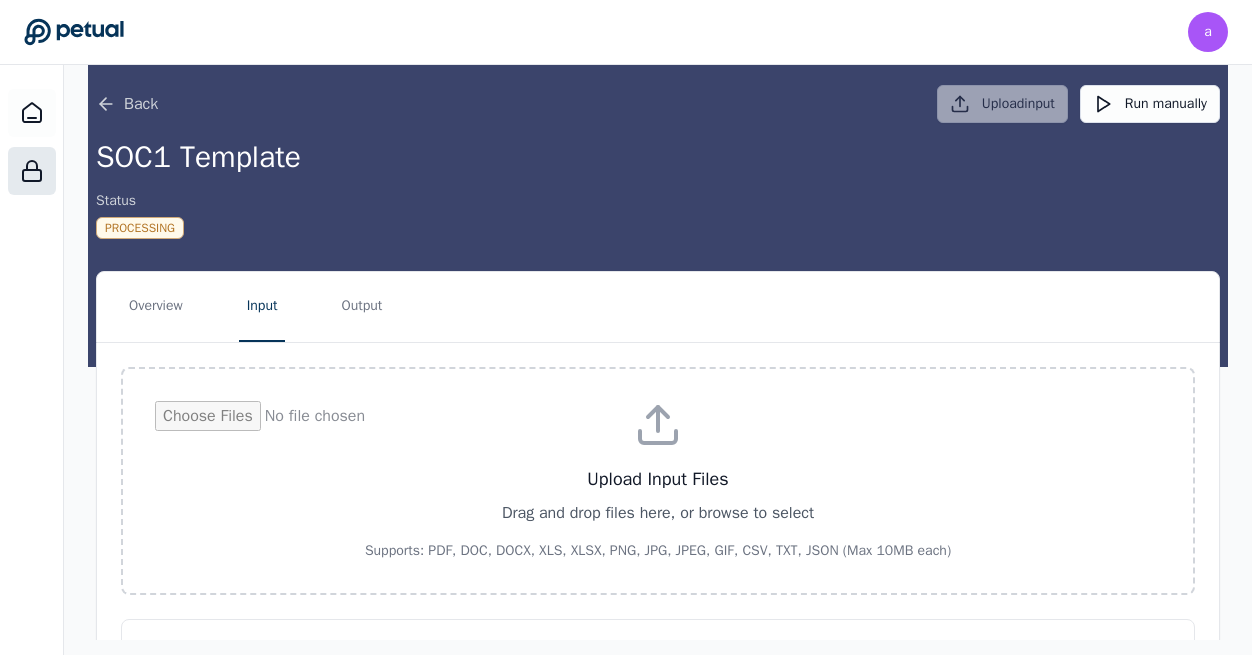scroll, scrollTop: 49, scrollLeft: 0, axis: vertical 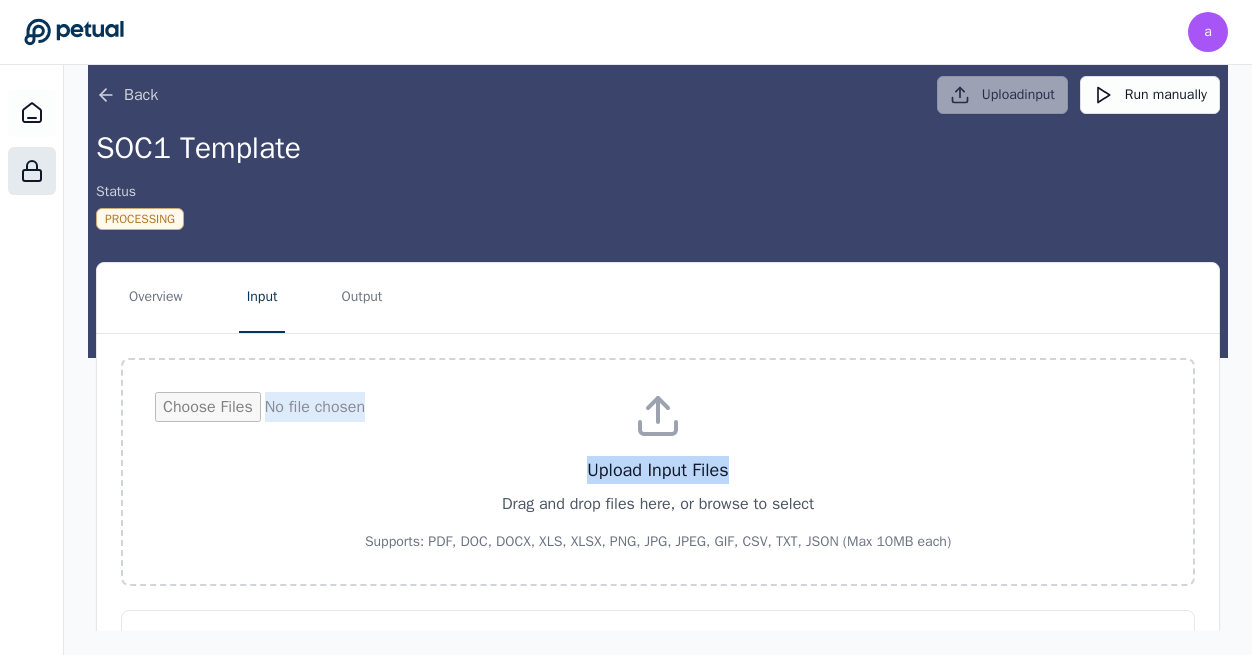 drag, startPoint x: 1215, startPoint y: 319, endPoint x: 1215, endPoint y: 456, distance: 137 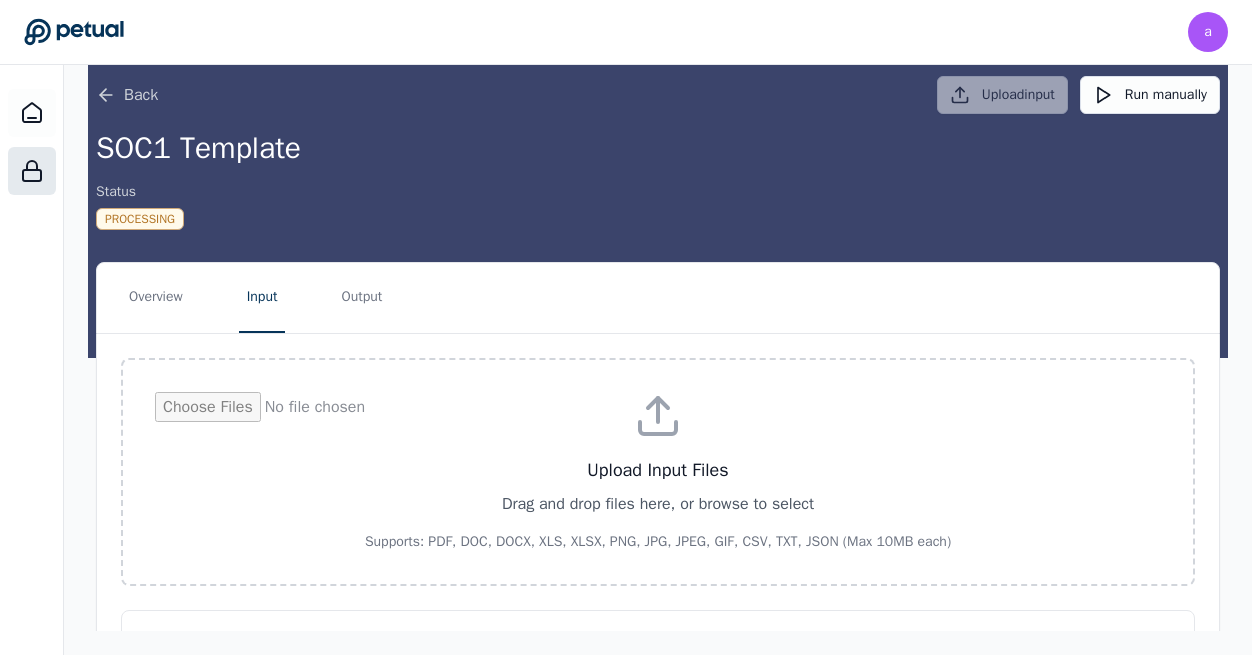 click on "Back Upload  input Run manually SOC1 Template Status Processing Overview Input Output Upload Input Files Drag and drop files here, or browse to select Supports: PDF, DOC, DOCX, XLS, XLSX, PNG, JPG, JPEG, GIF, CSV, TXT, JSON (Max 10MB each) input  Files ( 1 ) USB Trust & Custody_2022 SOC 1_Final (unsecured) (2) (3).pdf" at bounding box center (658, 335) 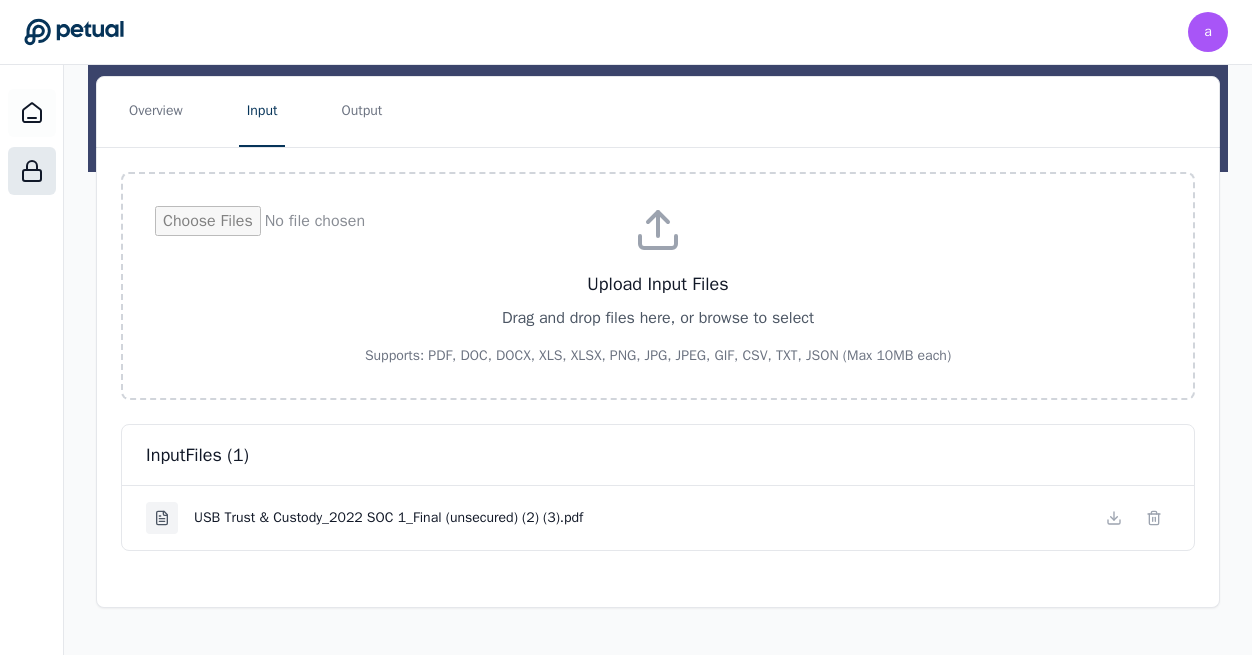 scroll, scrollTop: 192, scrollLeft: 0, axis: vertical 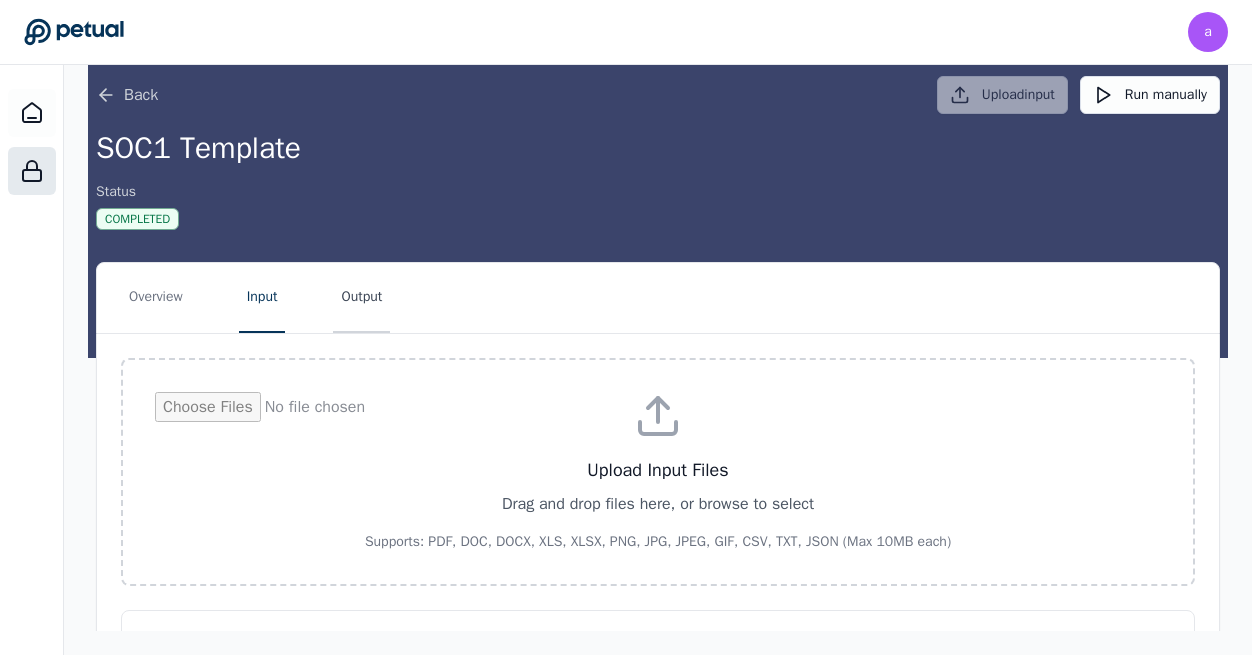 click on "Output" at bounding box center [361, 298] 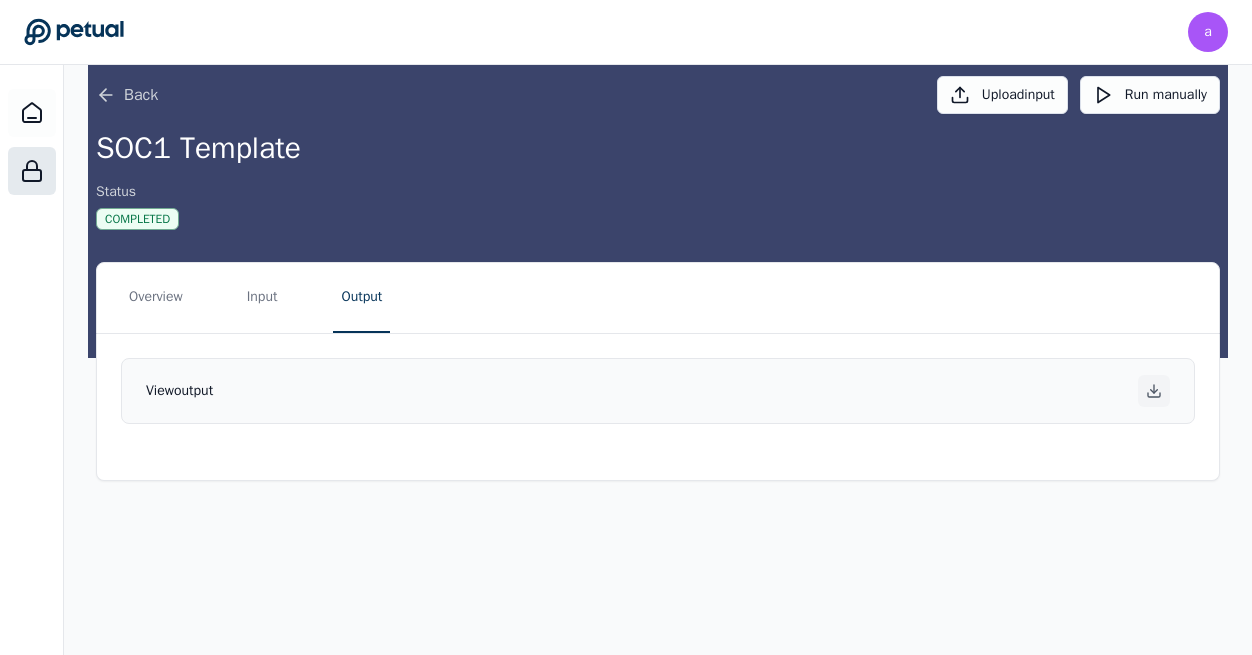 click at bounding box center [1154, 391] 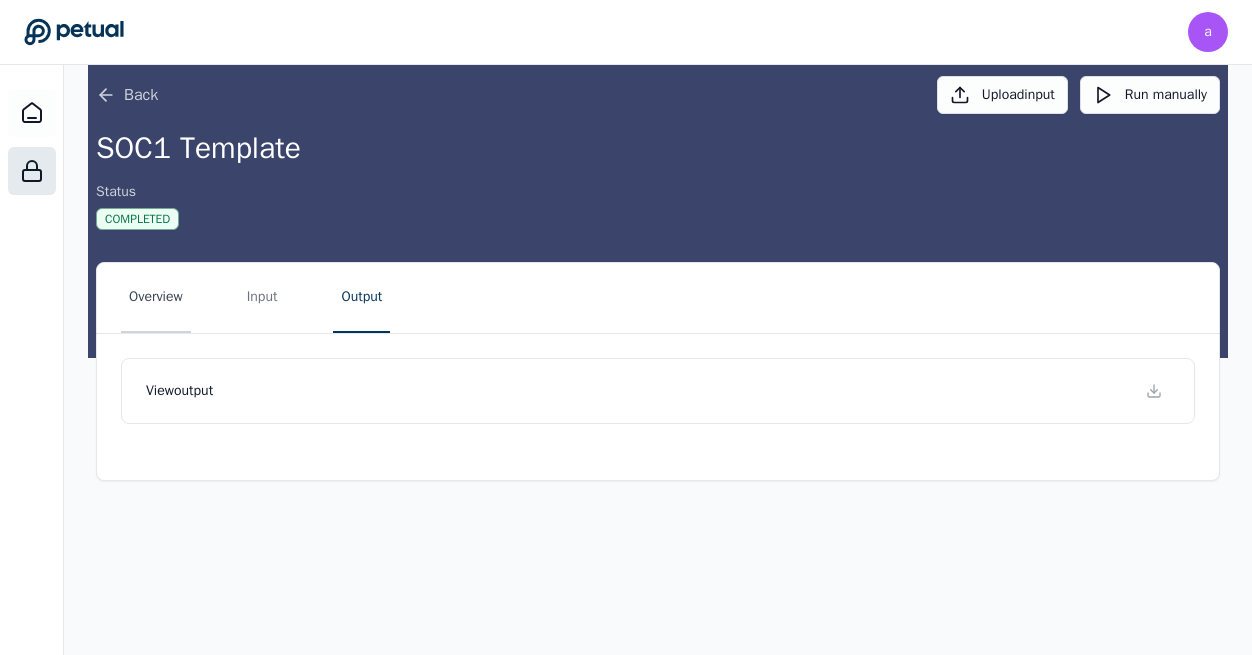 click on "Overview" at bounding box center [156, 298] 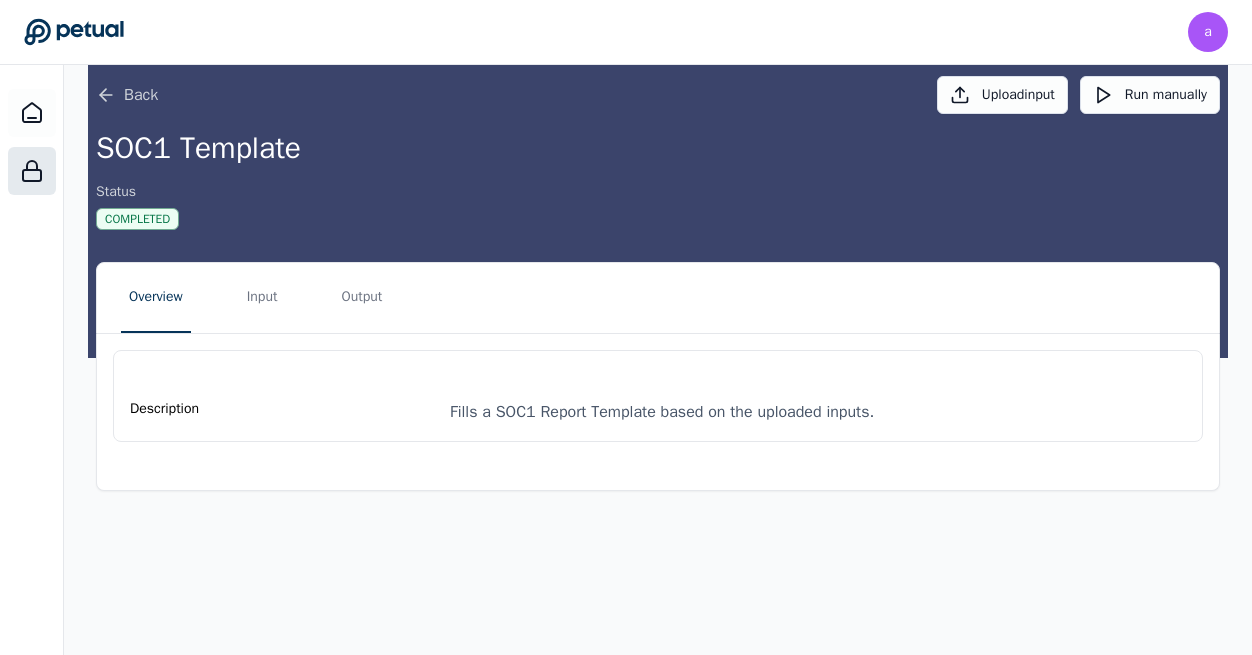 click on "Back Upload  input Run manually SOC1 Template Status Completed Overview Input Output Description Fills a SOC1 Report Template based on the uploaded inputs." at bounding box center (658, 335) 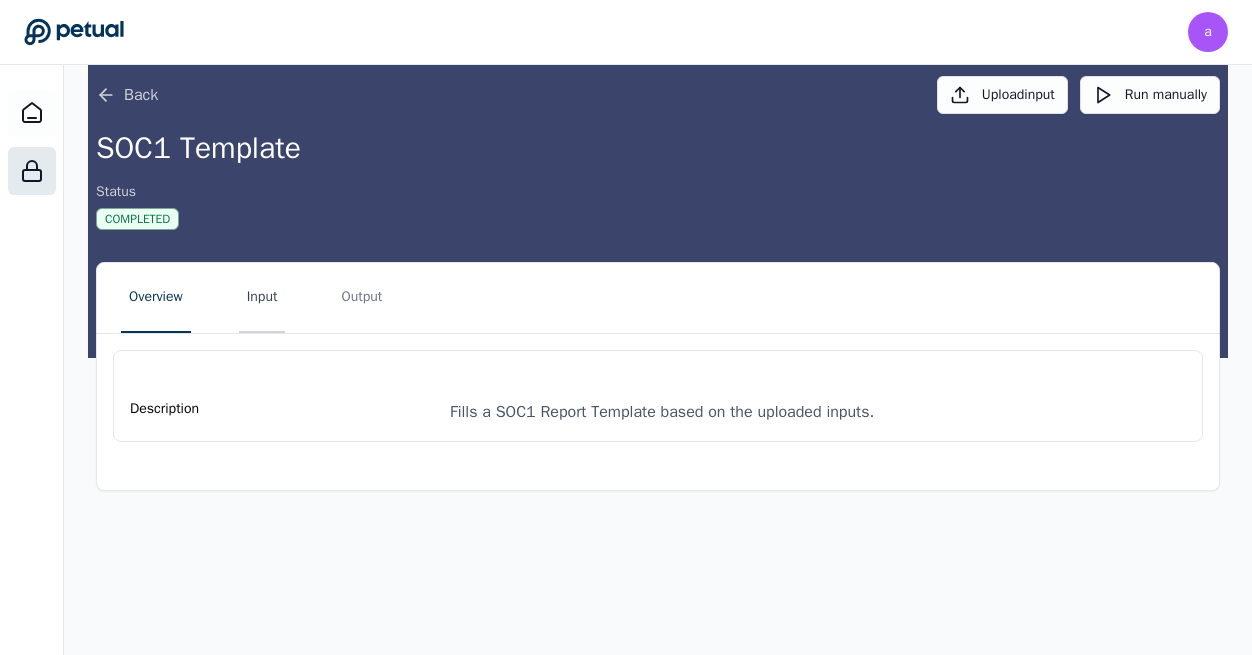 click on "Input" at bounding box center [262, 298] 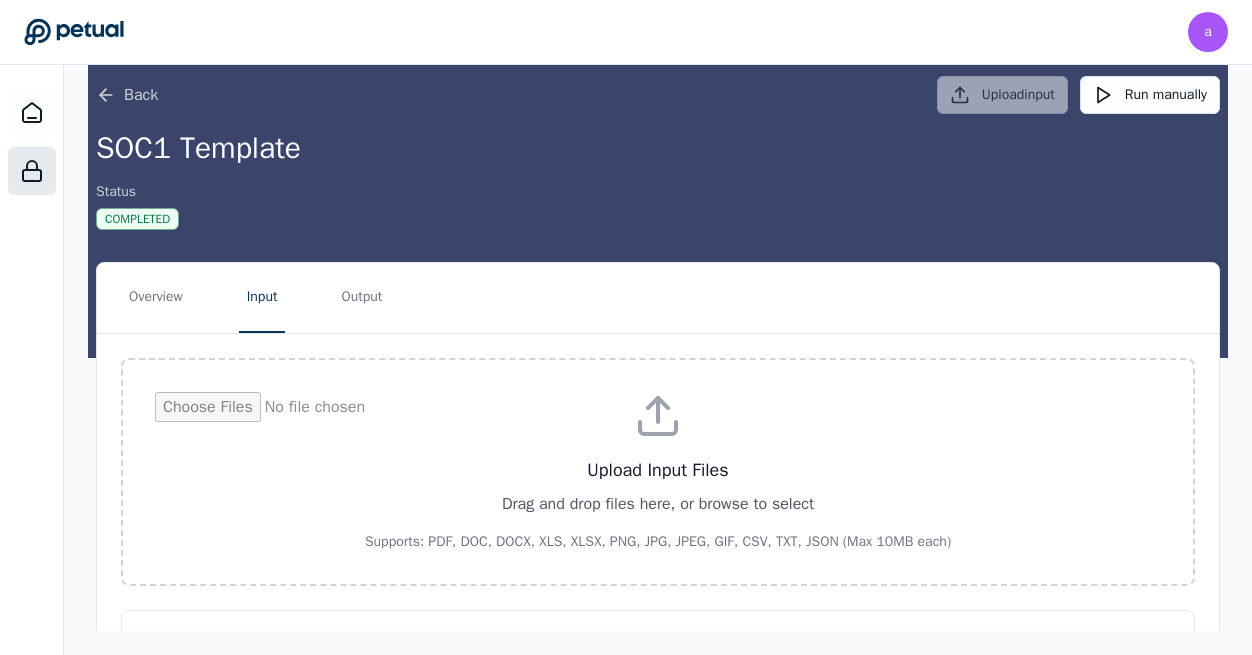 type 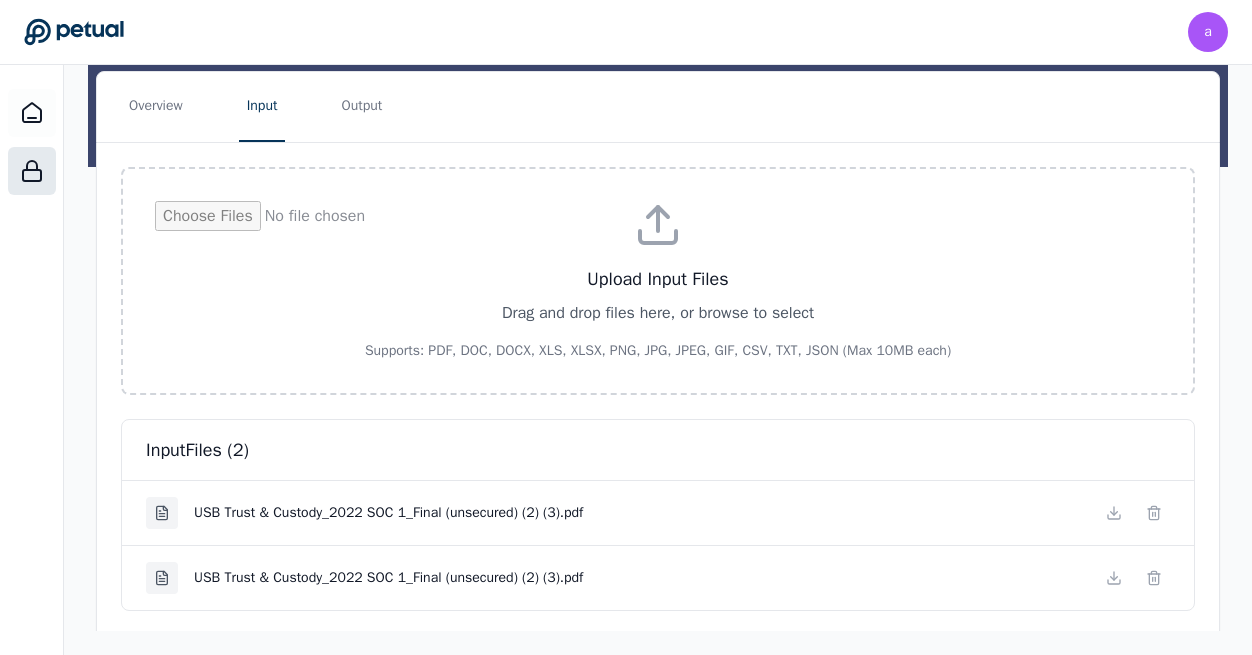 scroll, scrollTop: 257, scrollLeft: 0, axis: vertical 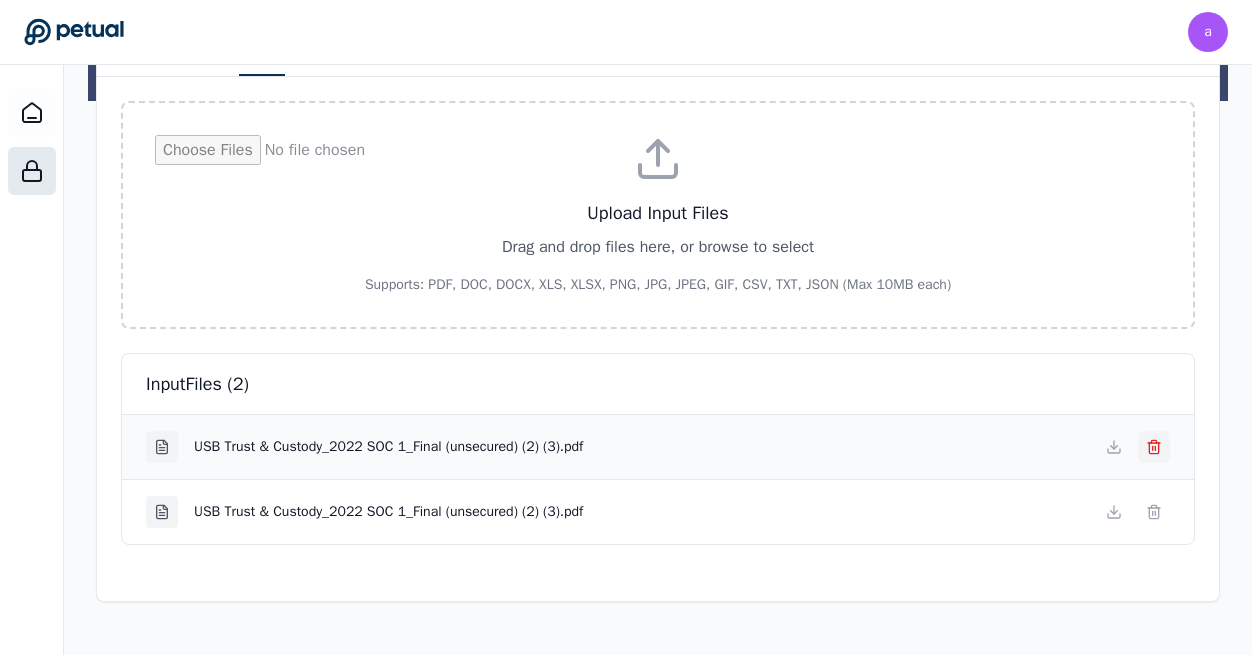 click 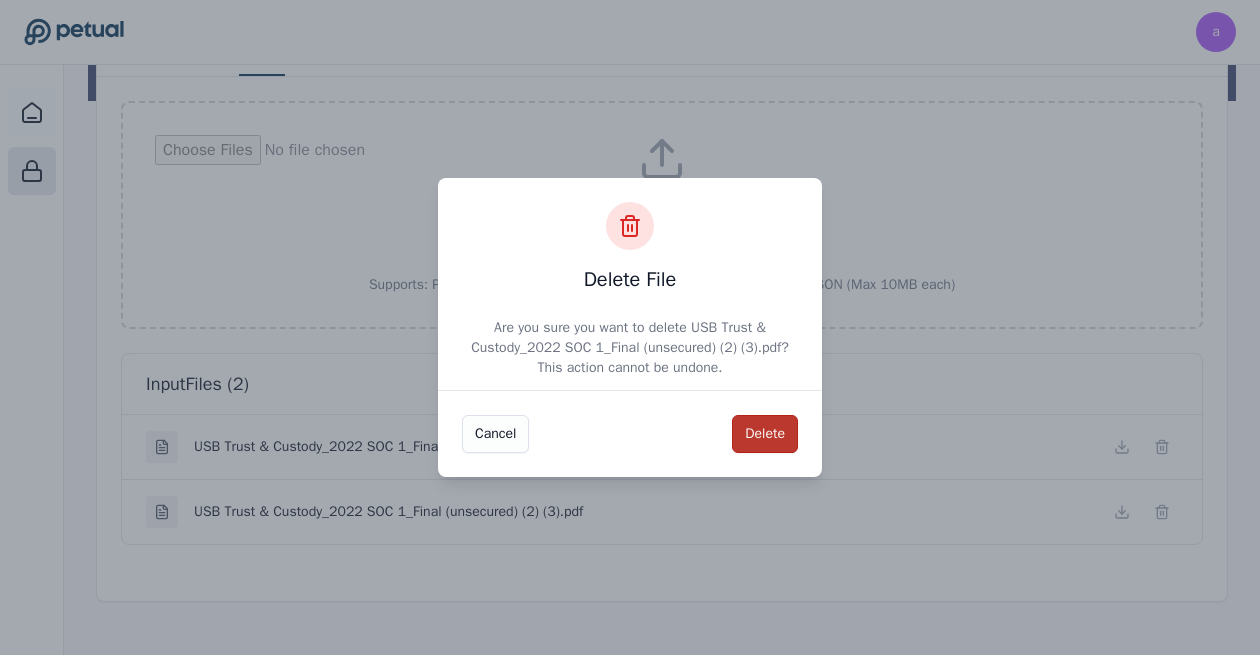 click on "Delete" at bounding box center [765, 434] 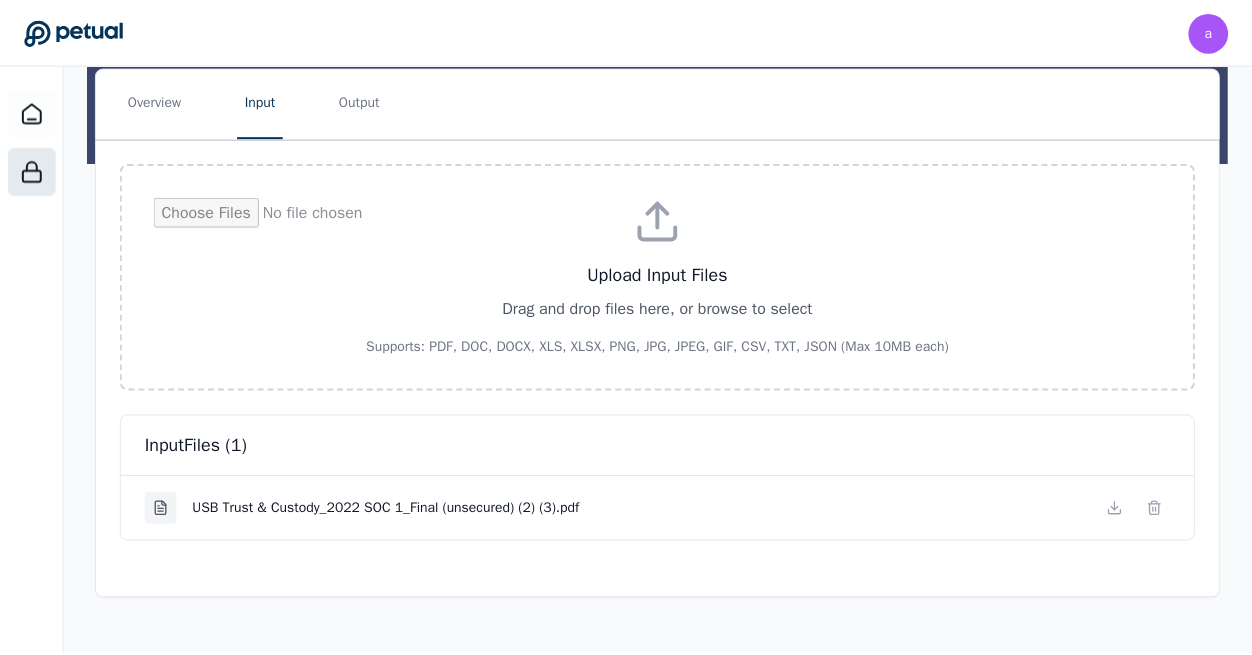 scroll, scrollTop: 192, scrollLeft: 0, axis: vertical 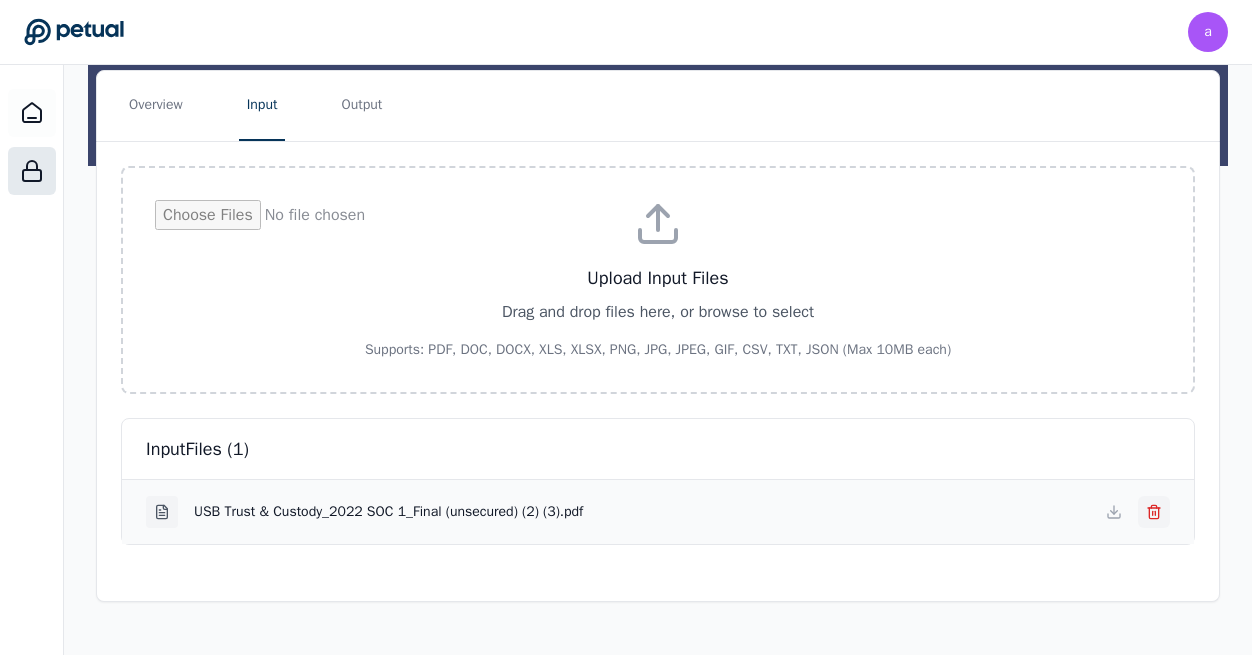 click 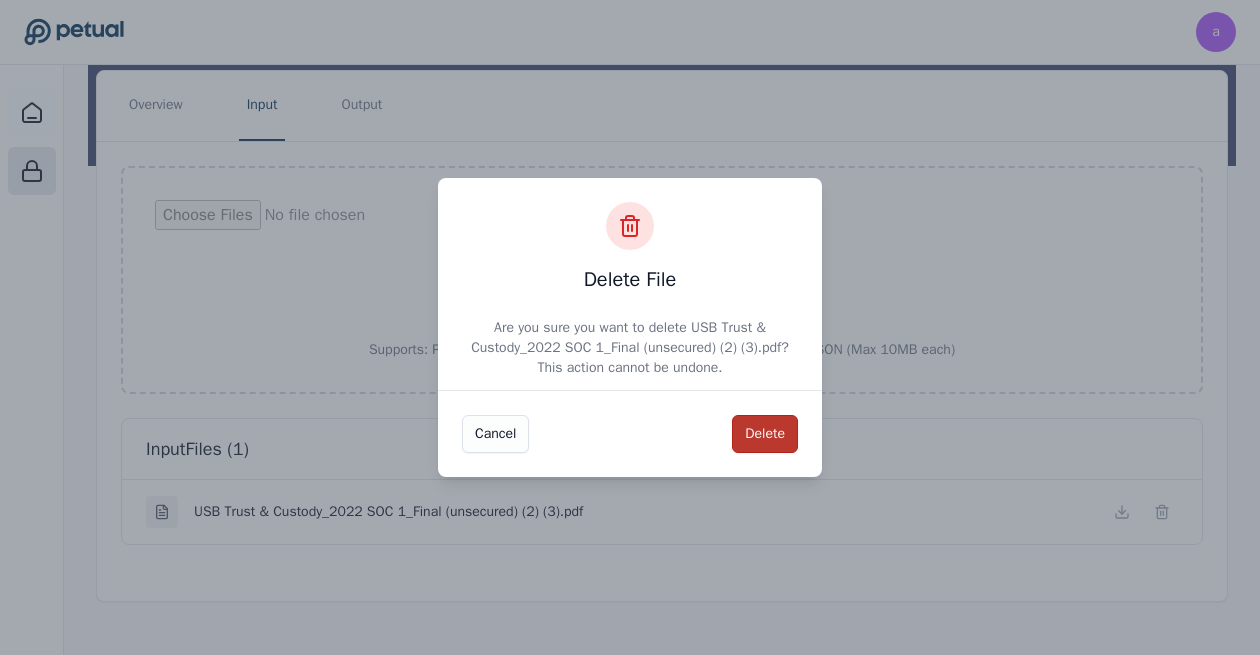 click on "Delete" at bounding box center (765, 434) 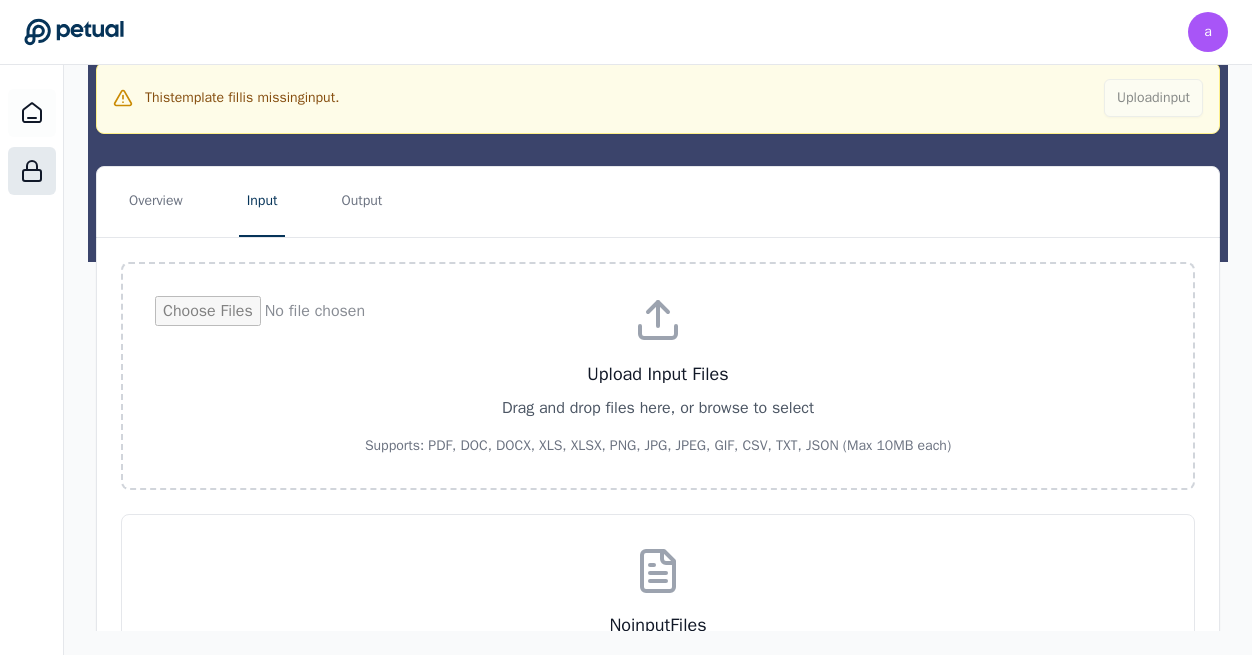 click at bounding box center (658, 376) 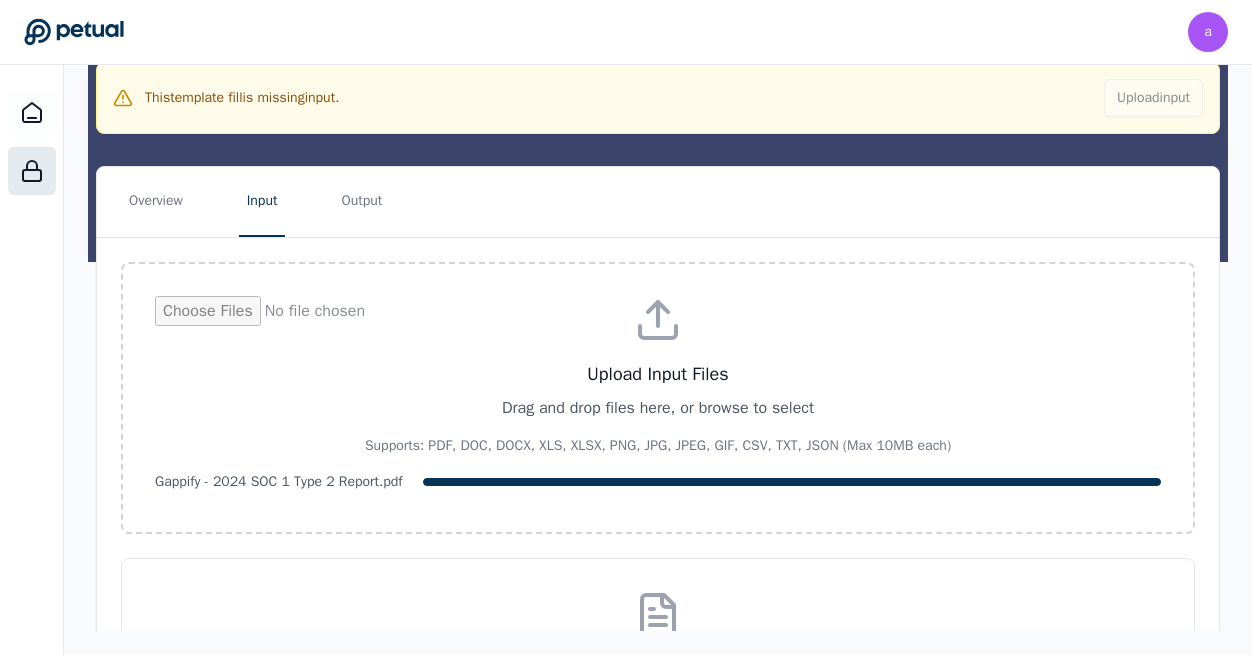 type 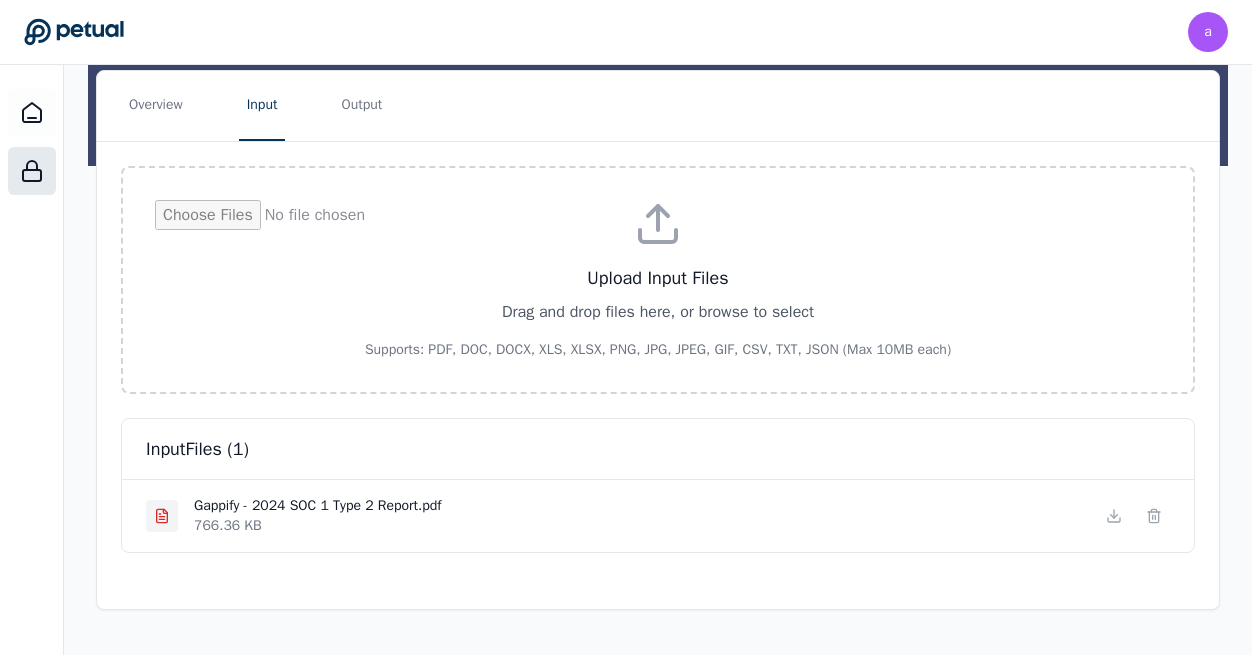 click on "Back Upload  input Run manually SOC1 Template Status Sources Uploaded Overview Input Output Upload Input Files Drag and drop files here, or browse to select Supports: PDF, DOC, DOCX, XLS, XLSX, PNG, JPG, JPEG, GIF, CSV, TXT, JSON (Max 10MB each) input  Files ( 1 ) Gappify - 2024 SOC 1 Type 2 Report.pdf 766.36 KB" at bounding box center (658, 335) 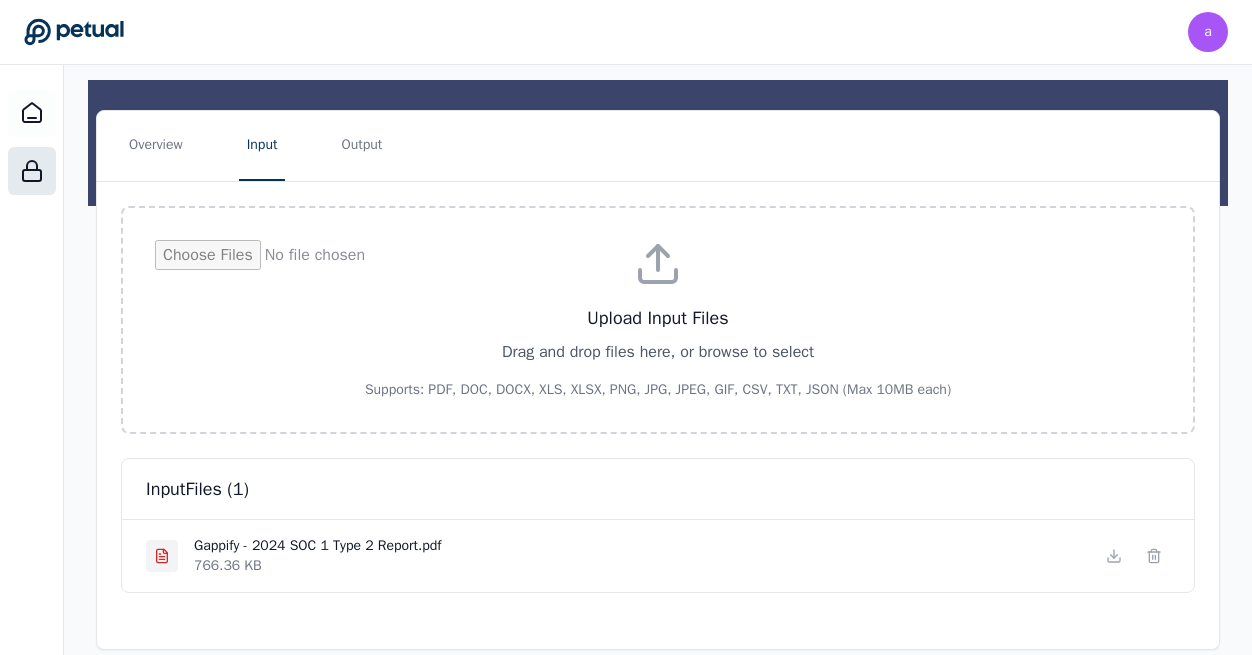 scroll, scrollTop: 0, scrollLeft: 0, axis: both 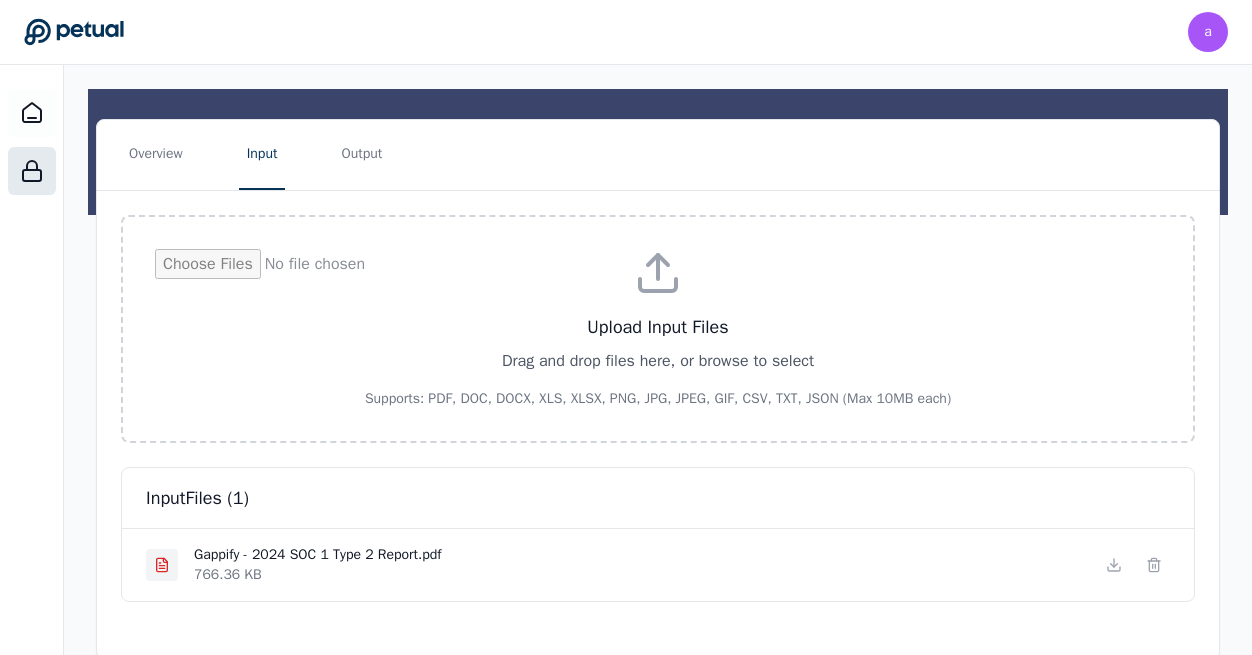 click on "Back Upload  input Run manually SOC1 Template Status Sources Uploaded Overview Input Output Upload Input Files Drag and drop files here, or browse to select Supports: PDF, DOC, DOCX, XLS, XLSX, PNG, JPG, JPEG, GIF, CSV, TXT, JSON (Max 10MB each) input  Files ( 1 ) Gappify - 2024 SOC 1 Type 2 Report.pdf 766.36 KB" at bounding box center [658, 384] 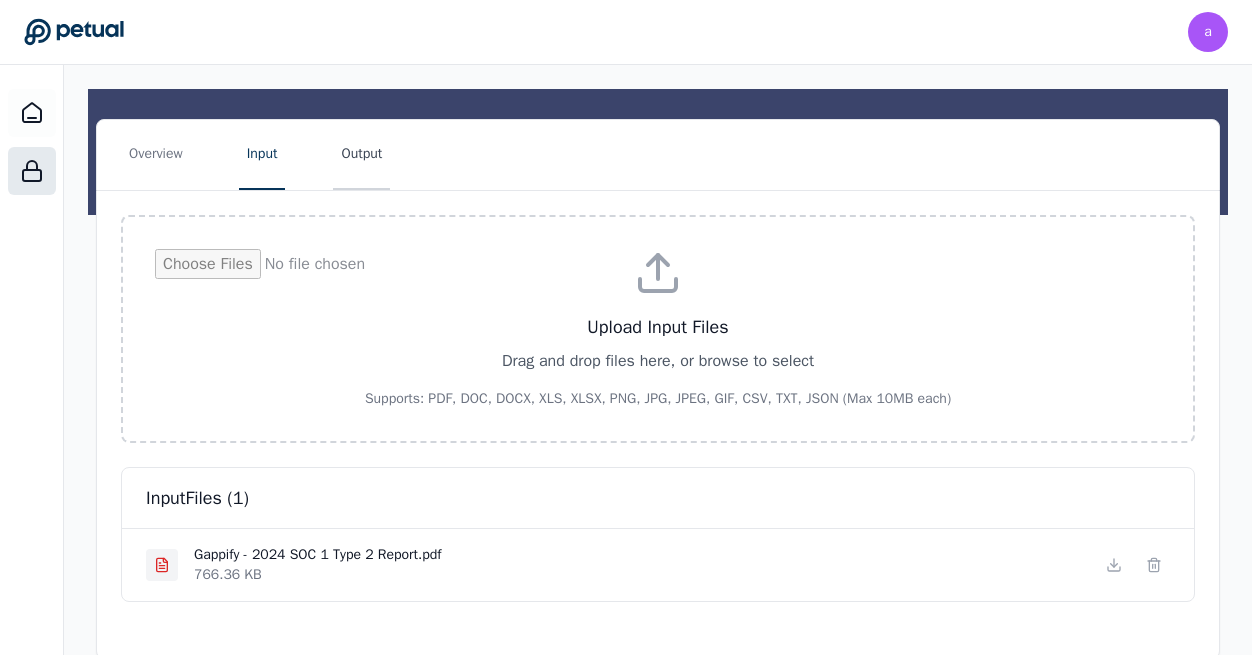 click on "Output" at bounding box center [361, 155] 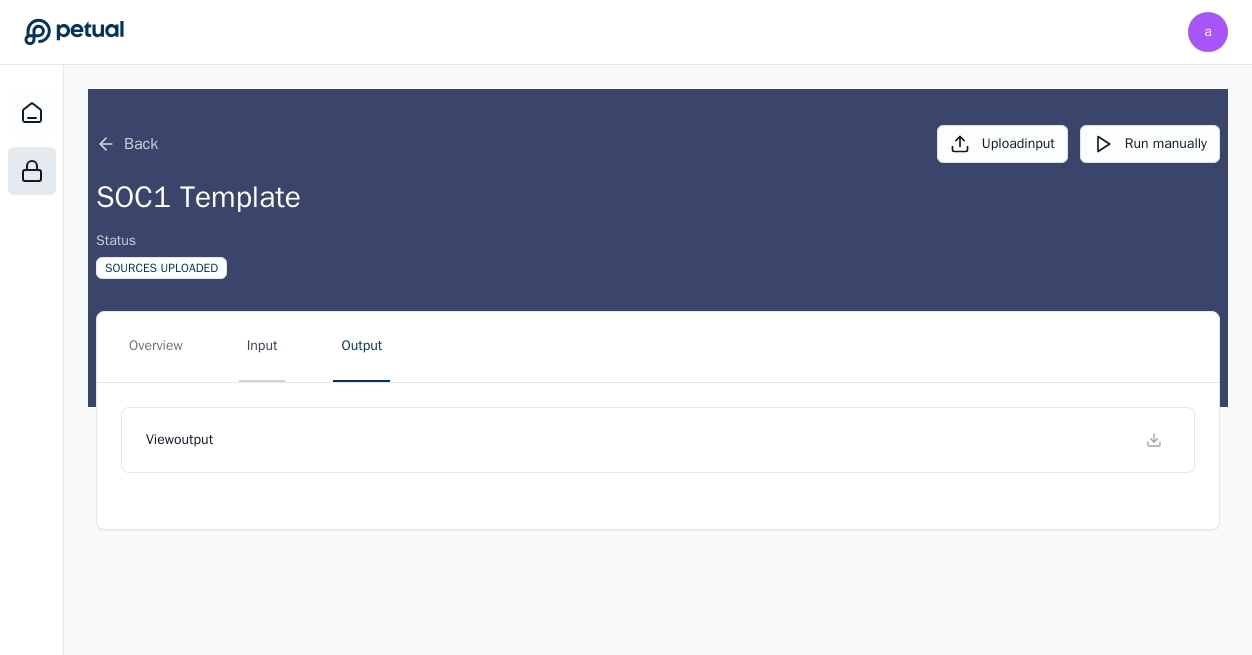 click on "Input" at bounding box center (262, 347) 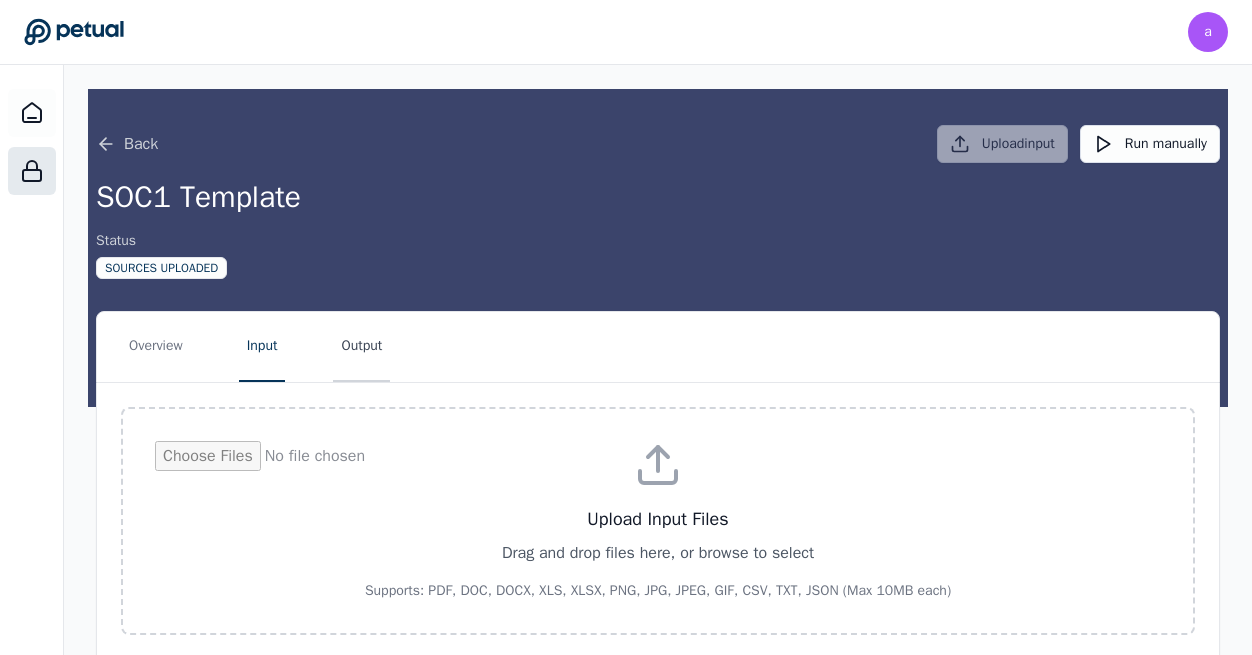 click on "Output" at bounding box center [361, 347] 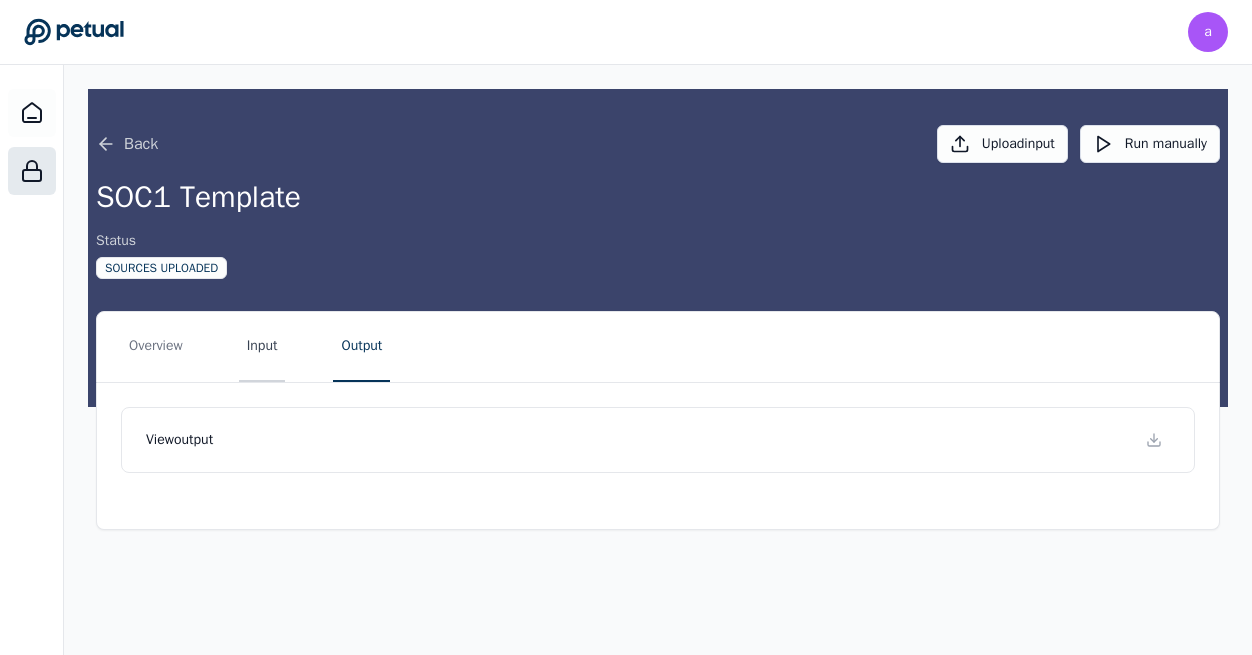 click on "Input" at bounding box center (262, 347) 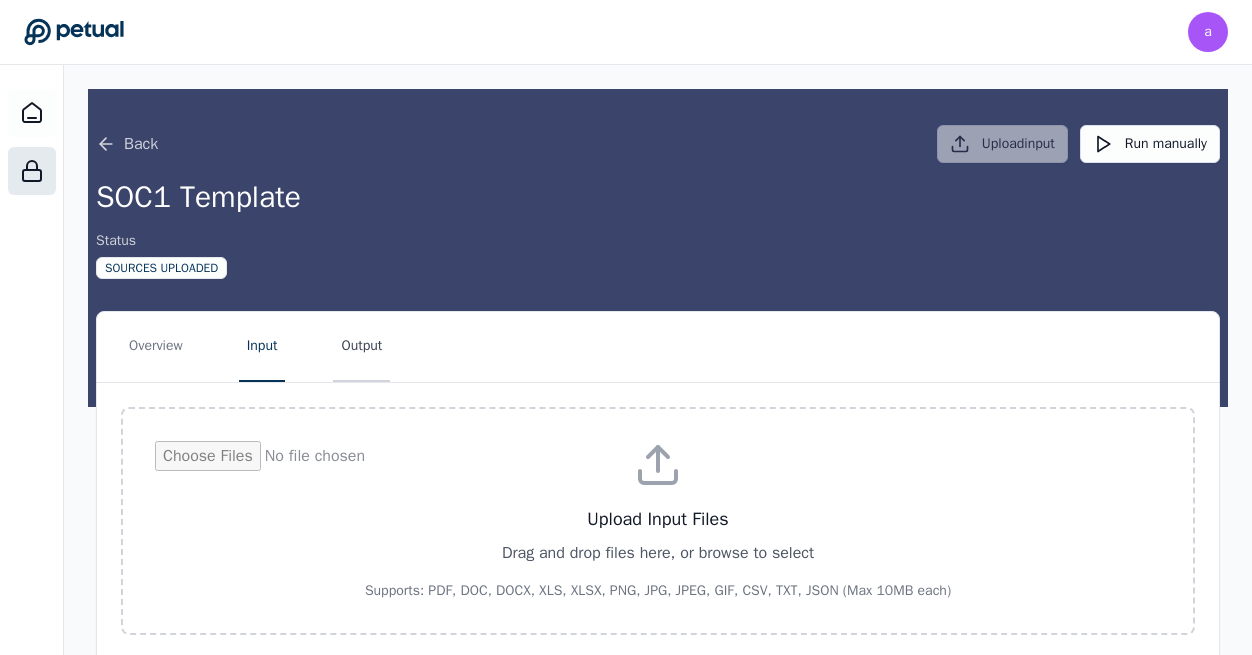 click on "Output" at bounding box center [361, 347] 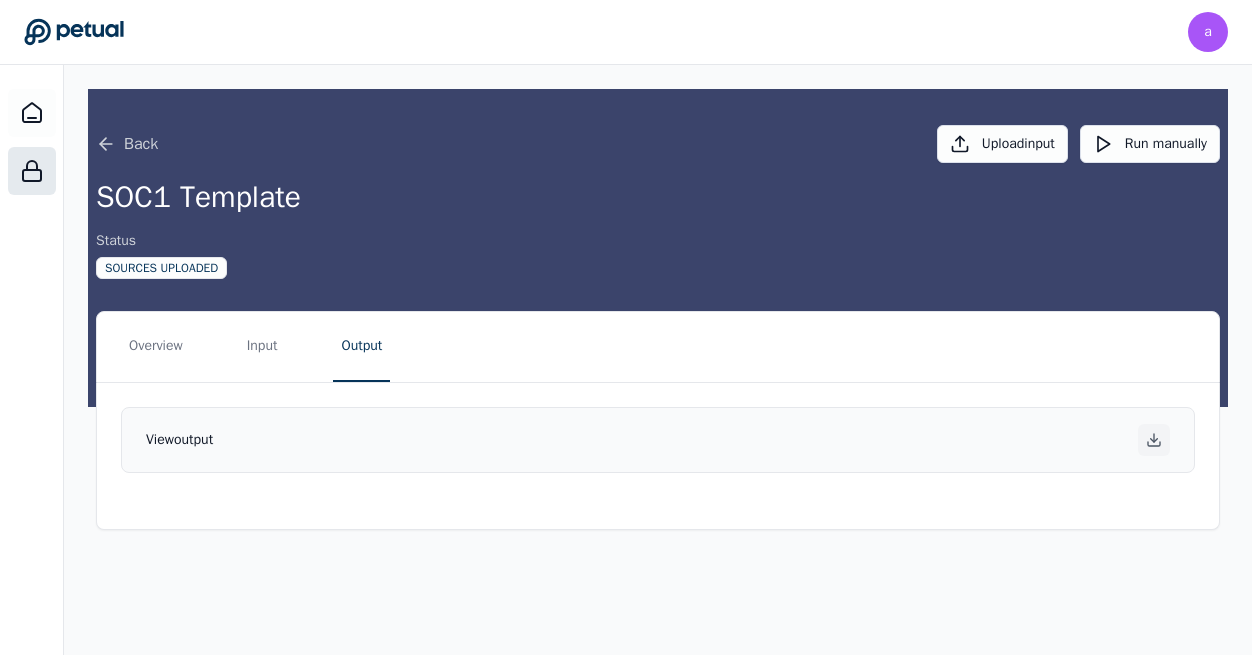 click 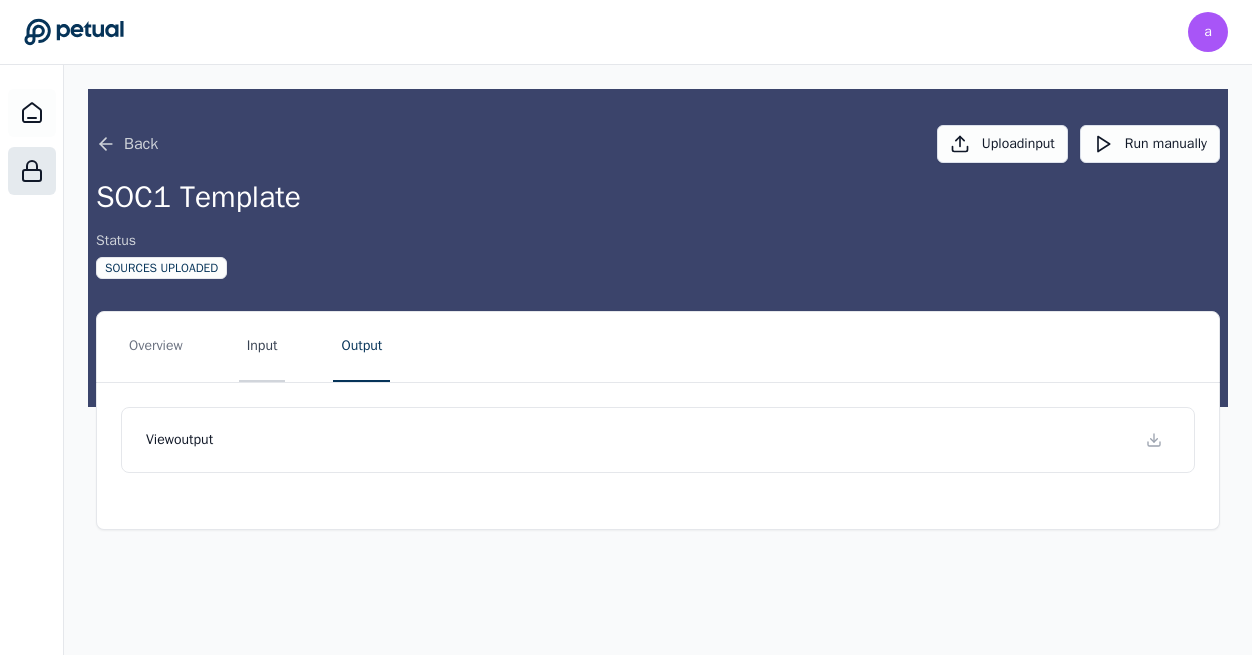 click on "Input" at bounding box center (262, 347) 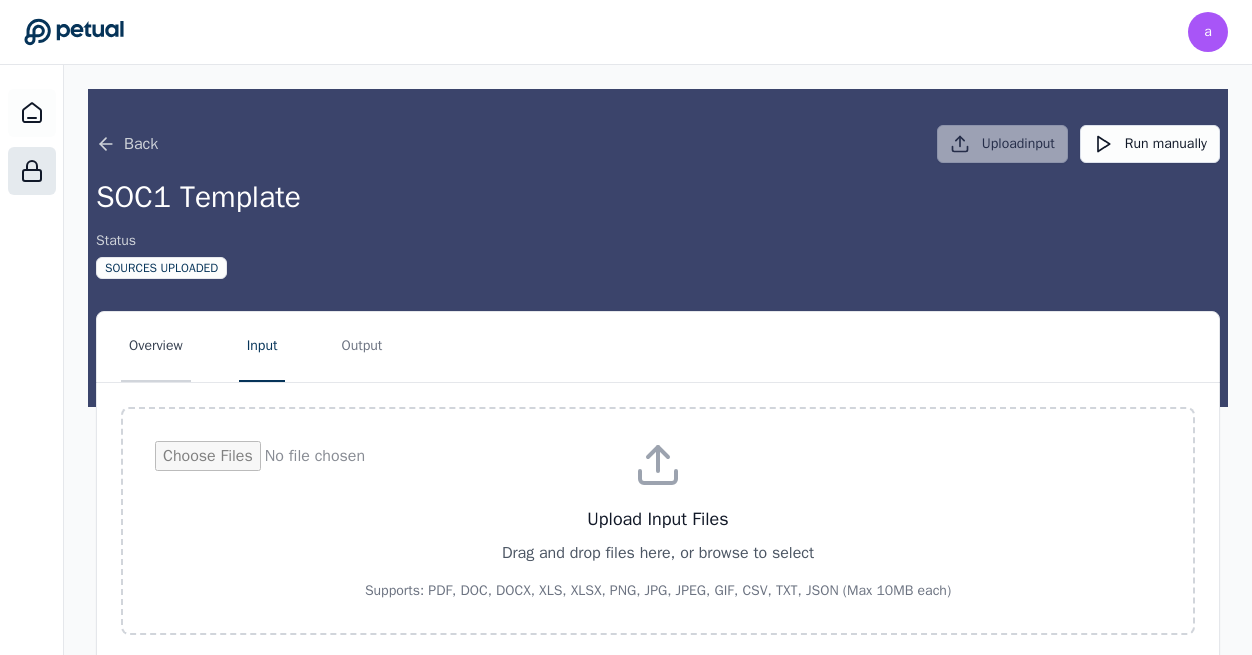 click on "Overview" at bounding box center [156, 347] 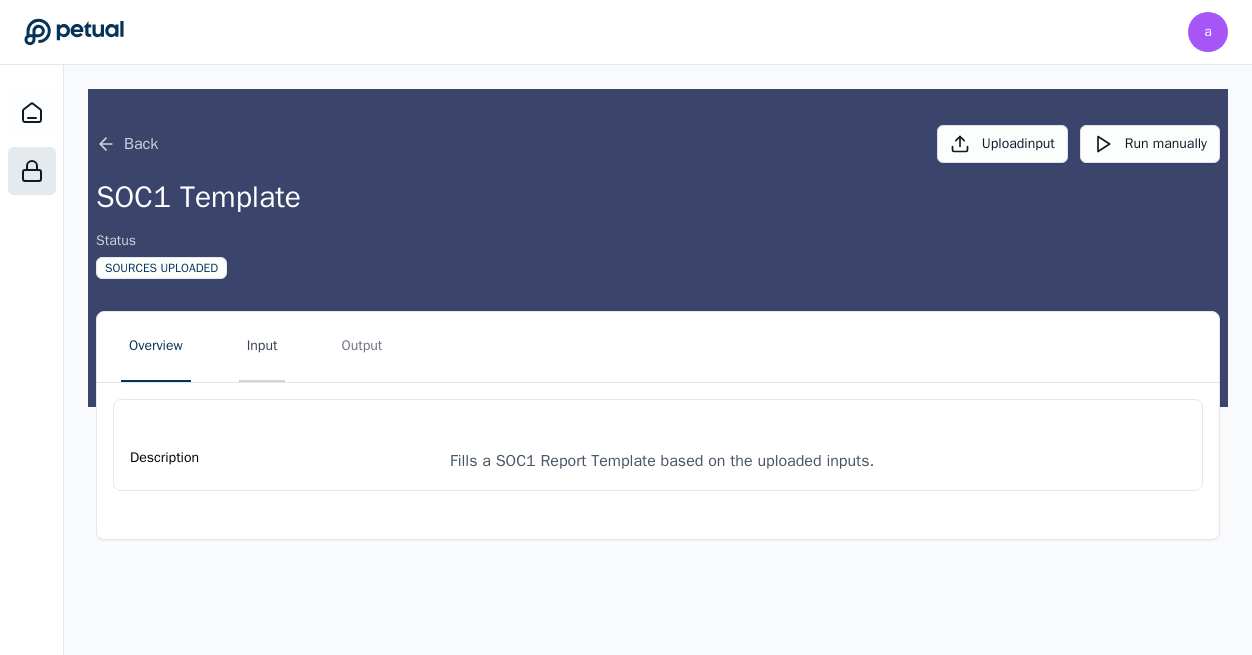 click on "Input" at bounding box center (262, 347) 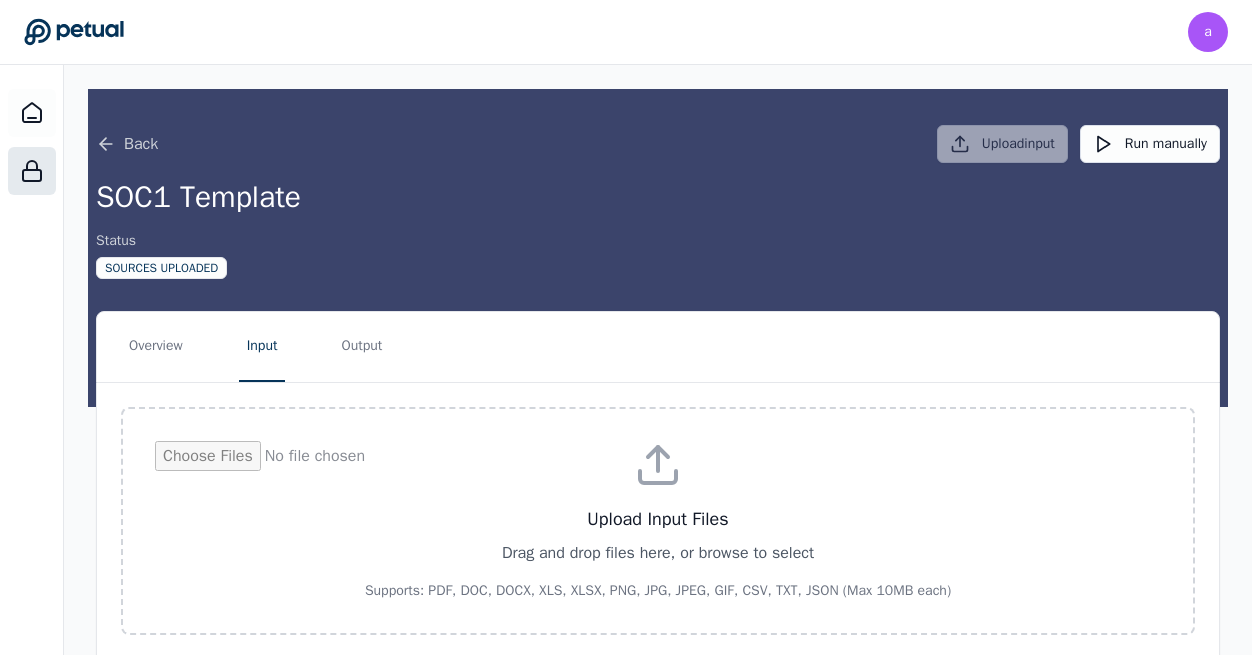 click on "Upload Input Files Drag and drop files here, or browse to select Supports: PDF, DOC, DOCX, XLS, XLSX, PNG, JPG, JPEG, GIF, CSV, TXT, JSON (Max 10MB each) input  Files ( 1 ) Gappify - 2024 SOC 1 Type 2 Report.pdf" at bounding box center (658, 596) 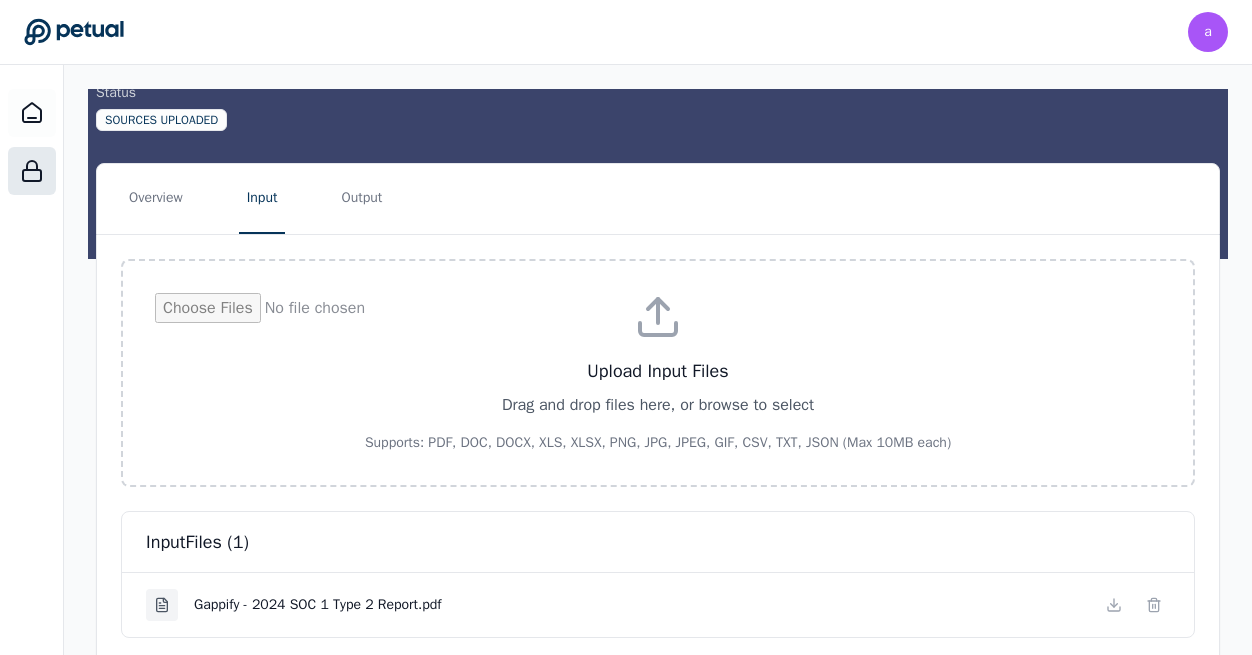 scroll, scrollTop: 192, scrollLeft: 0, axis: vertical 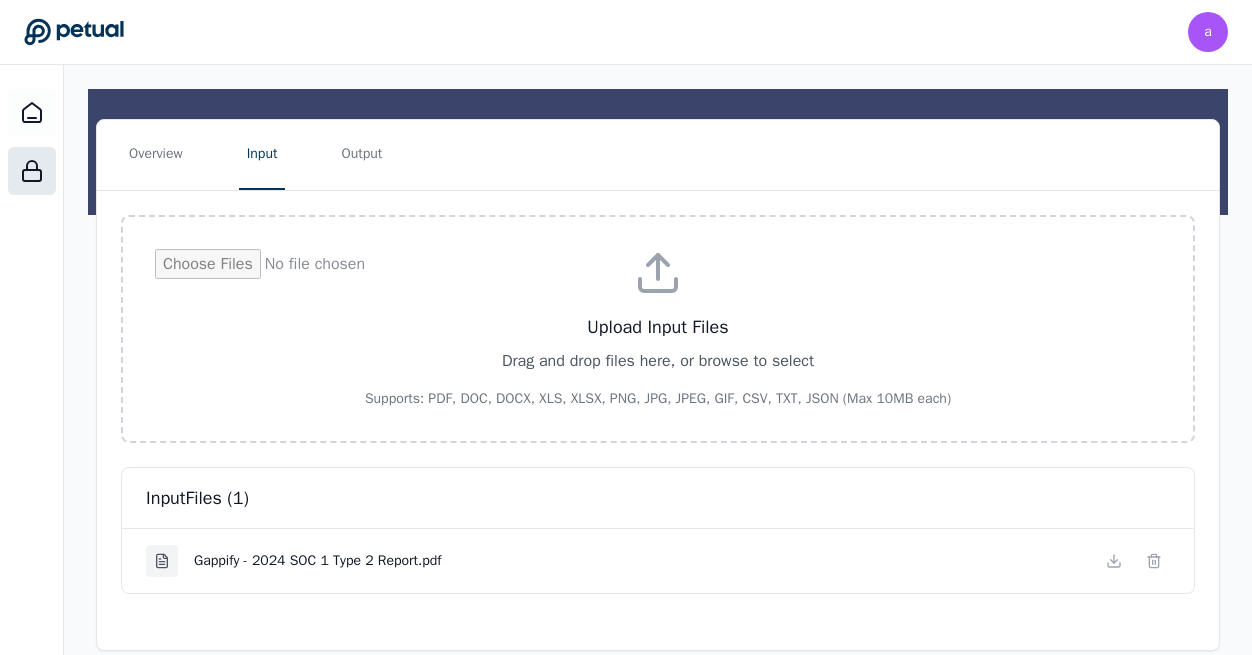 drag, startPoint x: 1152, startPoint y: 557, endPoint x: 1152, endPoint y: 597, distance: 40 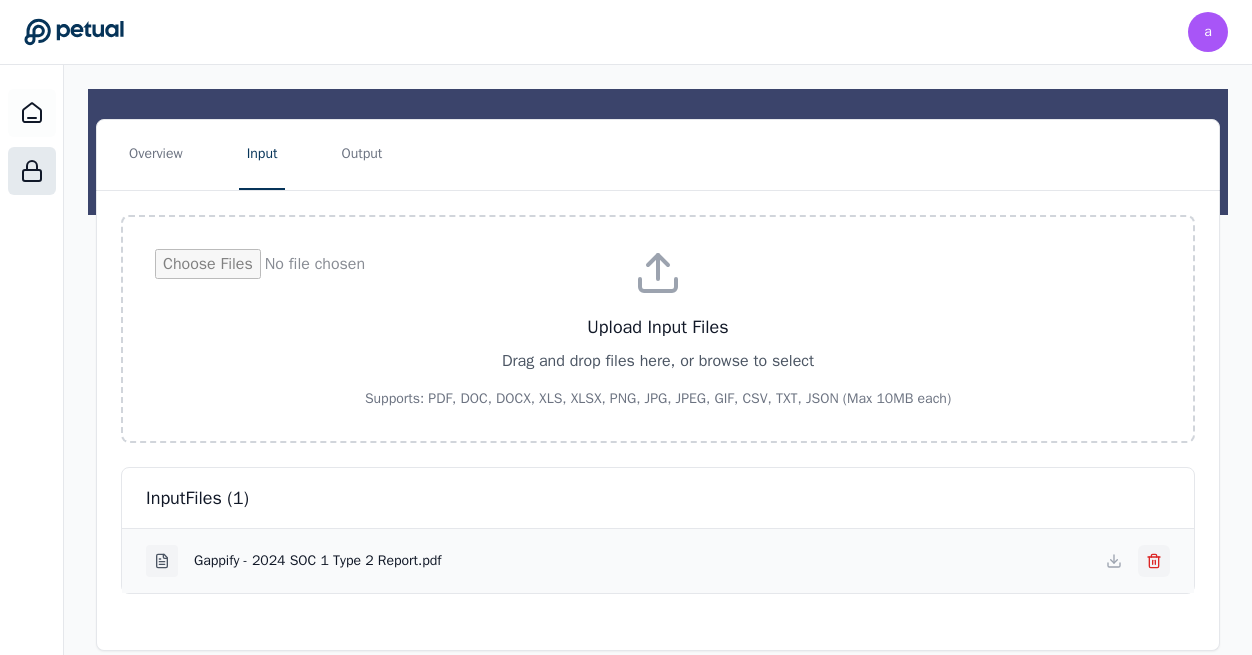 click 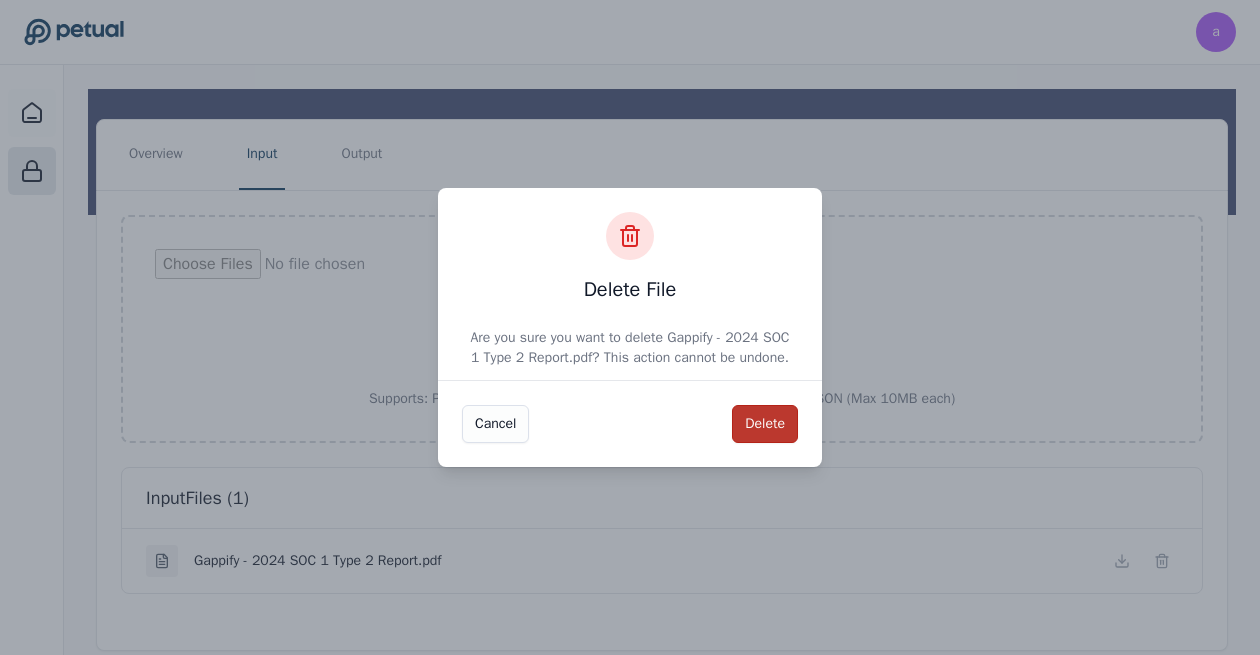 click on "Delete" at bounding box center (765, 424) 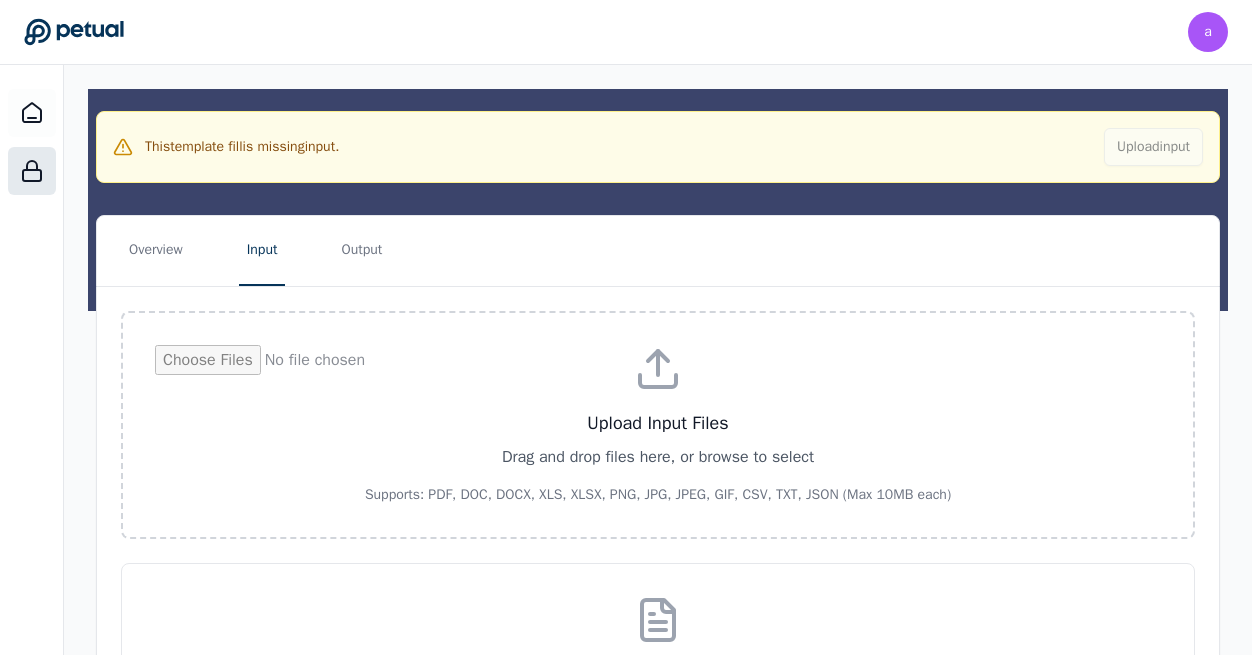 click on "Upload Input Files Drag and drop files here, or browse to select Supports: PDF, DOC, DOCX, XLS, XLSX, PNG, JPG, JPEG, GIF, CSV, TXT, JSON (Max 10MB each)" at bounding box center (658, 425) 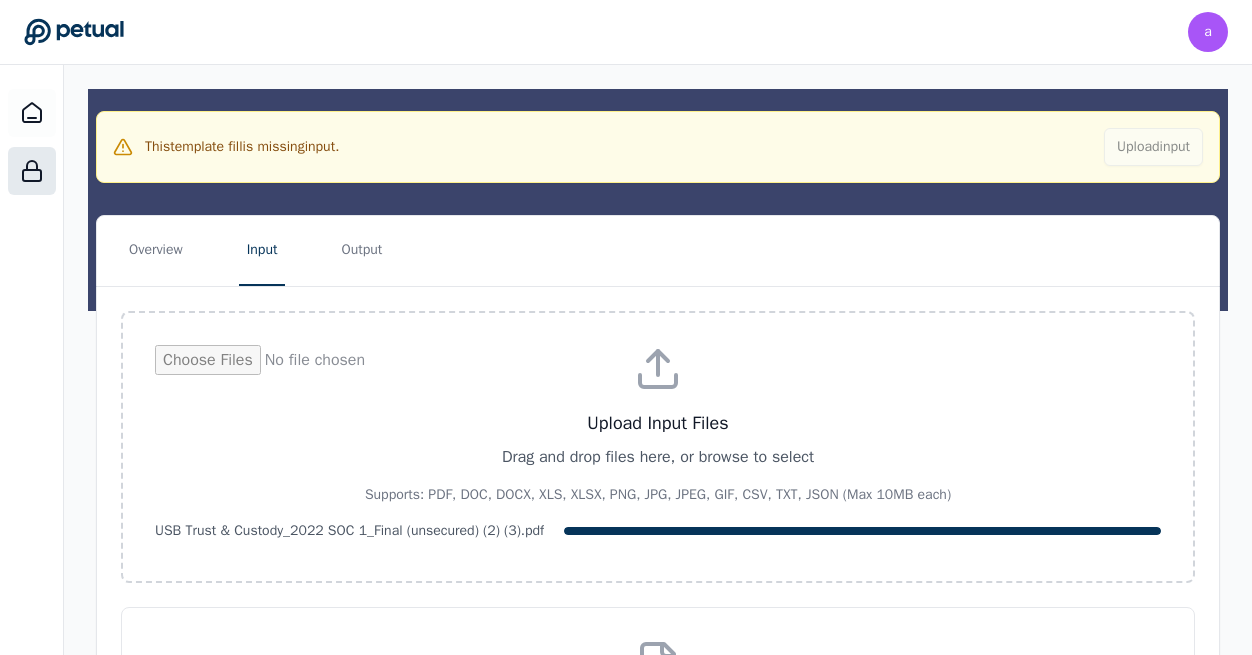 type 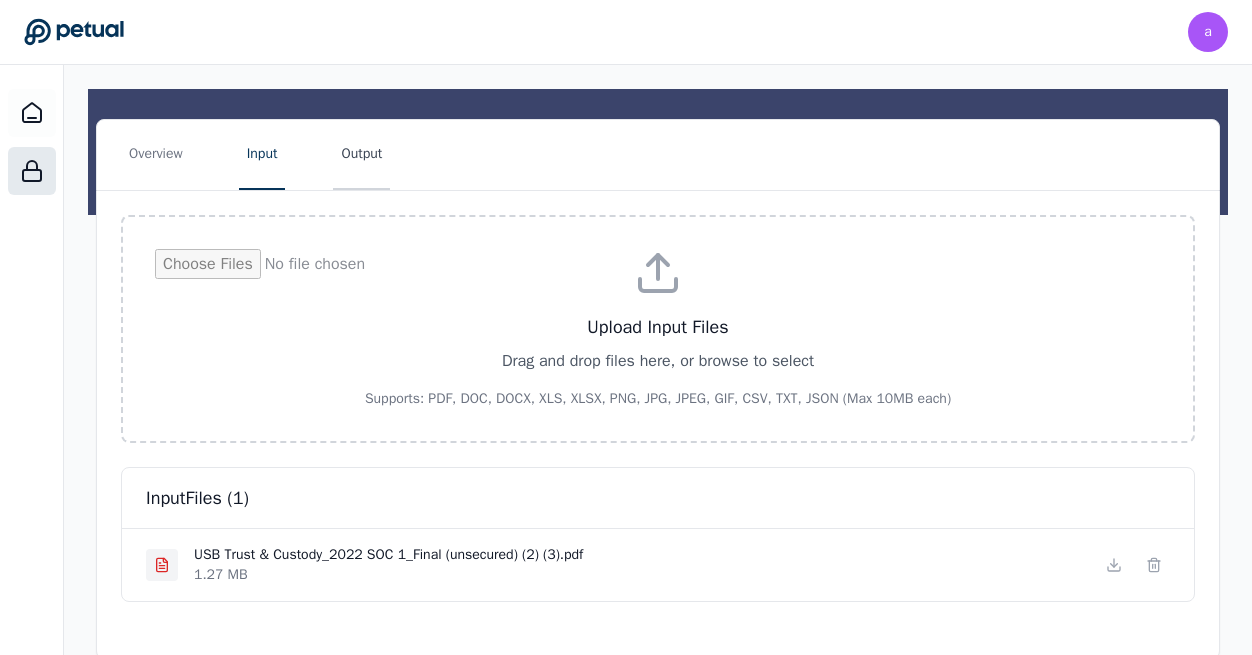 click on "Output" at bounding box center [361, 155] 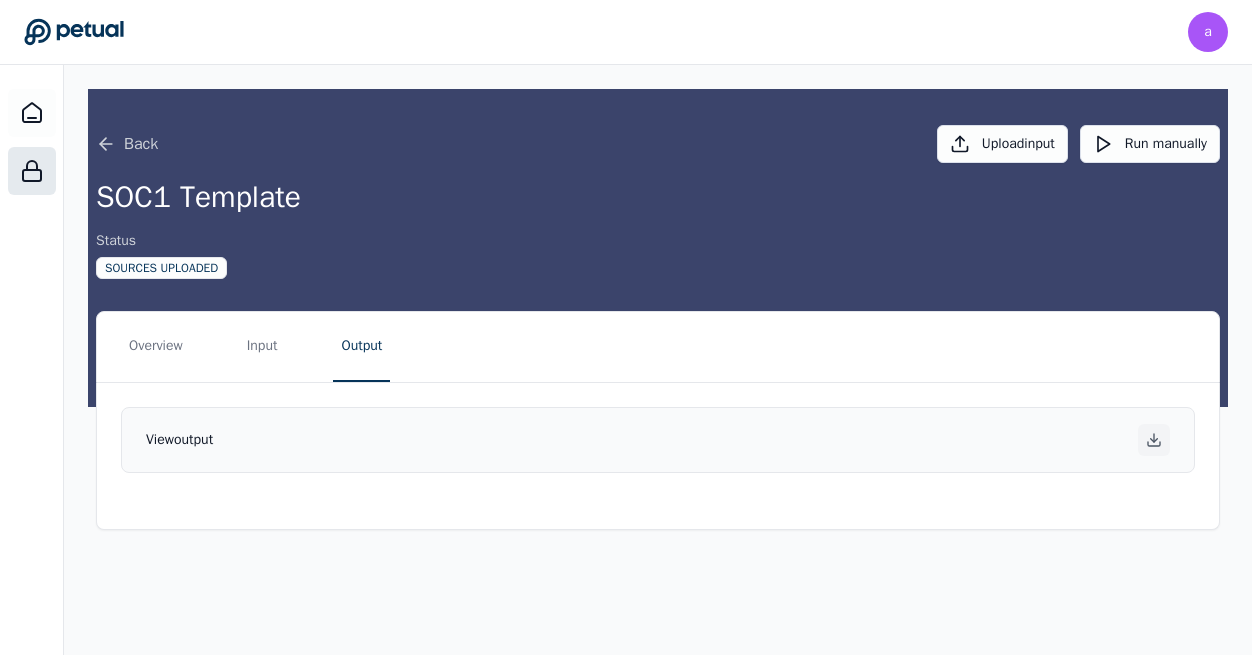 click at bounding box center (1154, 440) 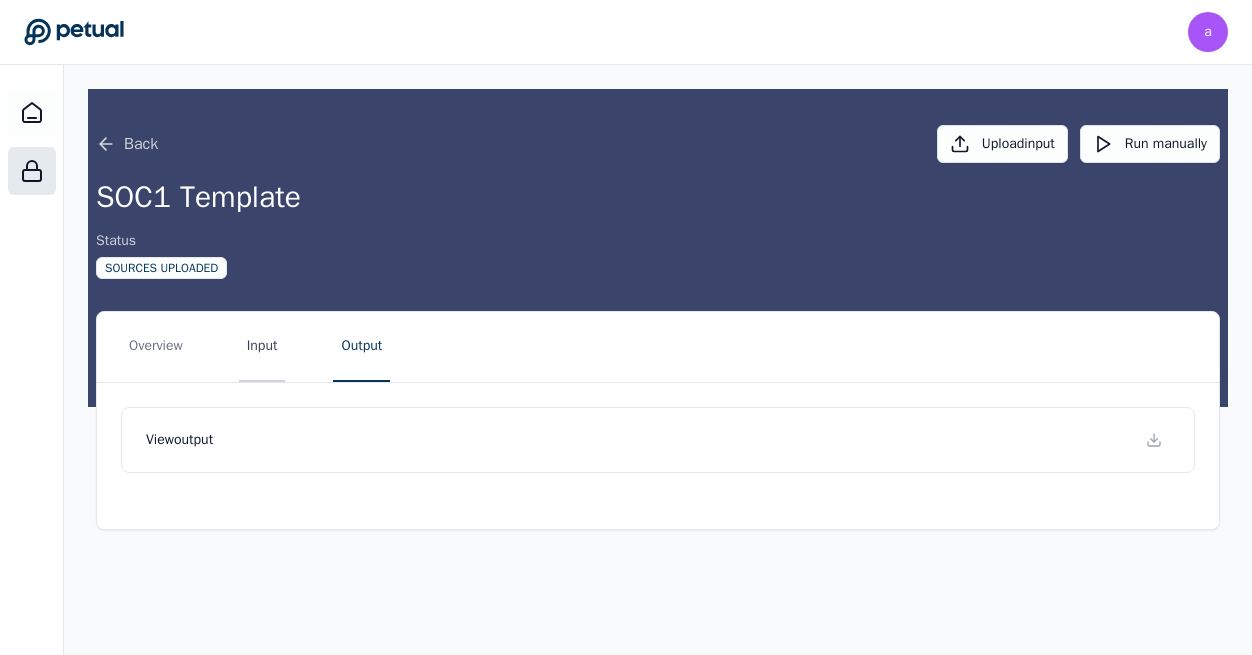 click on "Input" at bounding box center [262, 347] 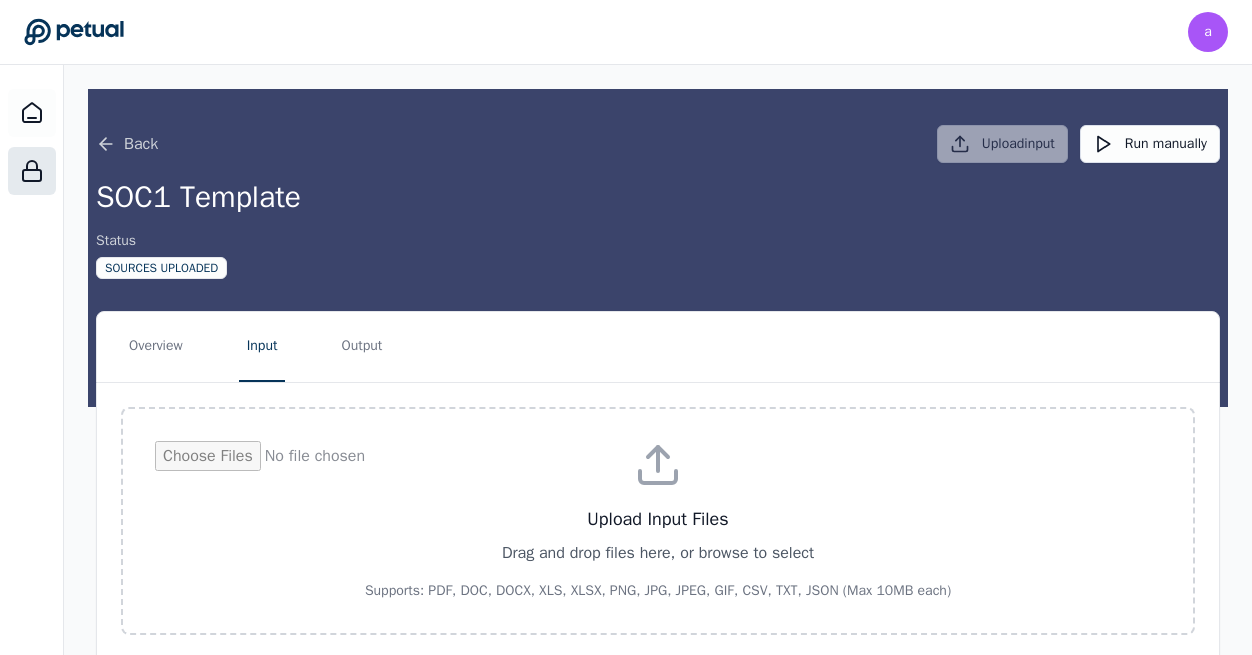 click on "Input" at bounding box center (262, 347) 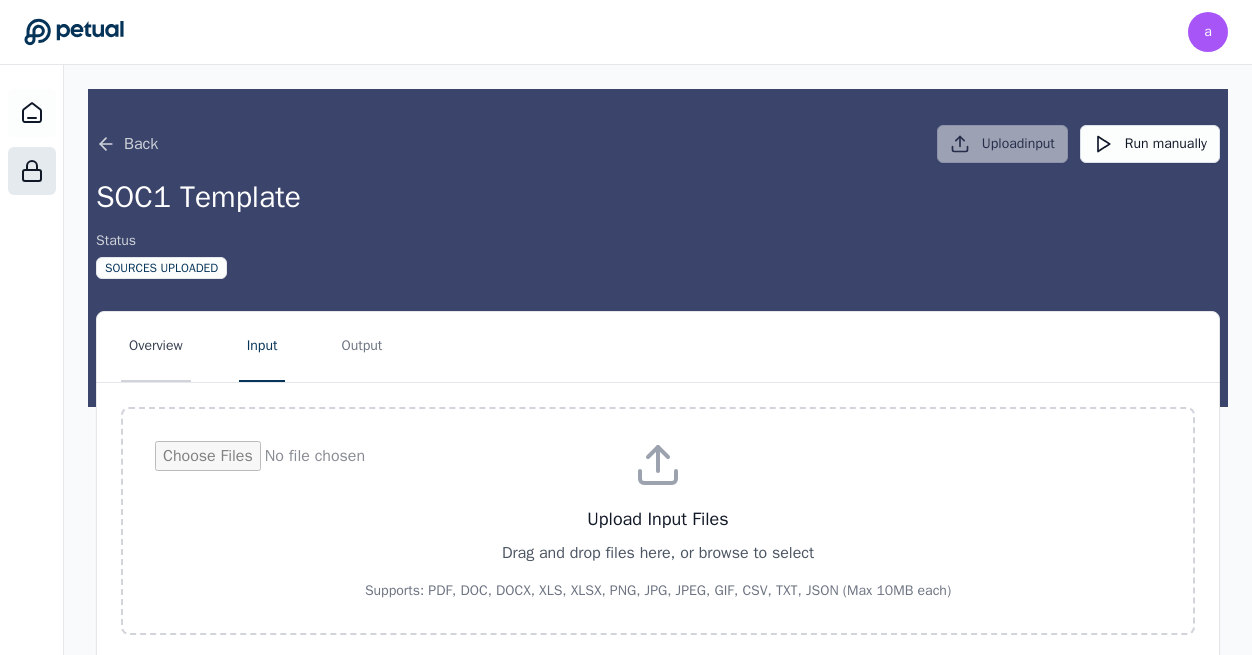 click on "Overview" at bounding box center (156, 347) 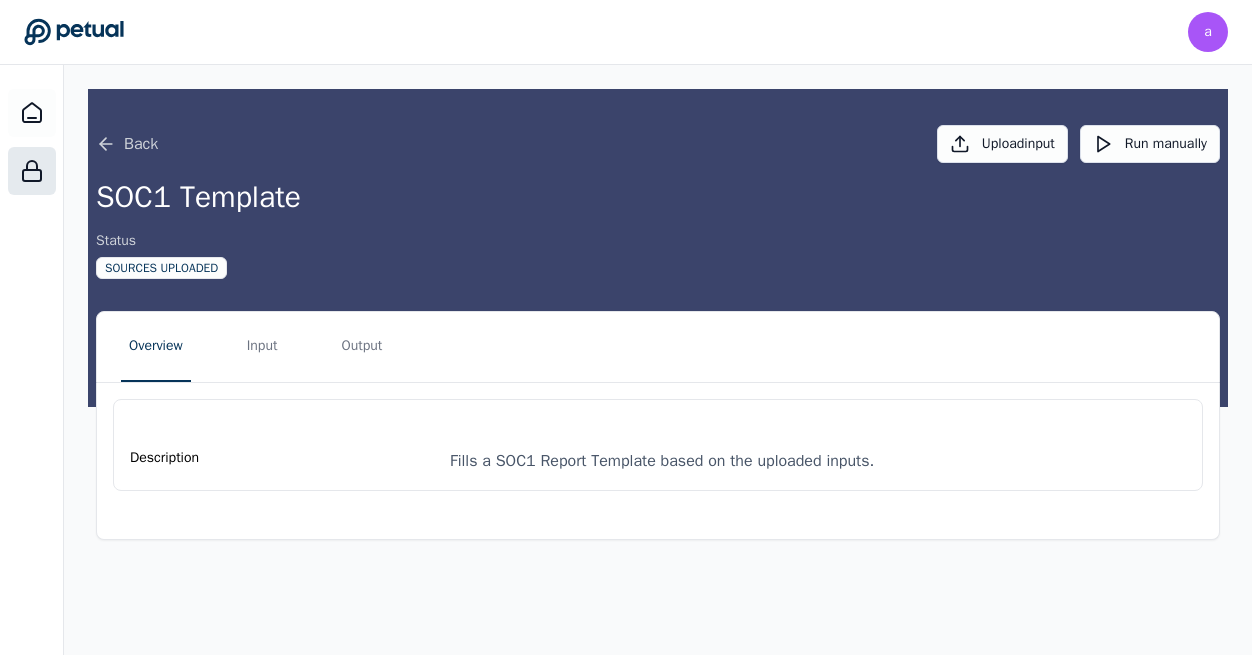 click on "Overview Input Output" at bounding box center (658, 347) 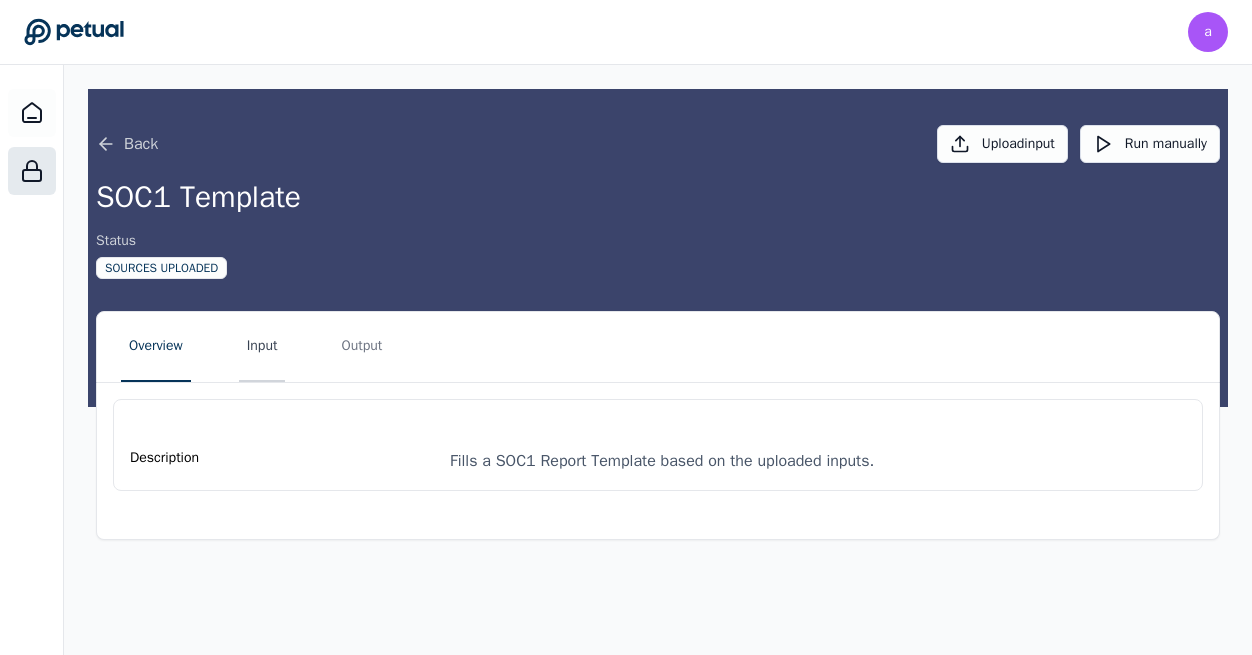 click on "Input" at bounding box center [262, 347] 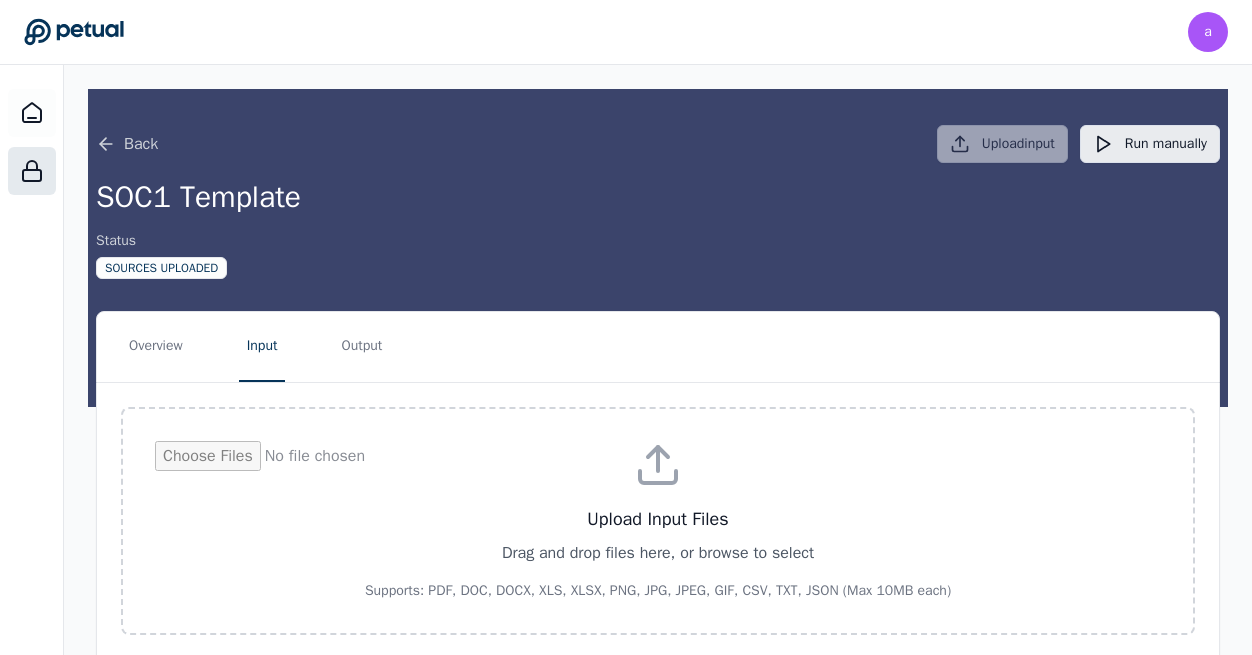 click on "Run manually" at bounding box center (1150, 144) 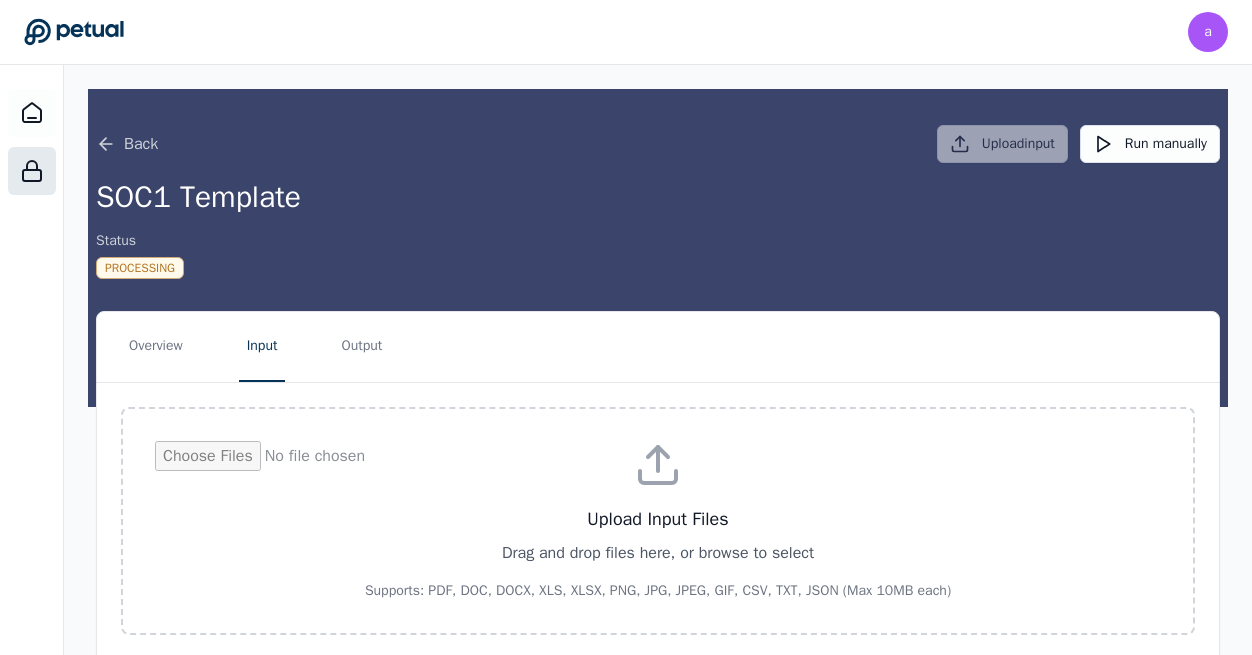 click on "Overview Input Output Upload Input Files Drag and drop files here, or browse to select Supports: PDF, DOC, DOCX, XLS, XLSX, PNG, JPG, JPEG, GIF, CSV, TXT, JSON (Max 10MB each) input  Files ( 1 ) USB Trust & Custody_2022 SOC 1_Final (unsecured) (2) (3).pdf" at bounding box center [658, 577] 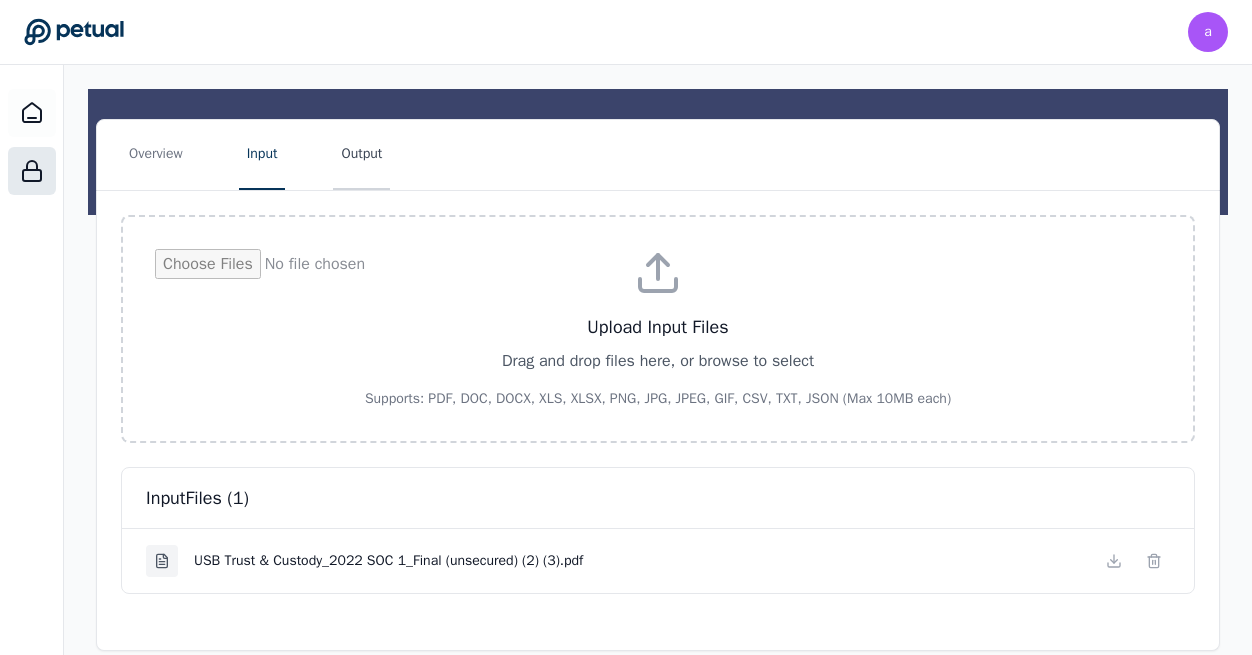 click on "Output" at bounding box center (361, 155) 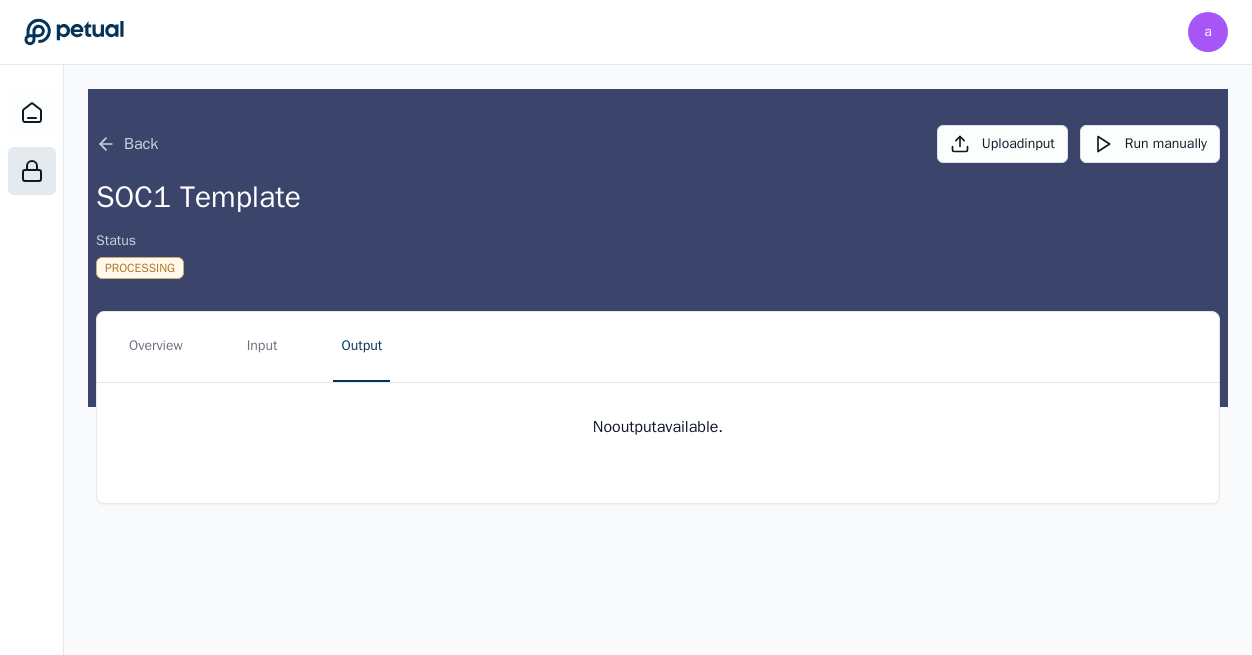 click on "Back Upload  input Run manually SOC1 Template Status Processing" at bounding box center (658, 248) 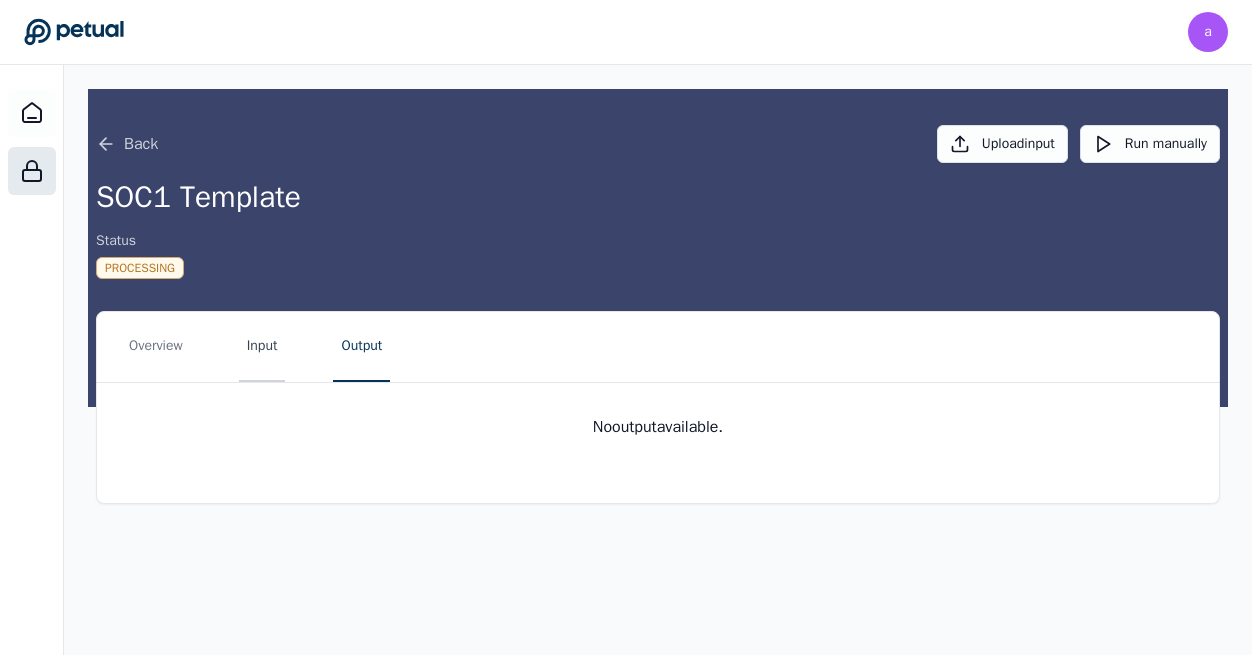 click on "Input" at bounding box center (262, 347) 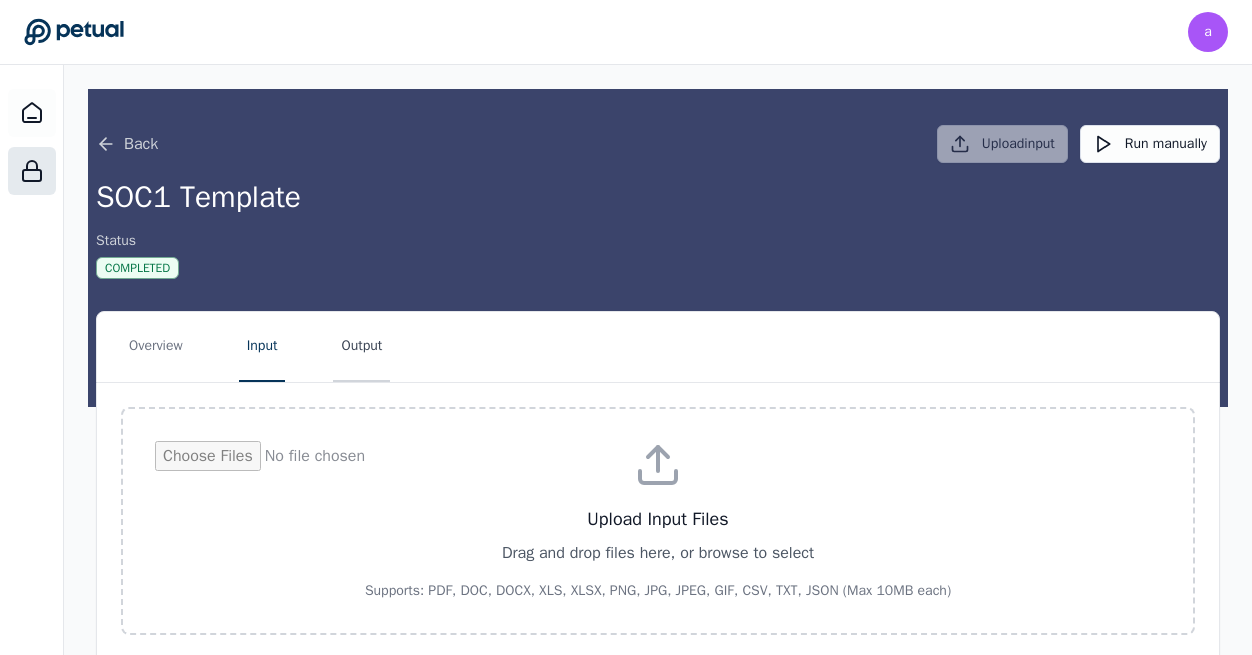click on "Output" at bounding box center [361, 347] 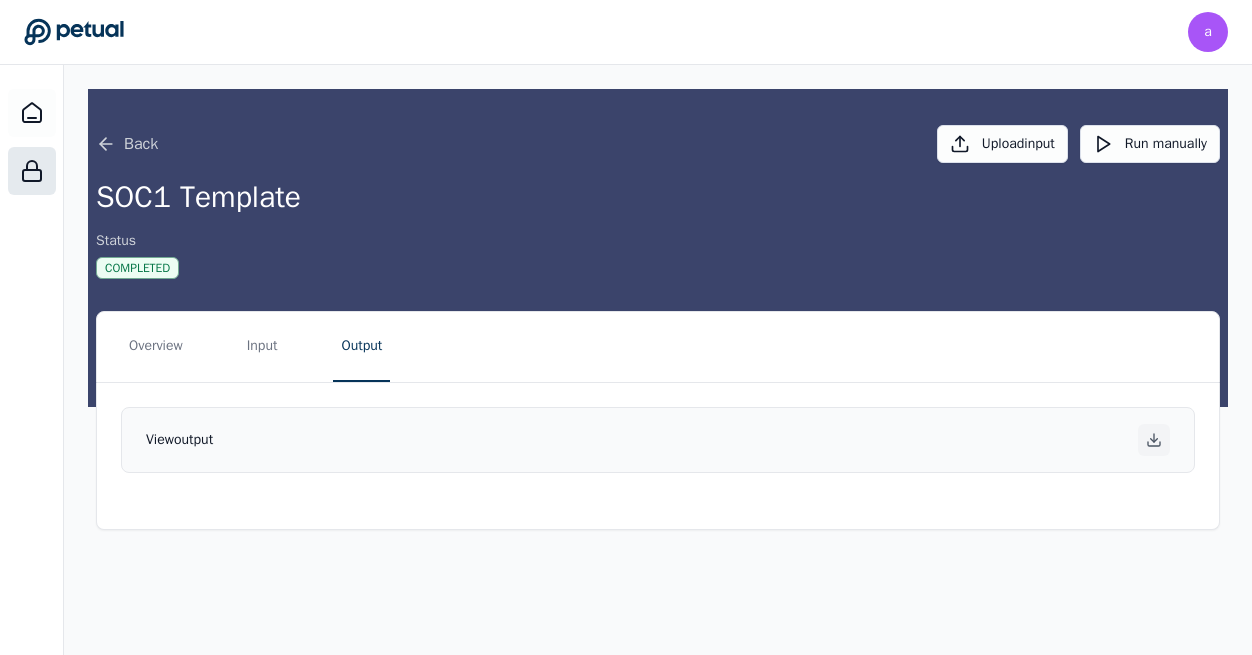 click 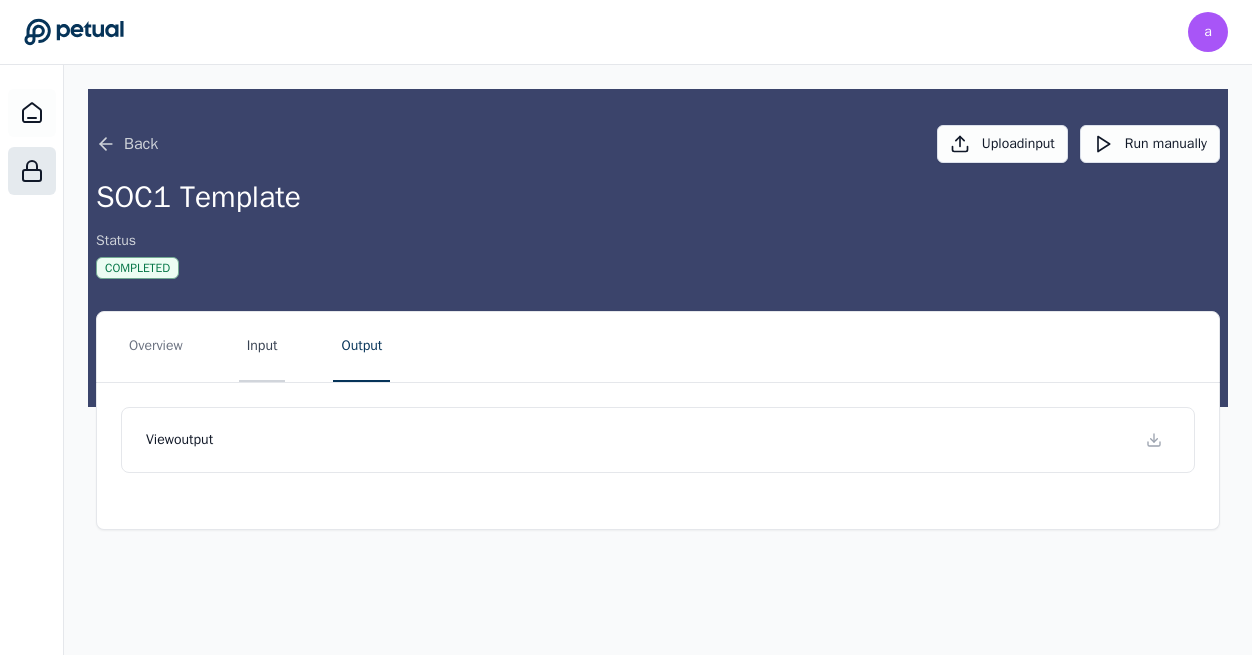 click on "Input" at bounding box center (262, 347) 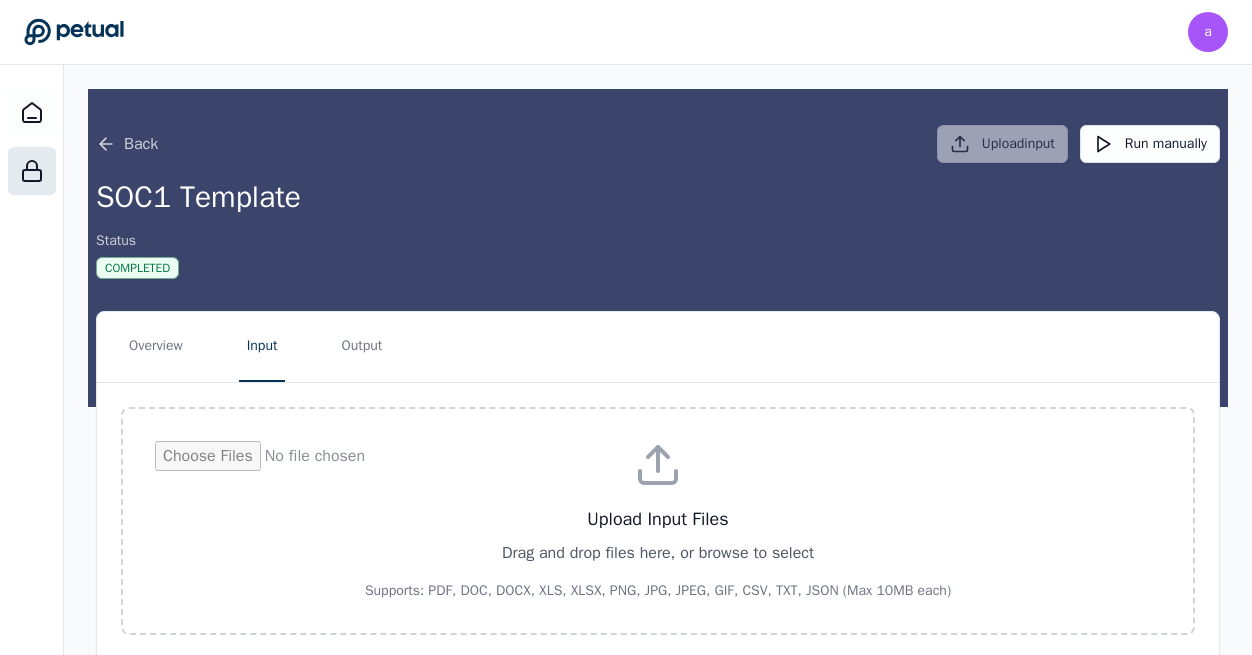 scroll, scrollTop: 192, scrollLeft: 0, axis: vertical 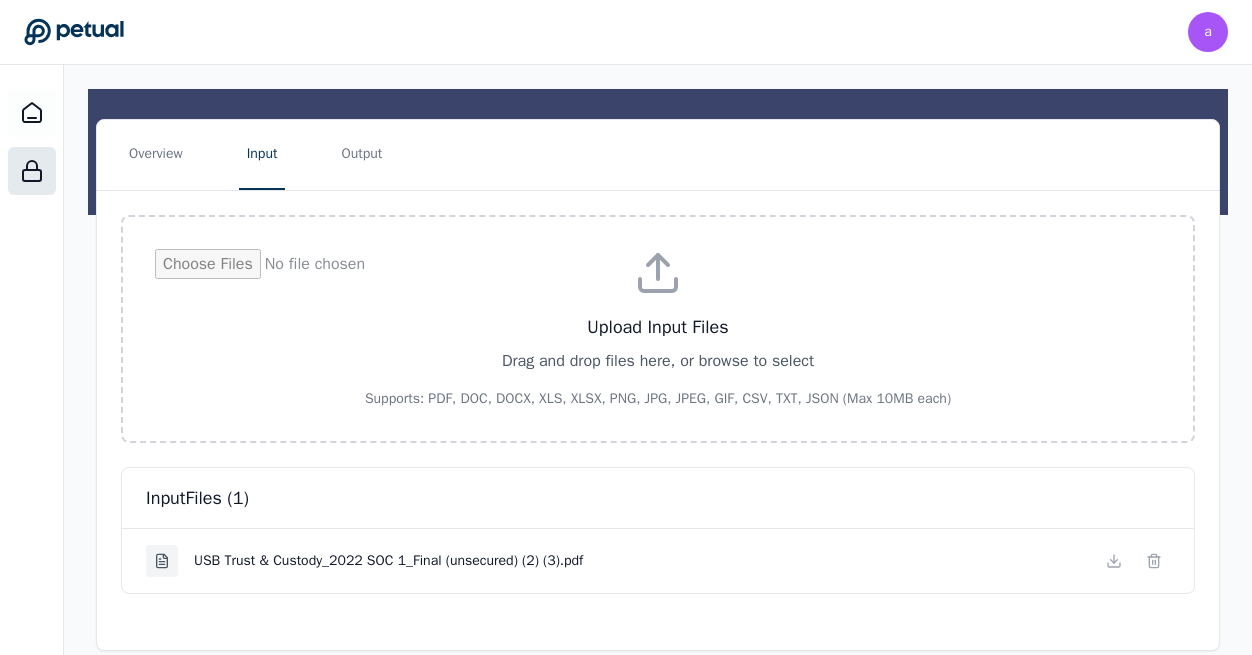 click on "Overview Input Output Upload Input Files Drag and drop files here, or browse to select Supports: PDF, DOC, DOCX, XLS, XLSX, PNG, JPG, JPEG, GIF, CSV, TXT, JSON (Max 10MB each) input  Files ( 1 ) USB Trust & Custody_2022 SOC 1_Final (unsecured) (2) (3).pdf" at bounding box center (658, 385) 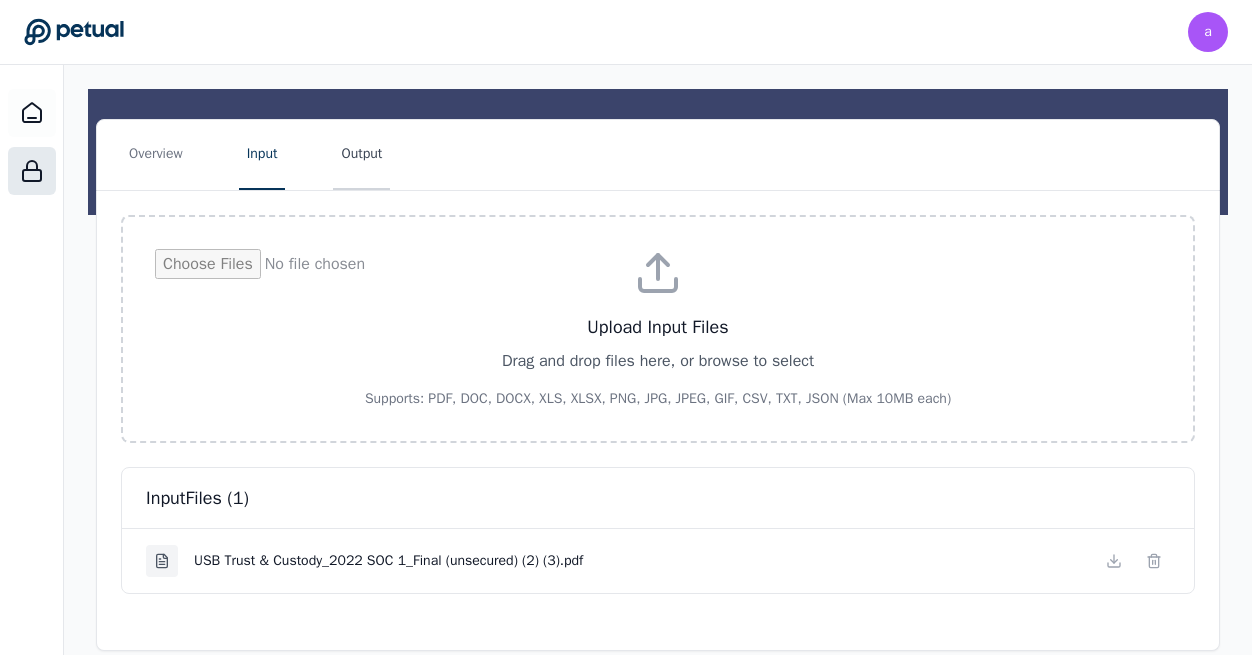 click on "Output" at bounding box center [361, 155] 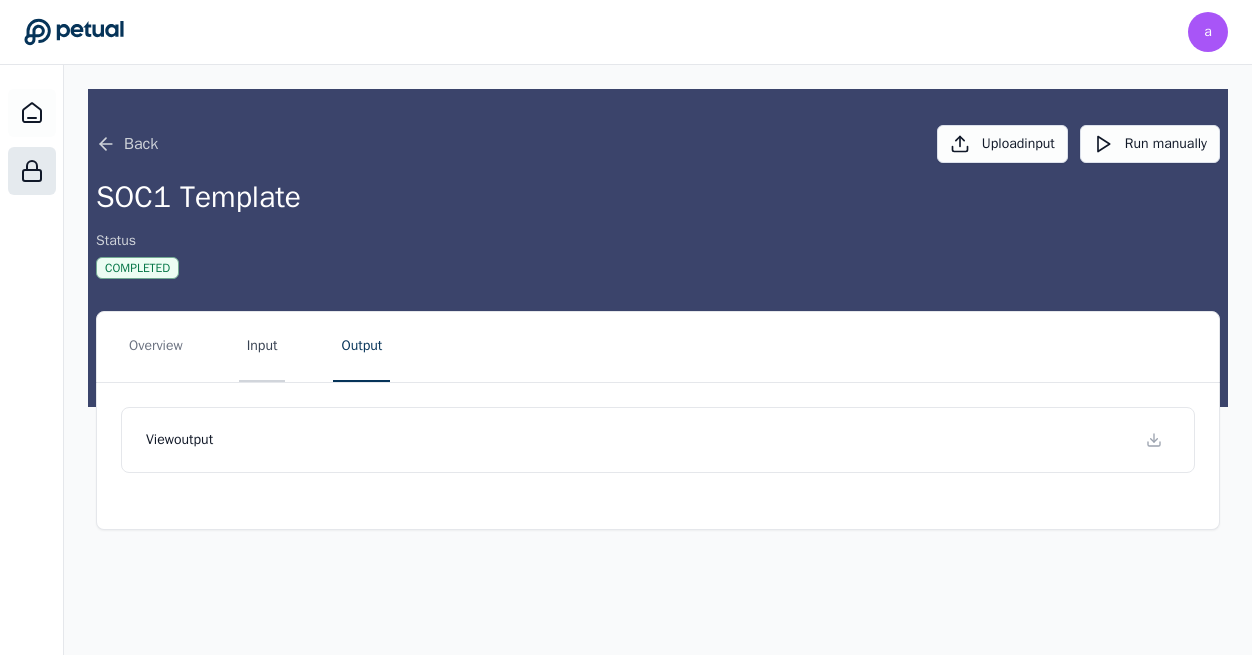 click on "Input" at bounding box center (262, 347) 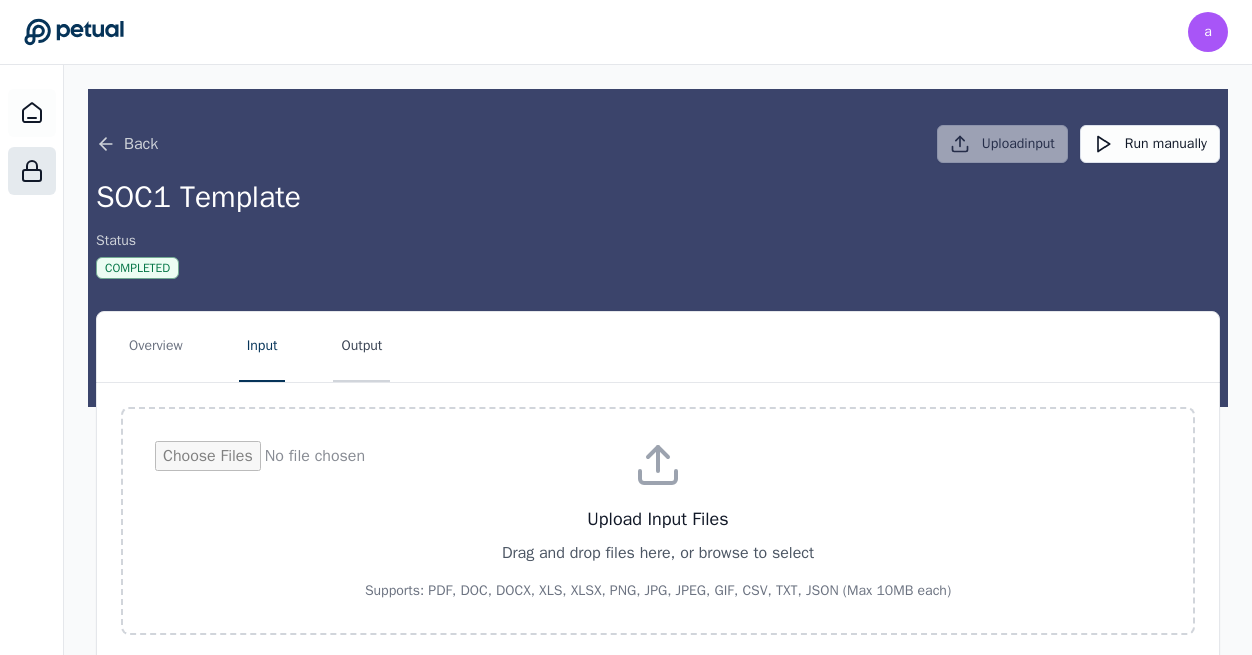 click on "Output" at bounding box center (361, 347) 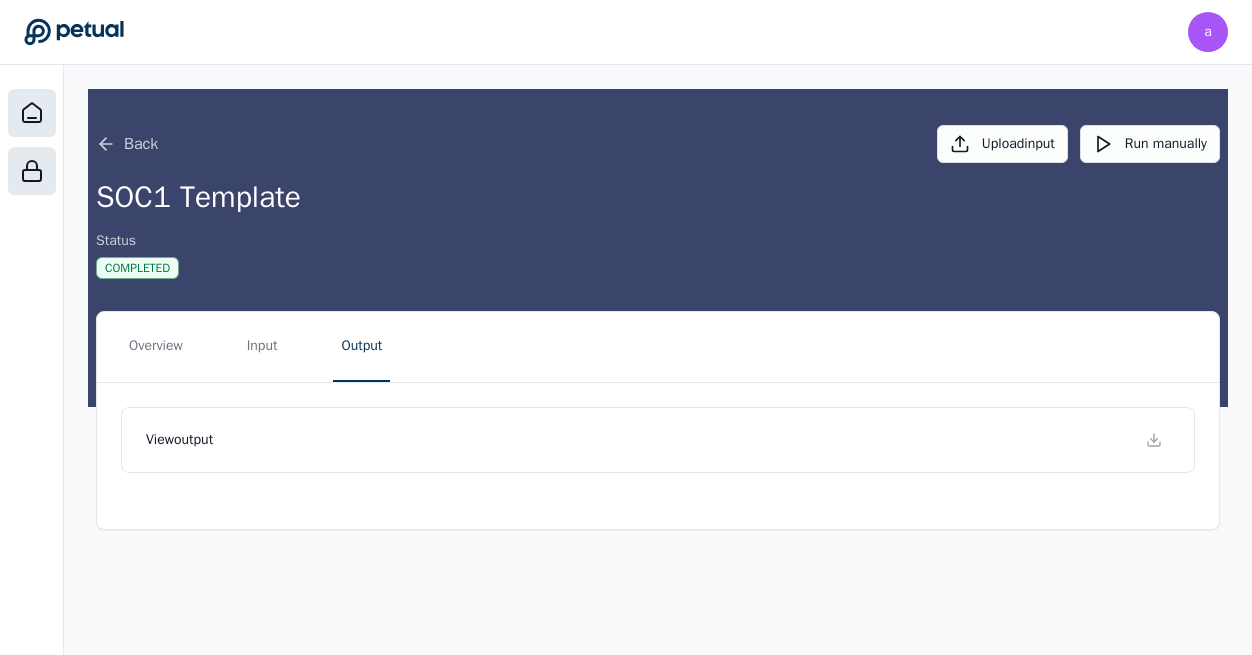 click 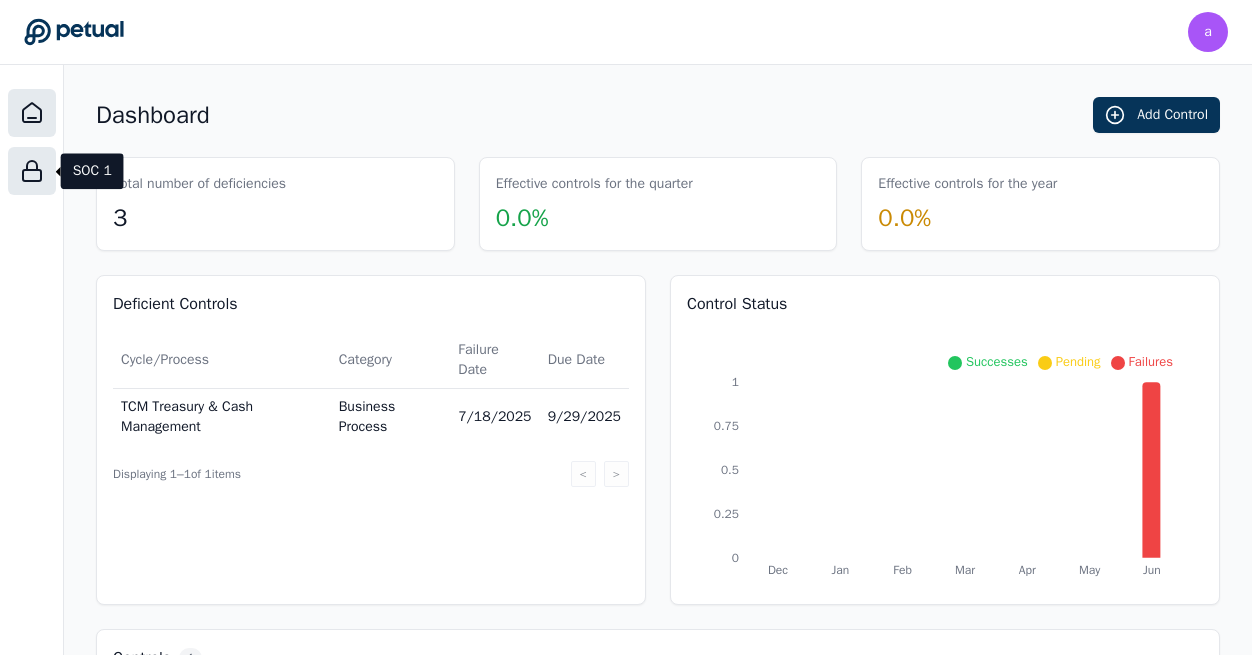 click at bounding box center [32, 171] 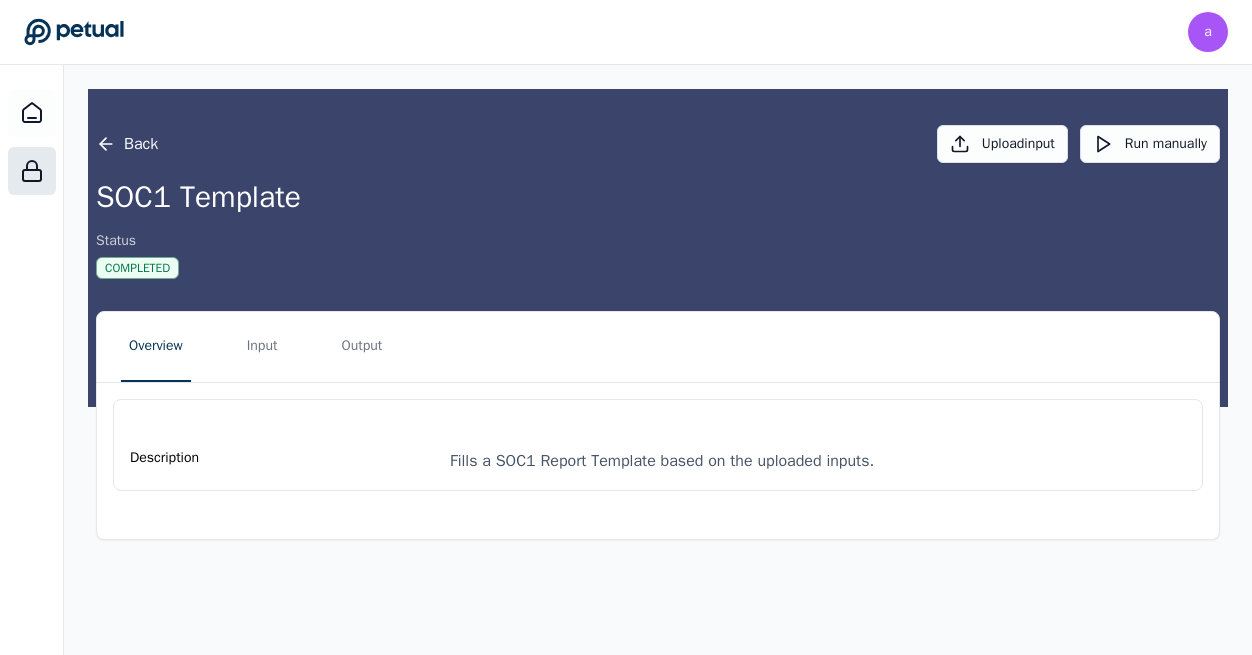 click on "Back" at bounding box center (127, 144) 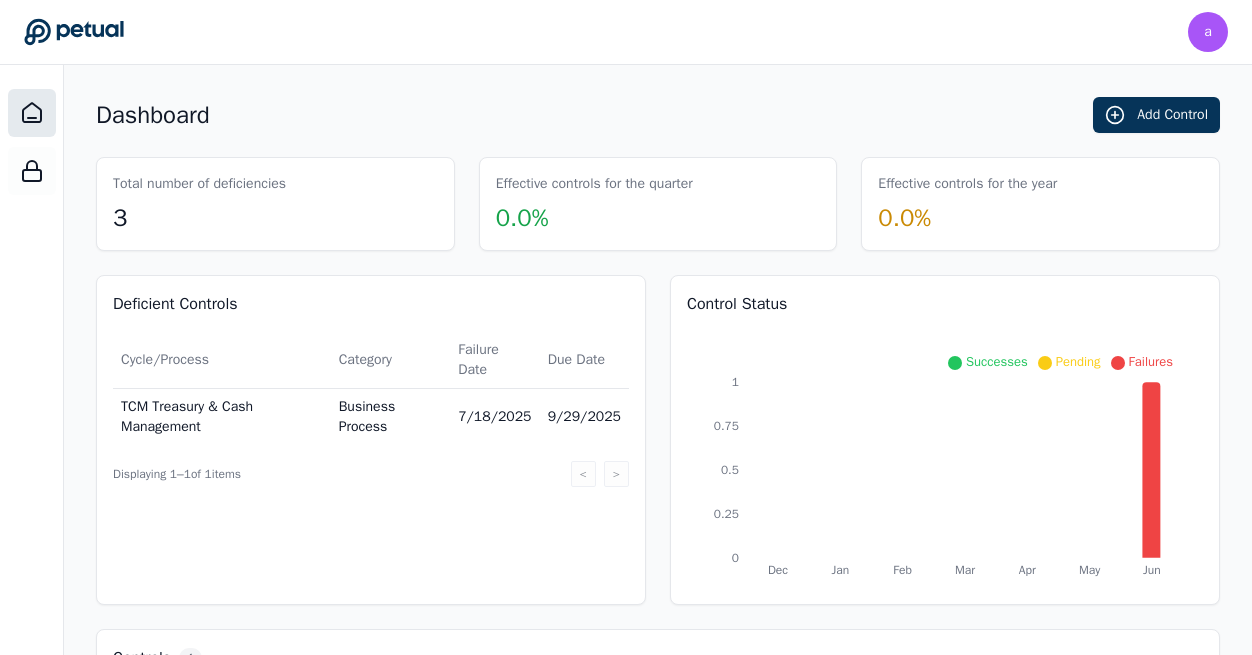 click on "Dashboard Add Control Total number of deficiencies 3 Effective controls for the quarter 0.0 % Effective controls for the year 0.0 % Deficient Controls Cycle/Process Category Failure Date Due Date TCM Treasury & Cash Management Business Process 7/18/2025 9/29/2025 Displaying 1– 1  of   1  items < > Control Status Dec Jan Feb Mar Apr May Jun 0 0.25 0.5 0.75 1 Successes Pending Failures Mar Controls 1 View by: Control Type Control Owner CYCLE/PROCESS NO OF CONTROLS PLANNED TEST EVIDENCES / YEAR STATUS ACTION REQUIRED JPMorgan 1 0 0 1 YES" at bounding box center [658, 480] 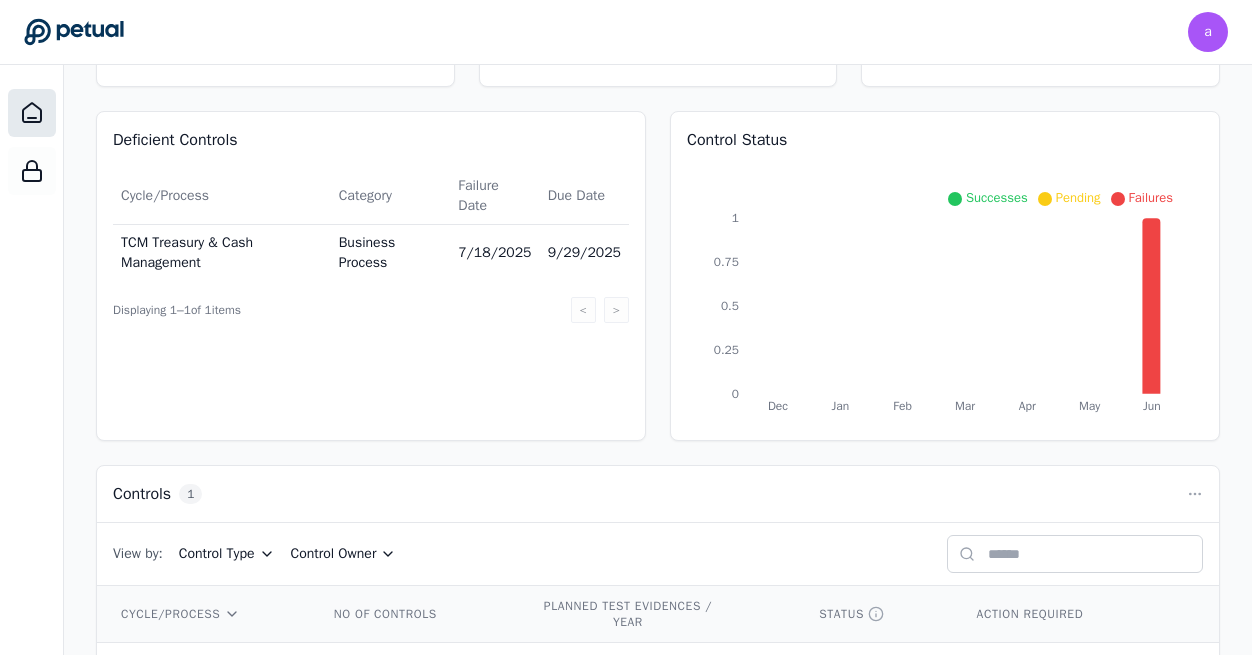 scroll, scrollTop: 238, scrollLeft: 0, axis: vertical 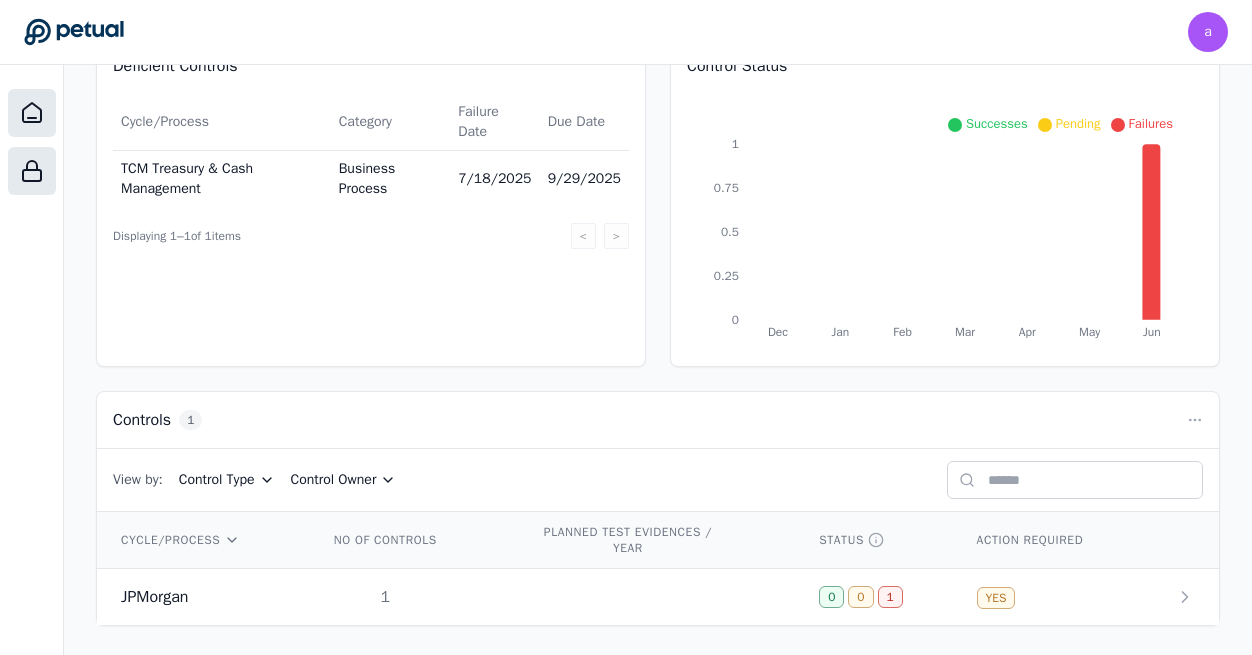 click 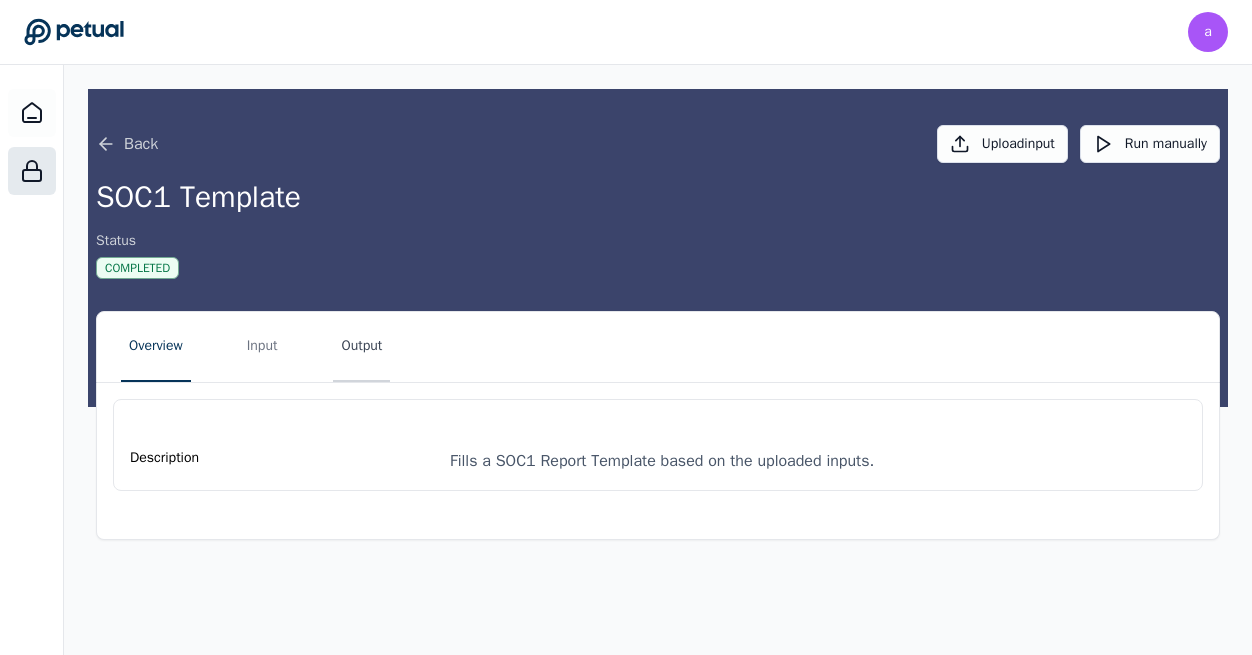 click on "Output" at bounding box center (361, 347) 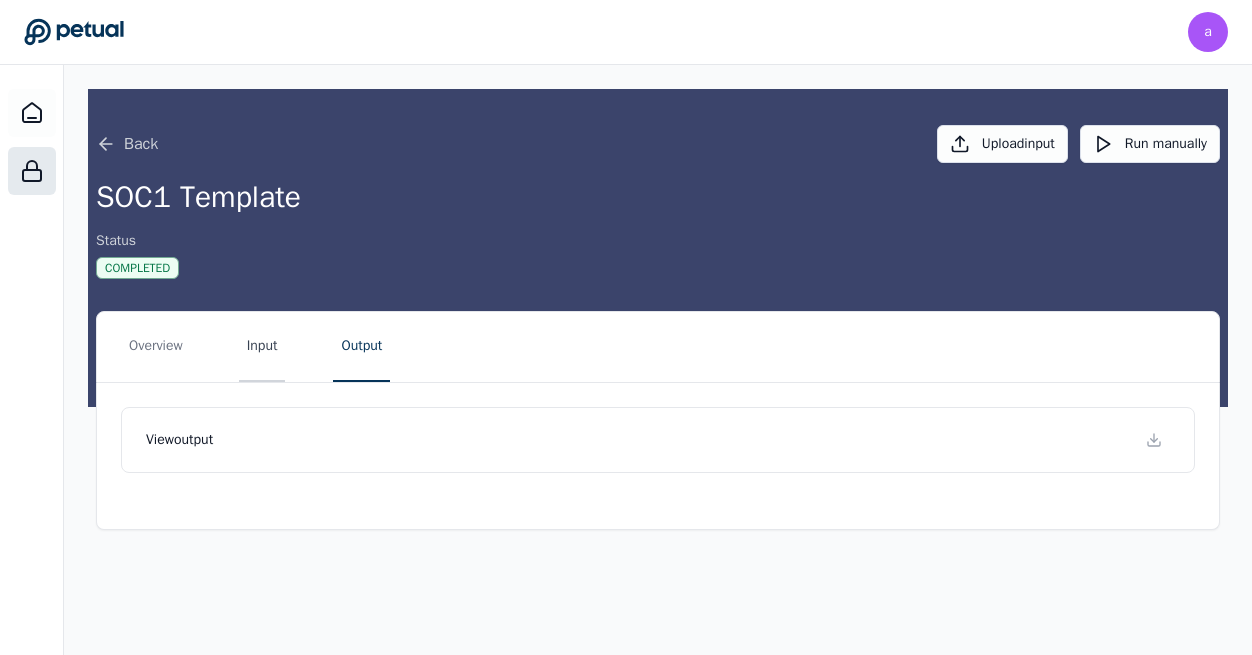 click on "Input" at bounding box center [262, 347] 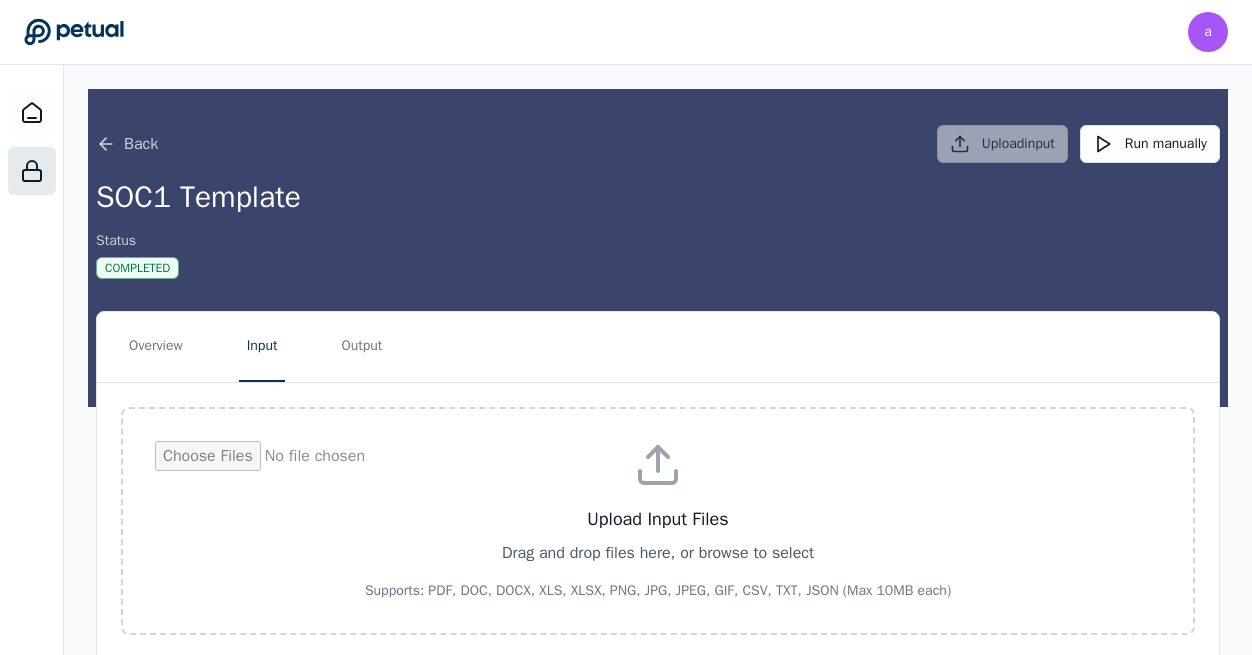 scroll, scrollTop: 192, scrollLeft: 0, axis: vertical 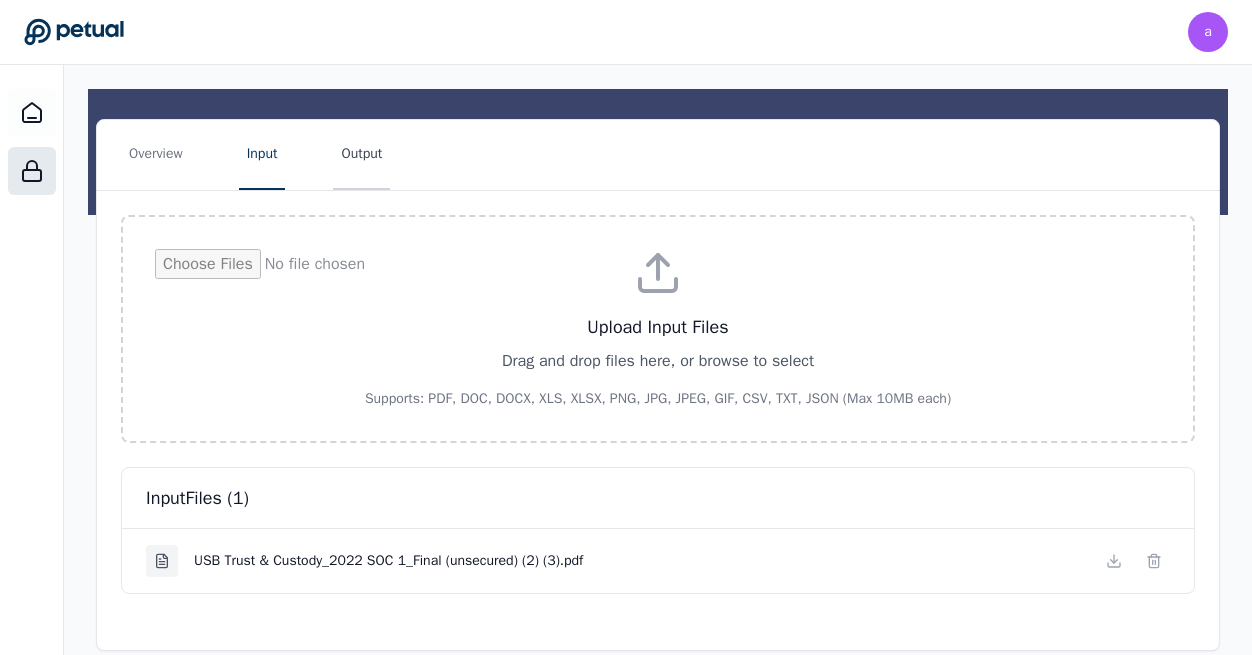 click on "Output" at bounding box center [361, 155] 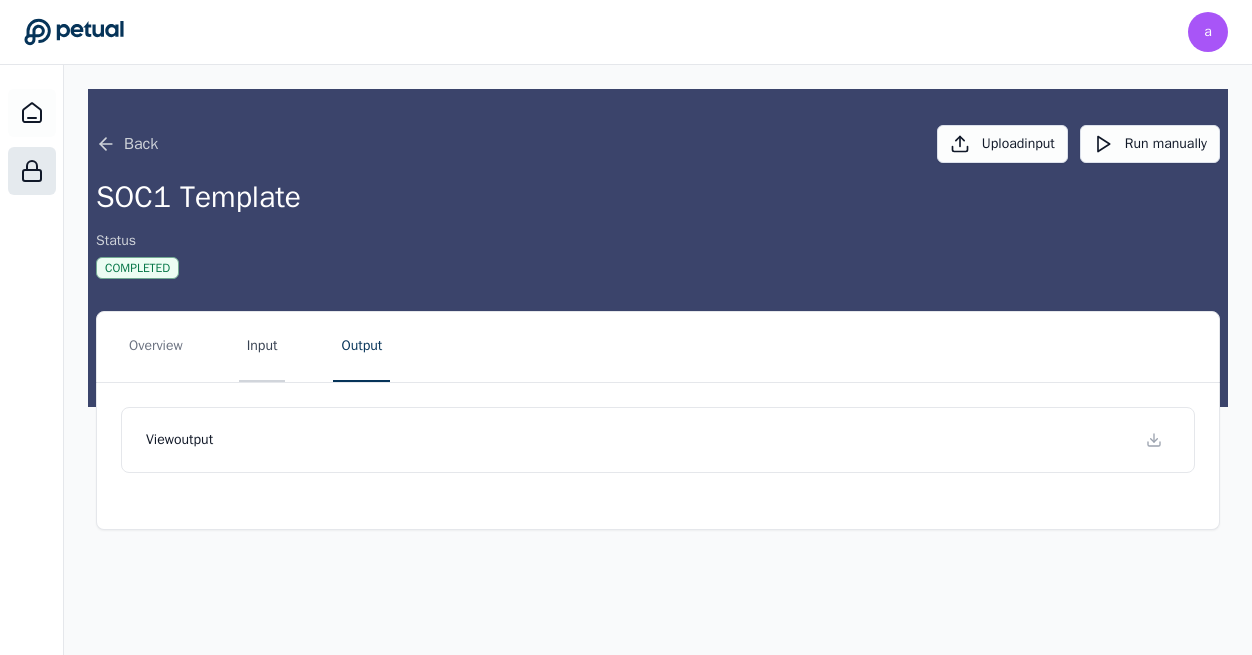 click on "Input" at bounding box center (262, 347) 